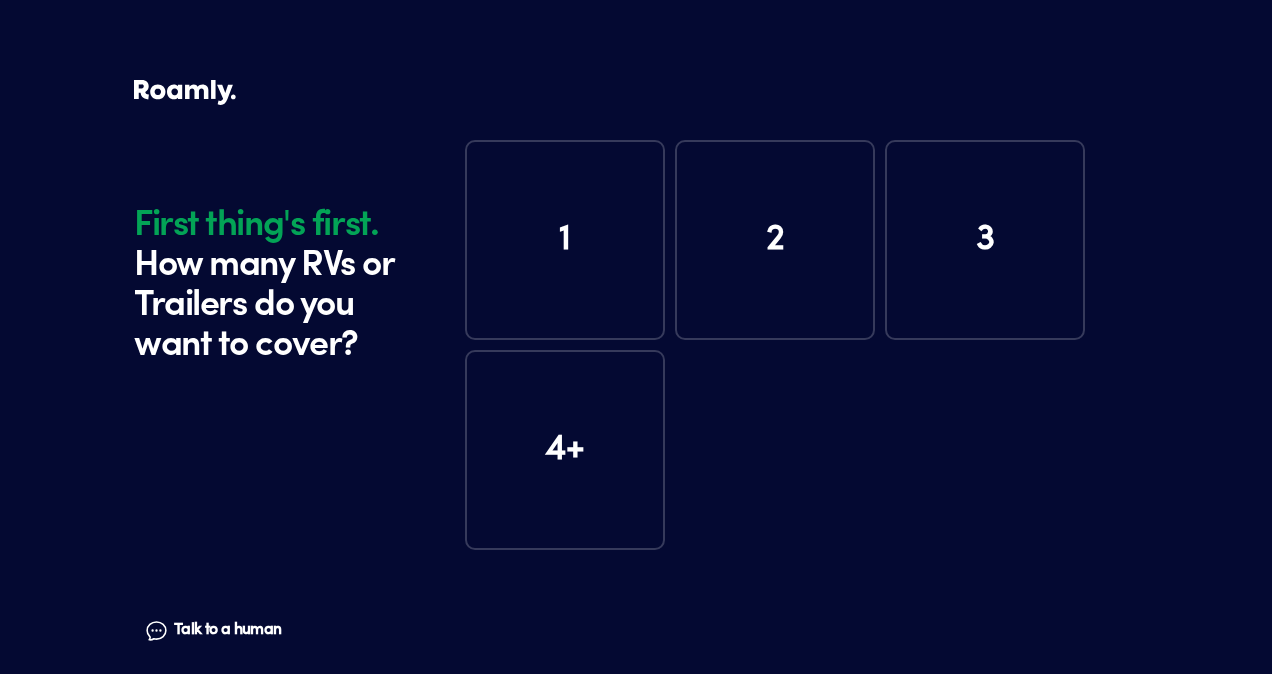 scroll, scrollTop: 0, scrollLeft: 0, axis: both 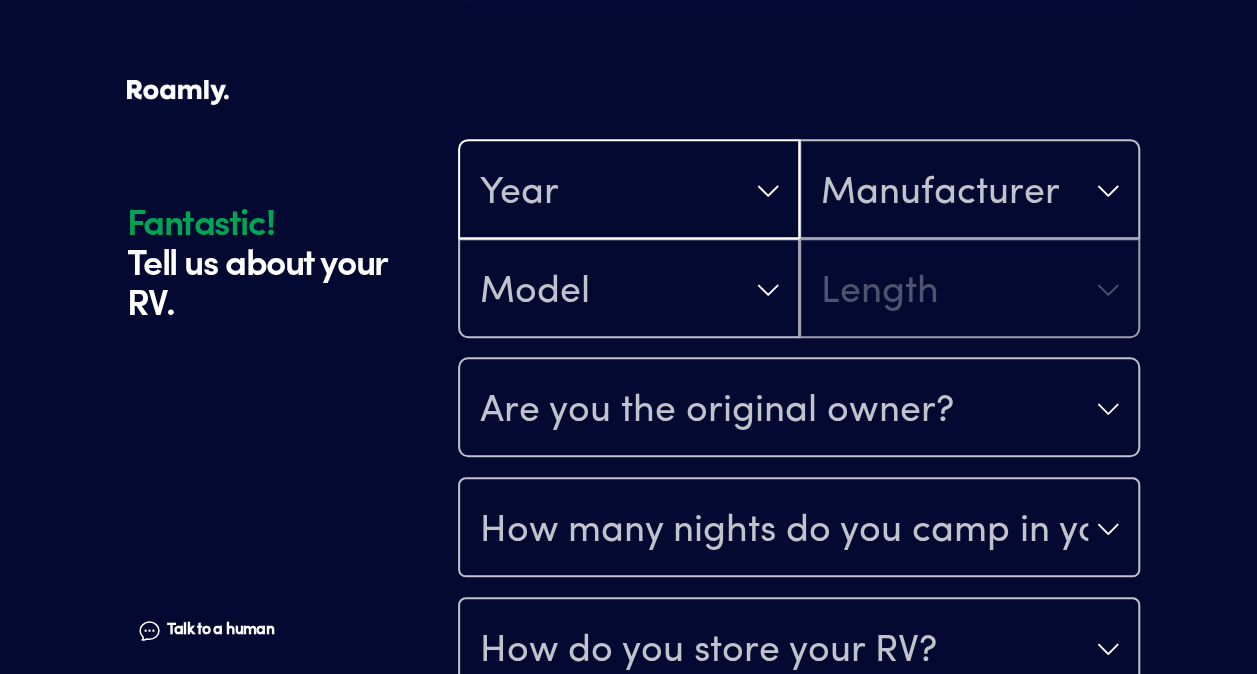 click on "Year" at bounding box center (629, 191) 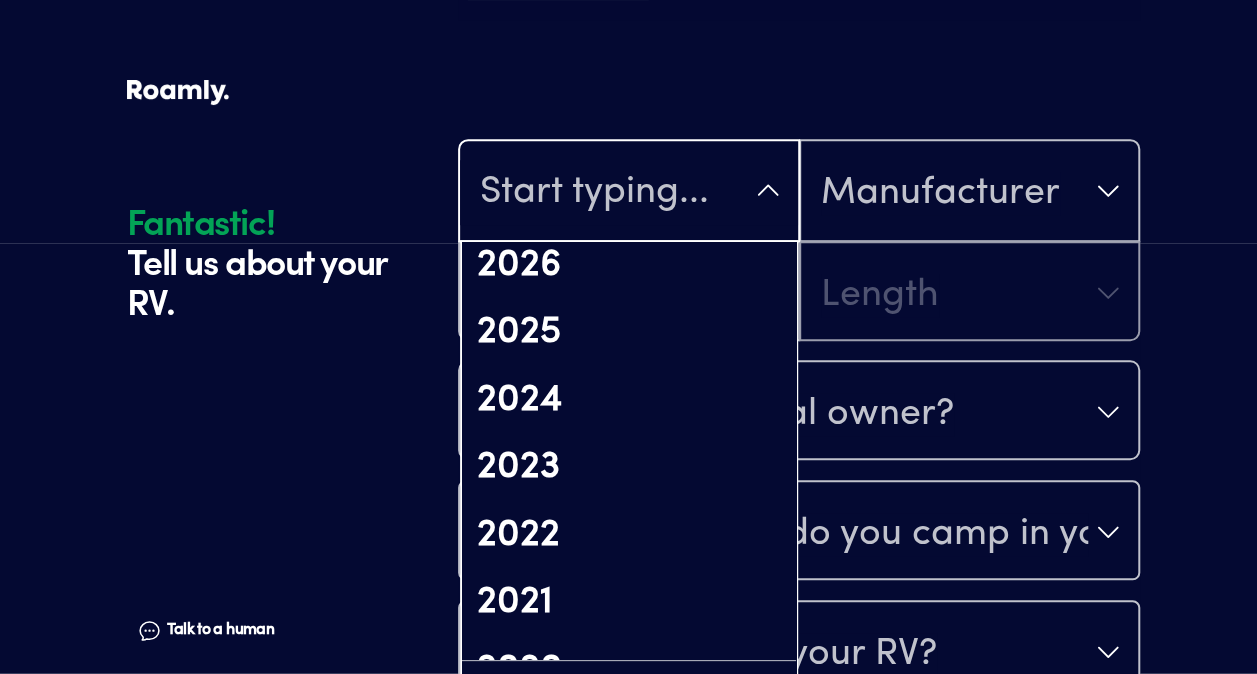 scroll, scrollTop: 170, scrollLeft: 0, axis: vertical 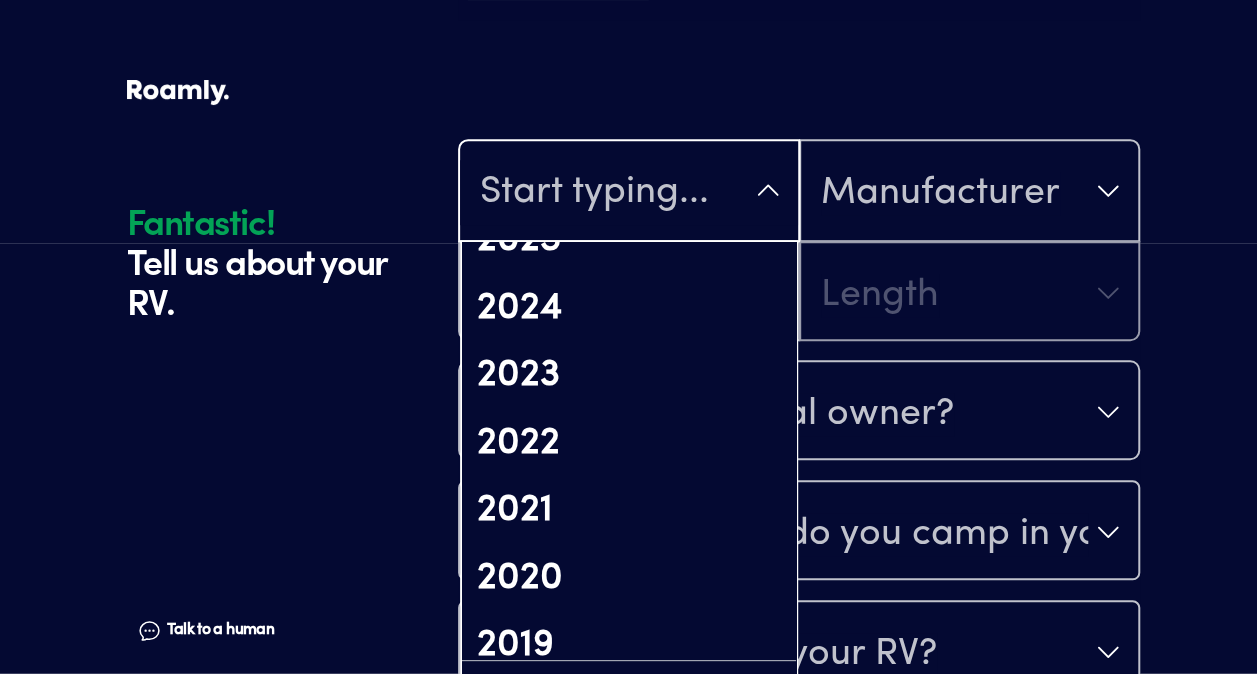 click on "2023" at bounding box center (629, 376) 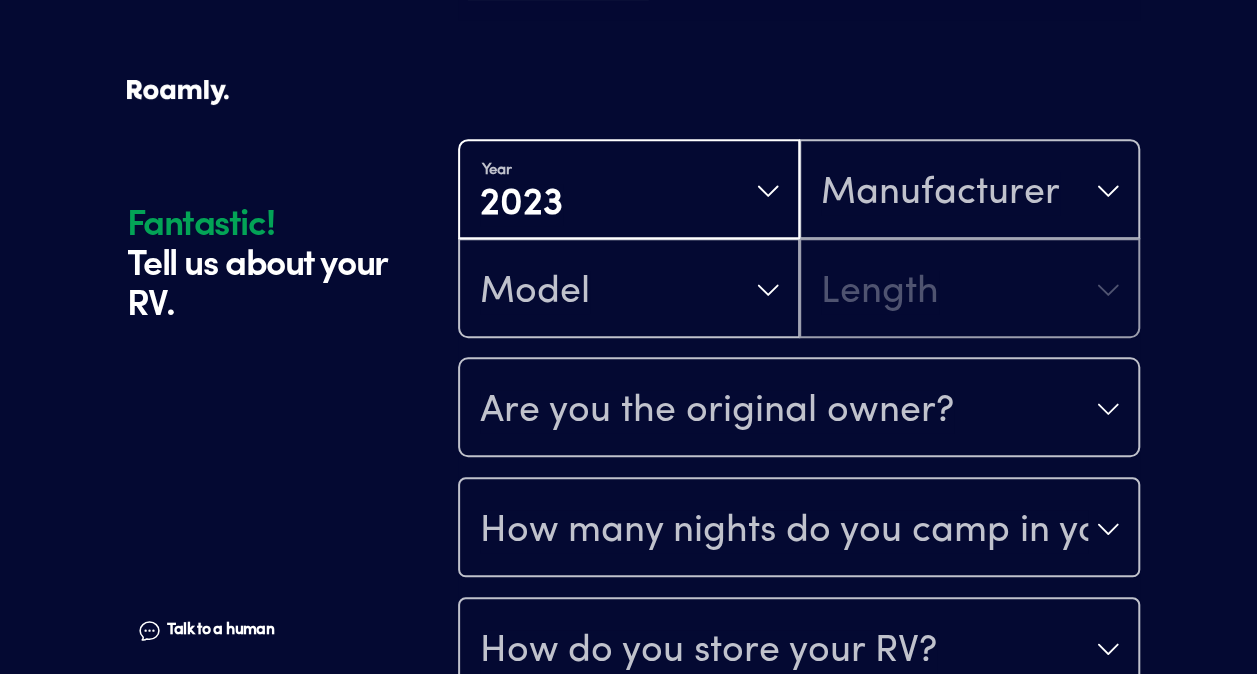 click on "Year [DATE]" at bounding box center (629, 191) 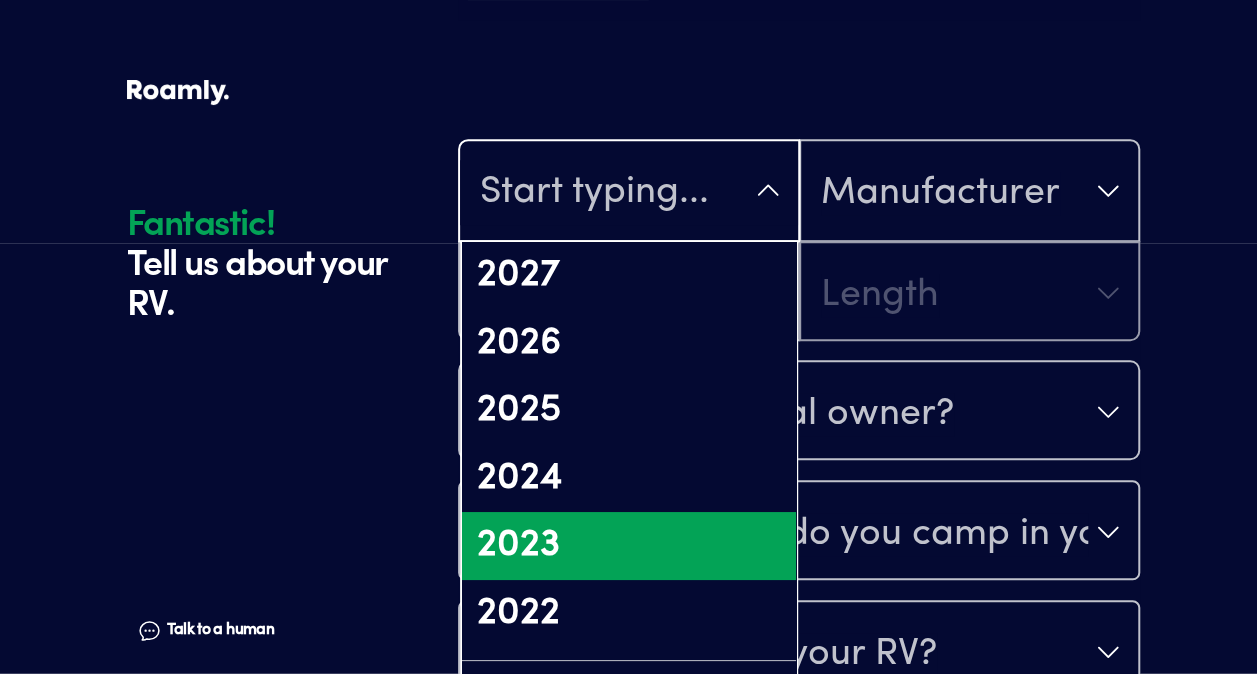 click on "2022" at bounding box center [629, 614] 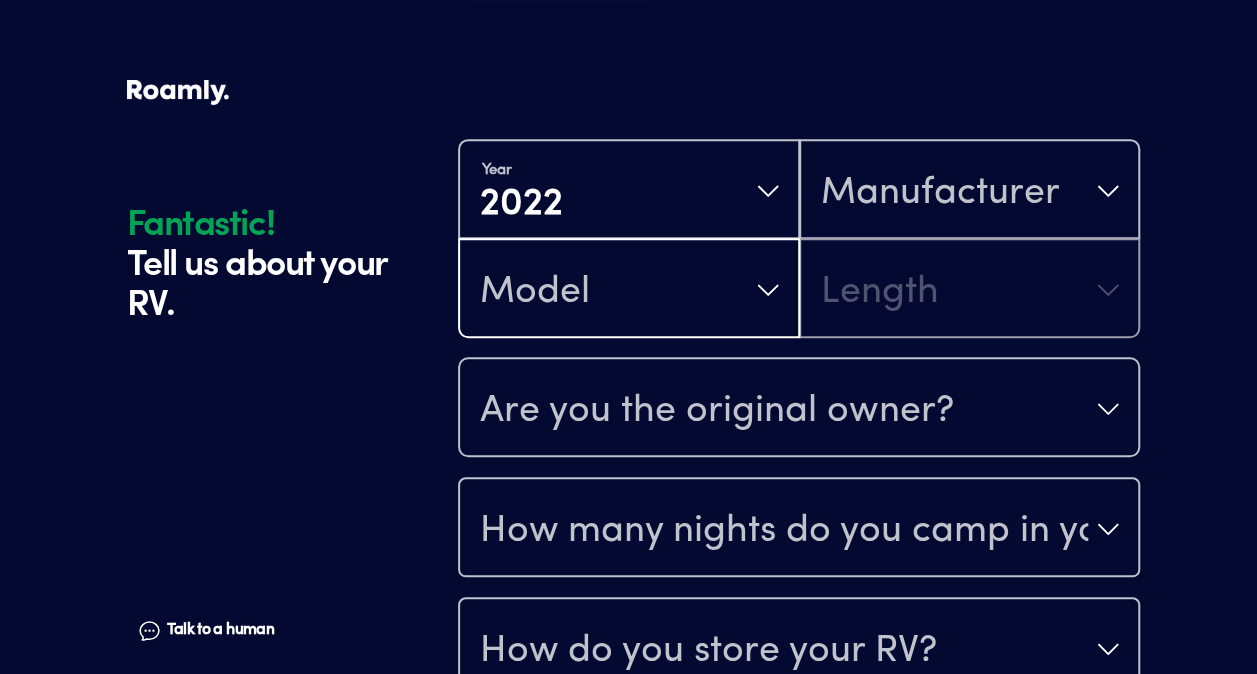 click on "Model" at bounding box center (629, 290) 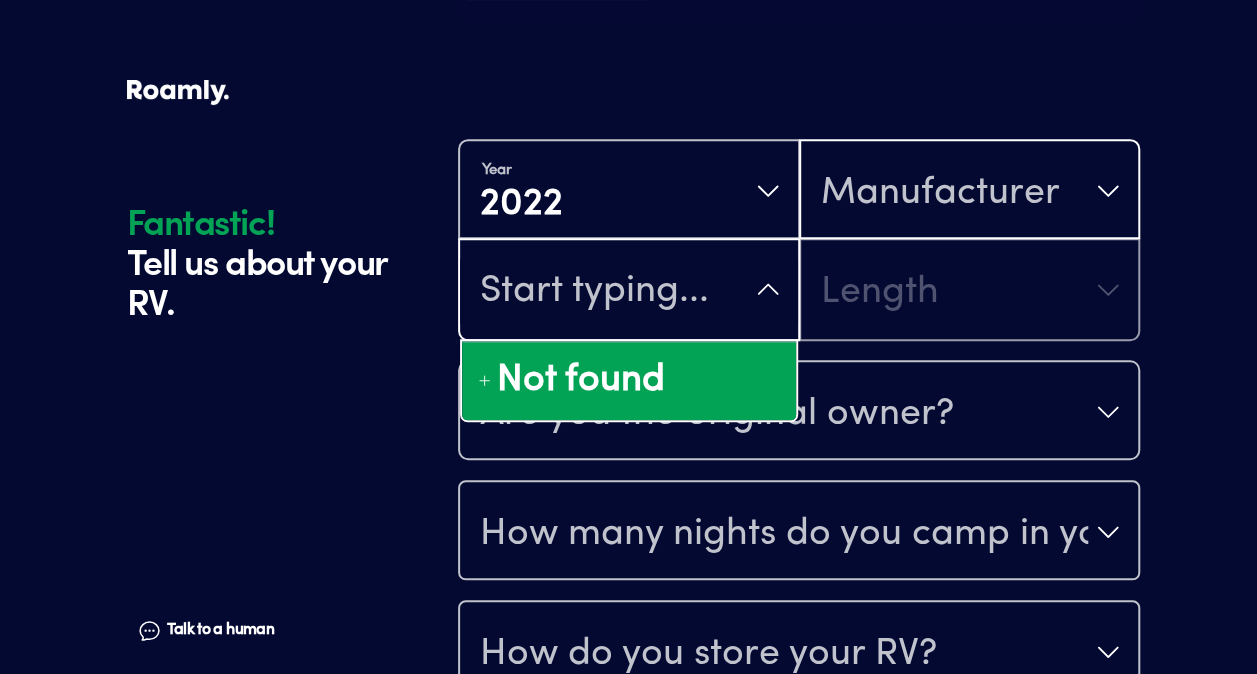 click on "Manufacturer" at bounding box center (940, 193) 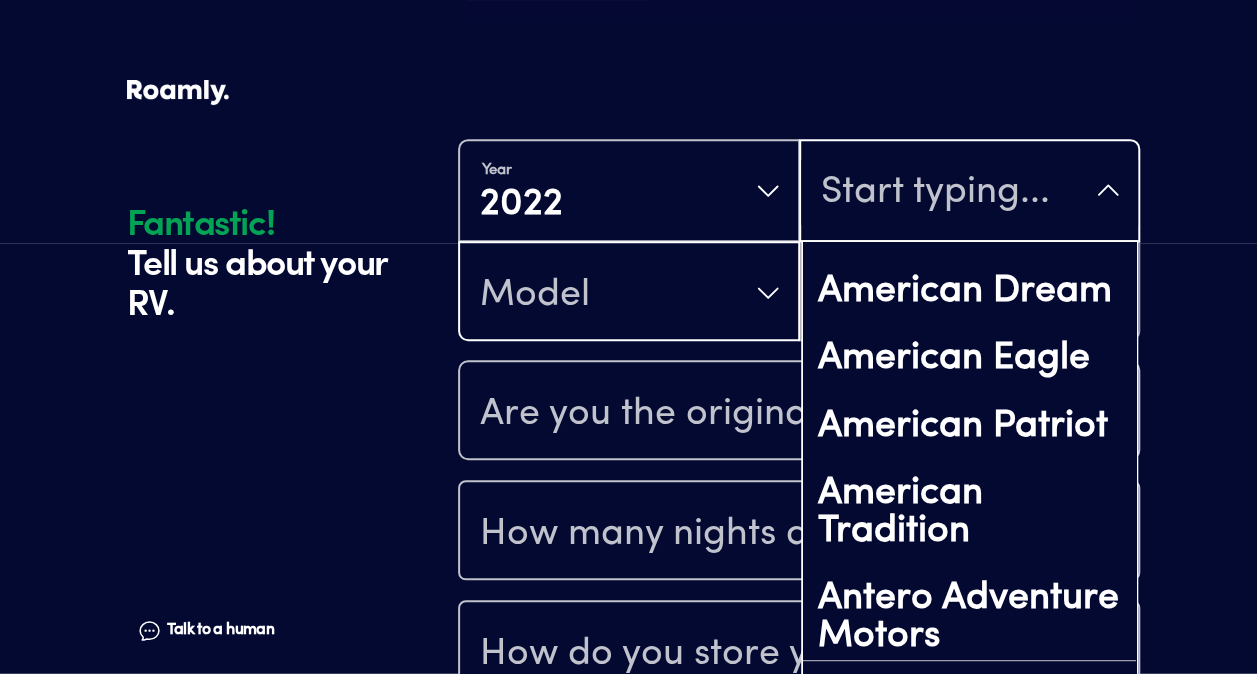 scroll, scrollTop: 337, scrollLeft: 0, axis: vertical 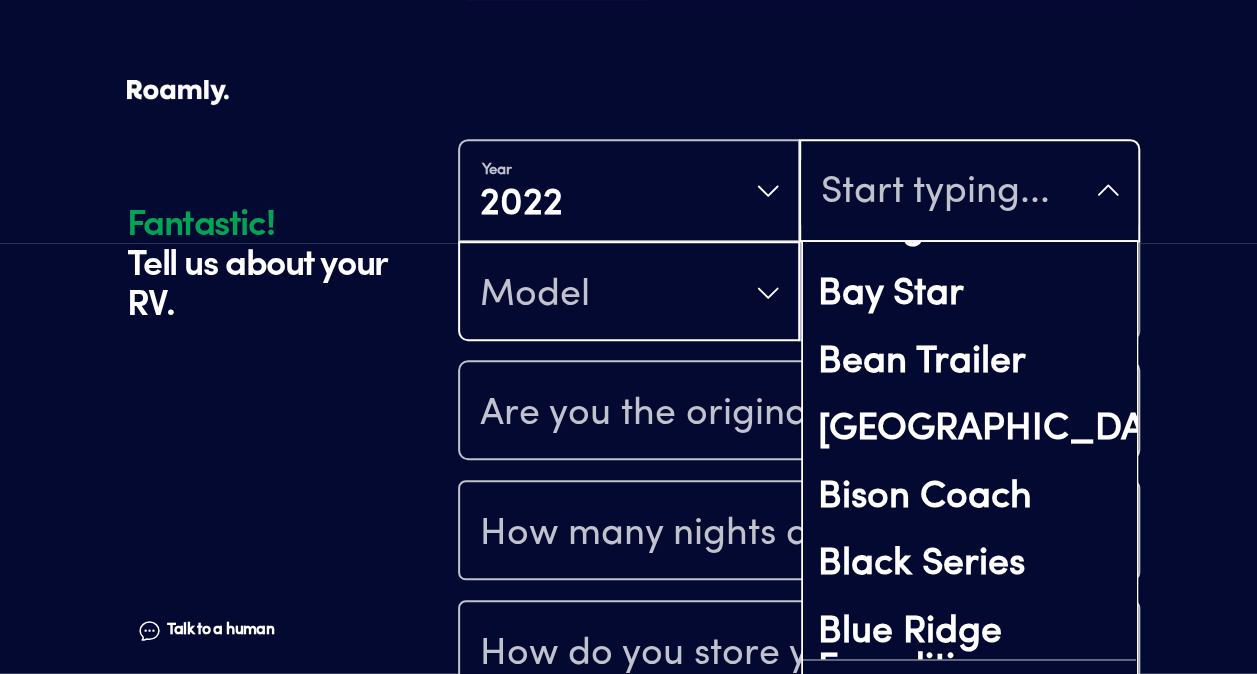type on "w" 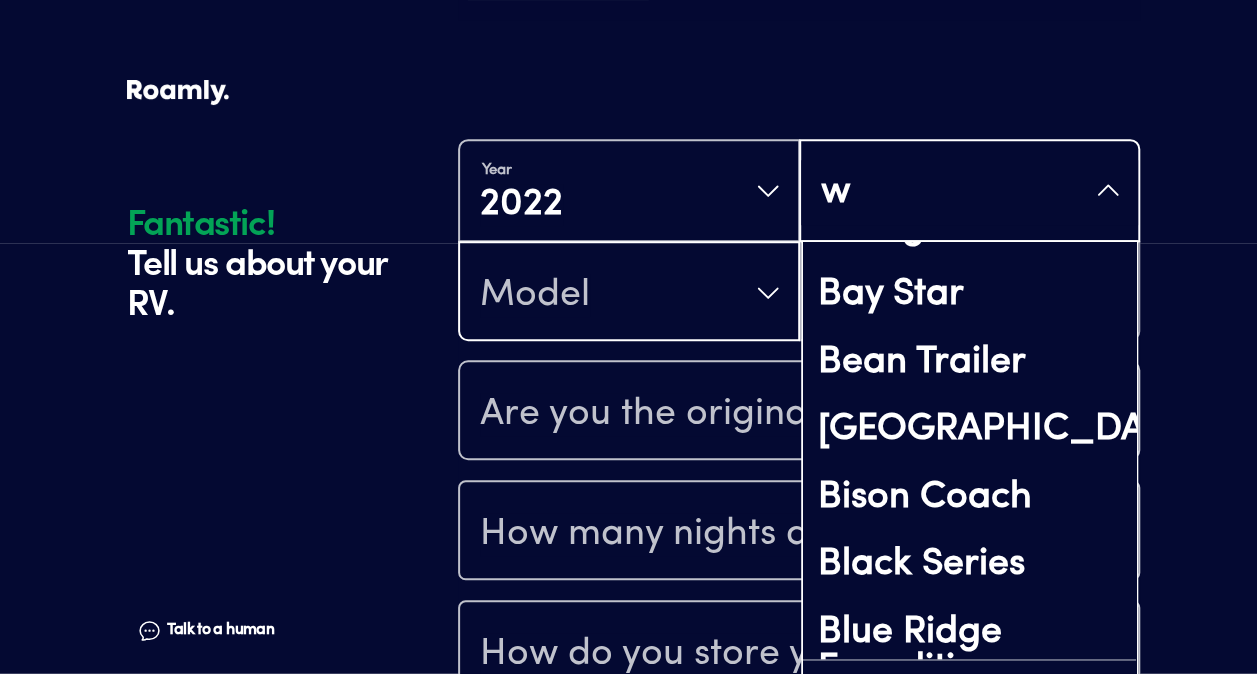 scroll, scrollTop: 1012, scrollLeft: 0, axis: vertical 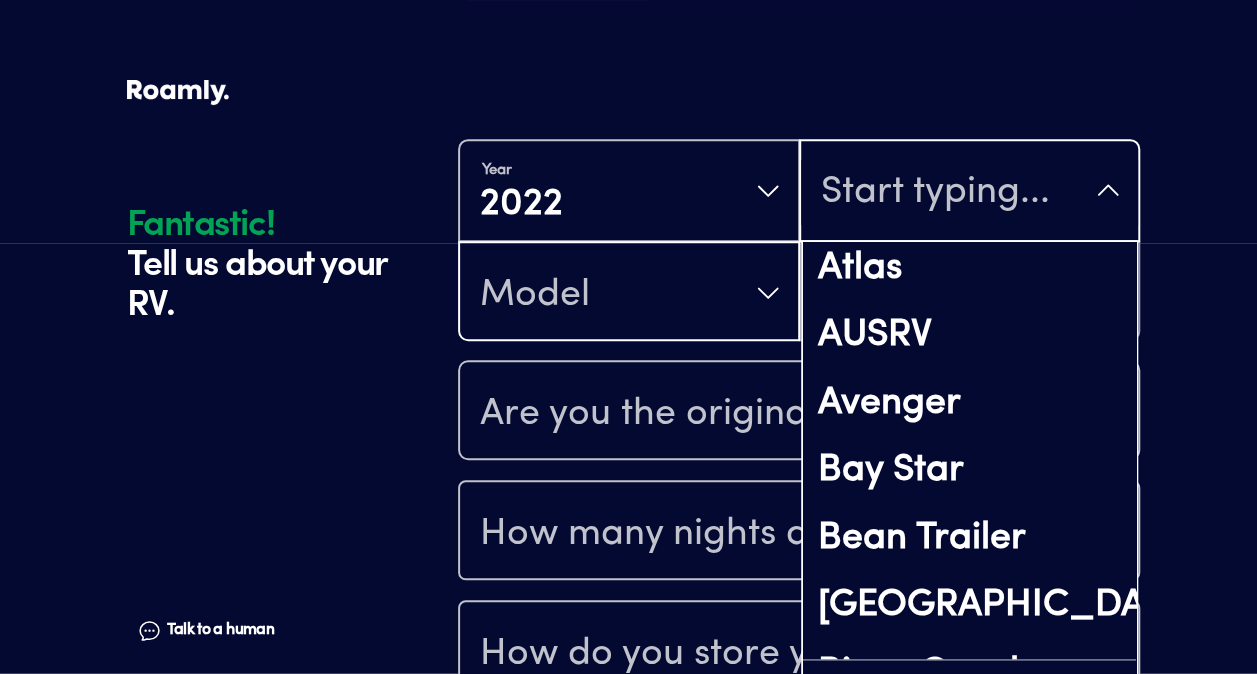 type on "r" 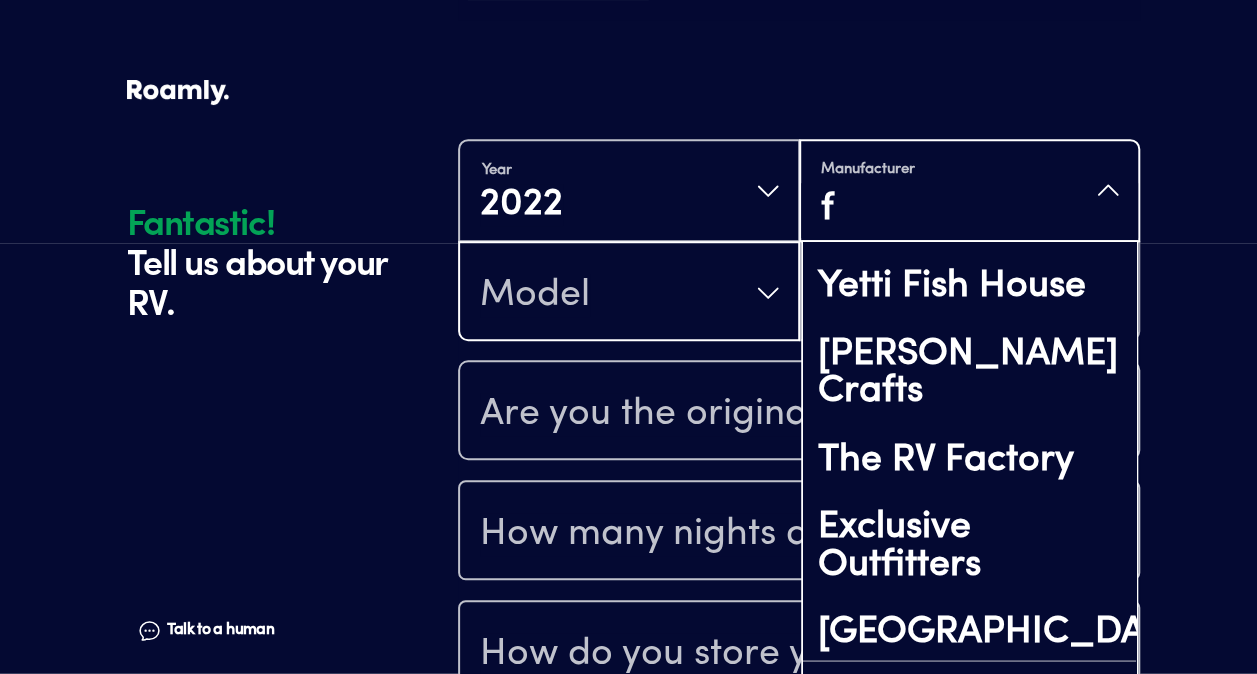 scroll, scrollTop: 1690, scrollLeft: 0, axis: vertical 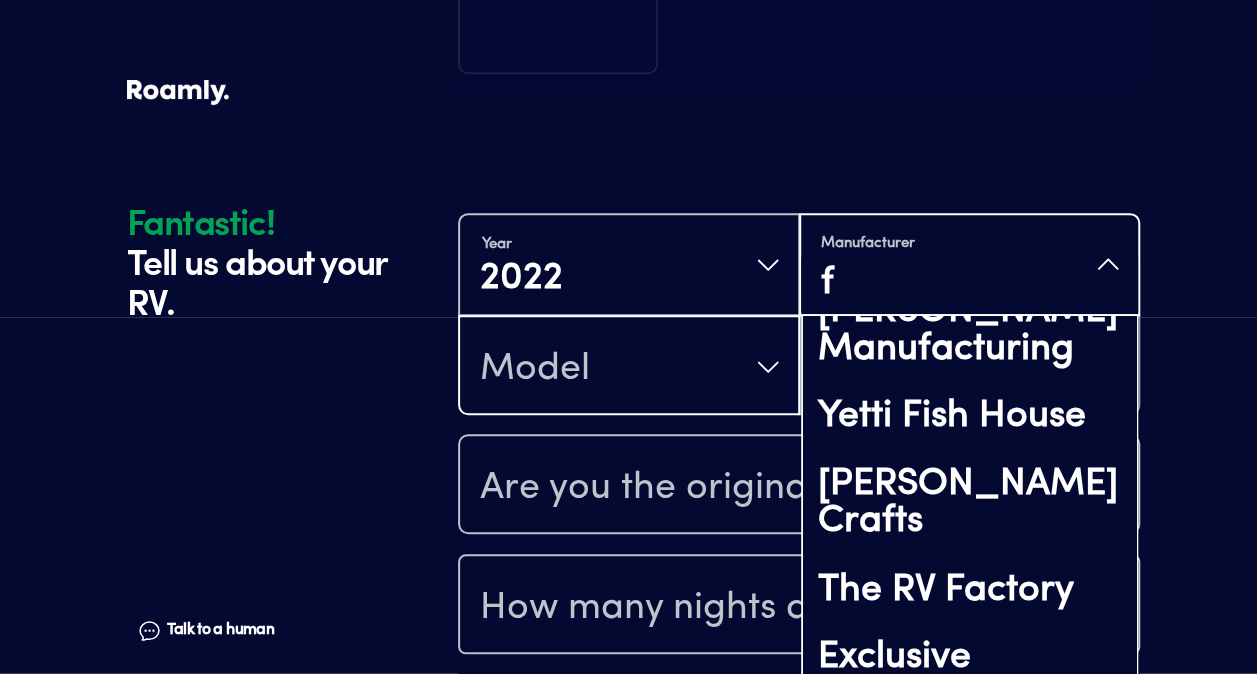 click on "f" at bounding box center [970, 284] 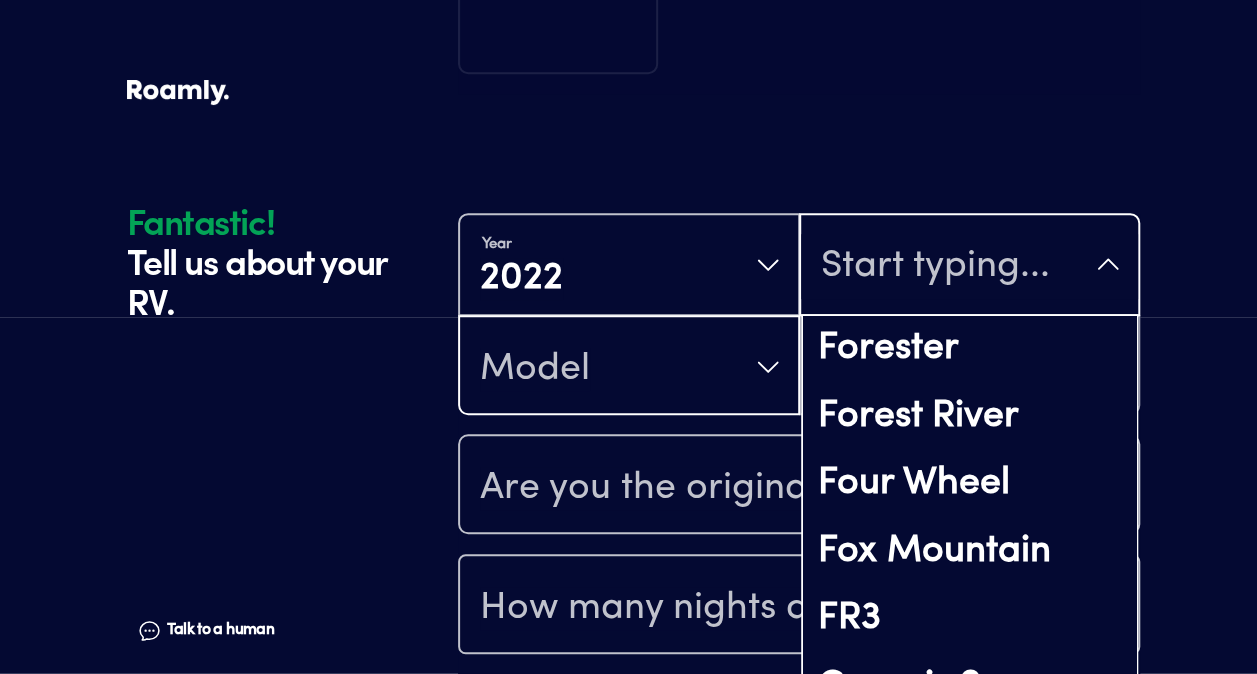 scroll, scrollTop: 6198, scrollLeft: 0, axis: vertical 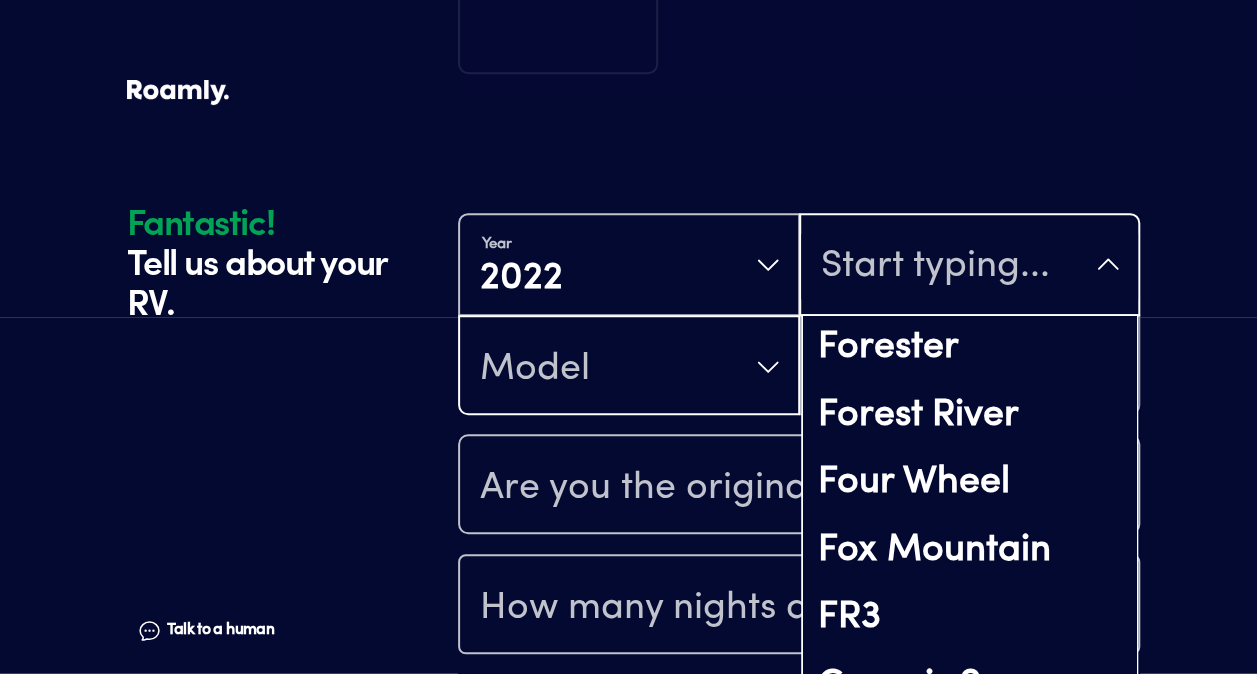 click on "Forest River" at bounding box center [970, 415] 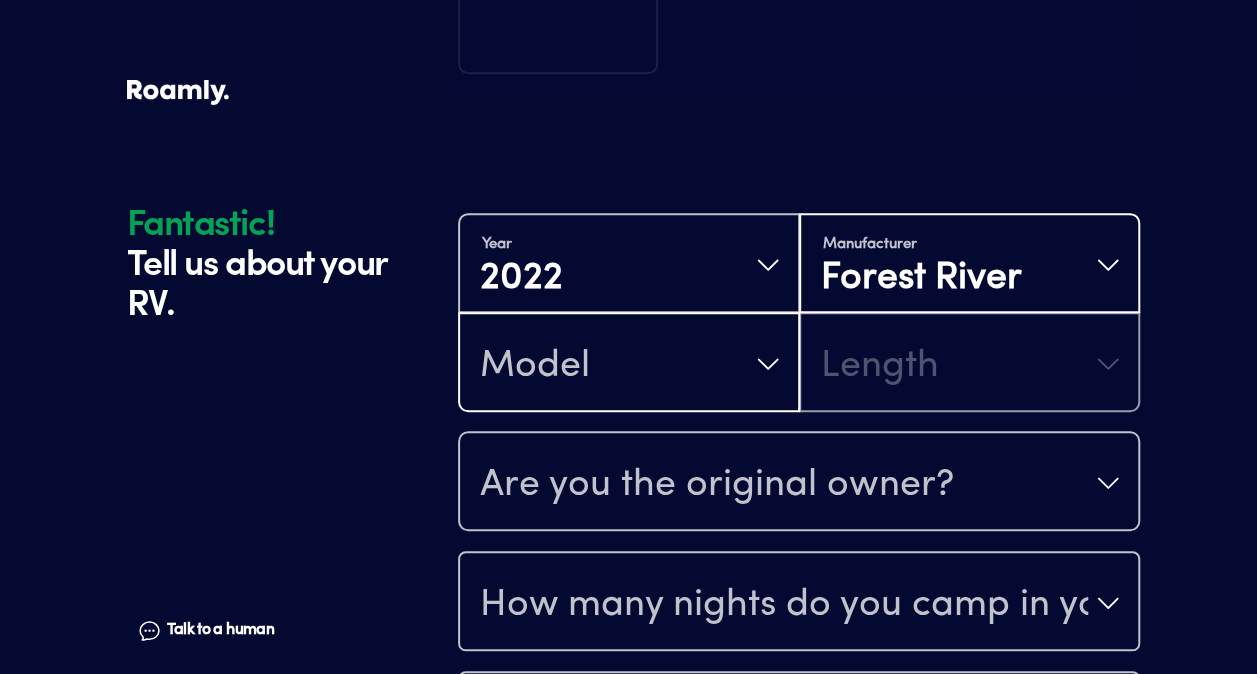 click on "Model" at bounding box center [629, 364] 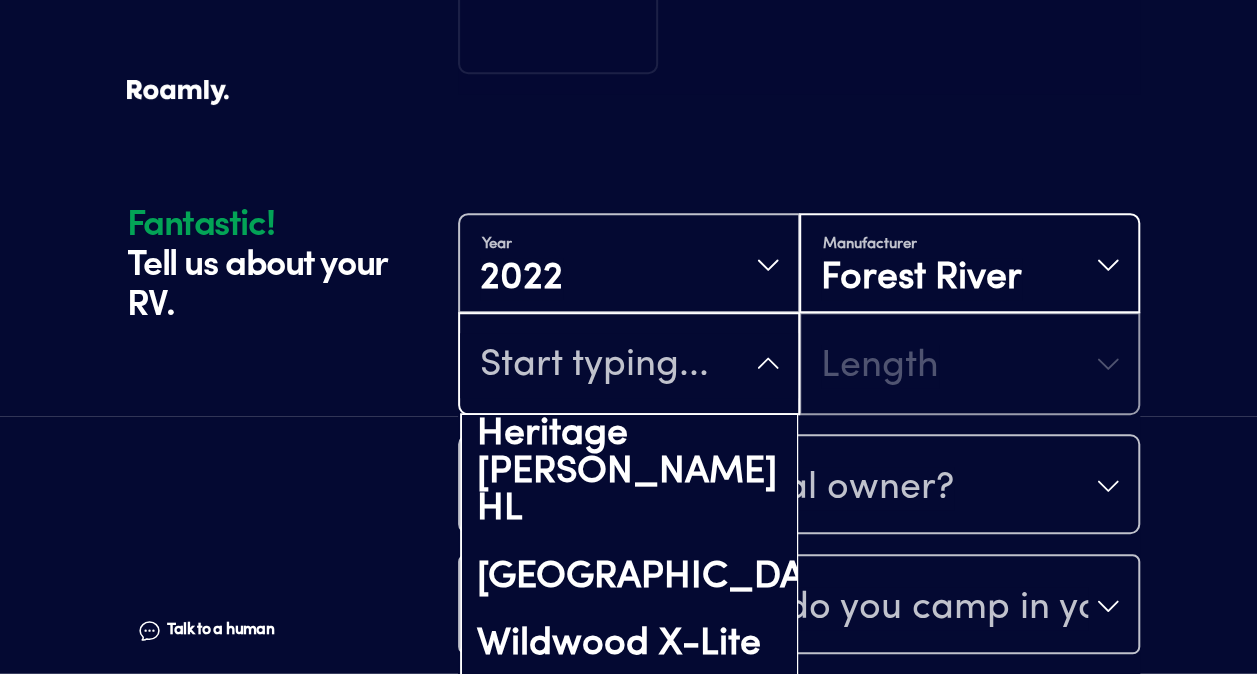 scroll, scrollTop: 13530, scrollLeft: 0, axis: vertical 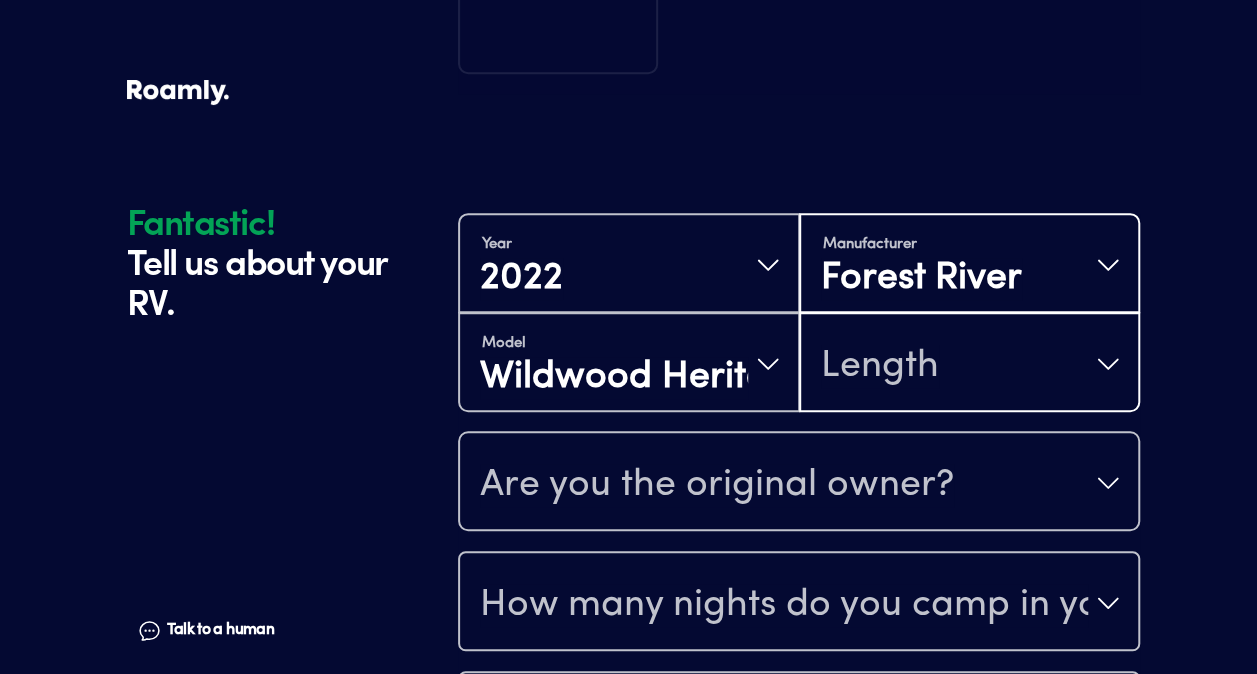 click on "Length" at bounding box center [970, 364] 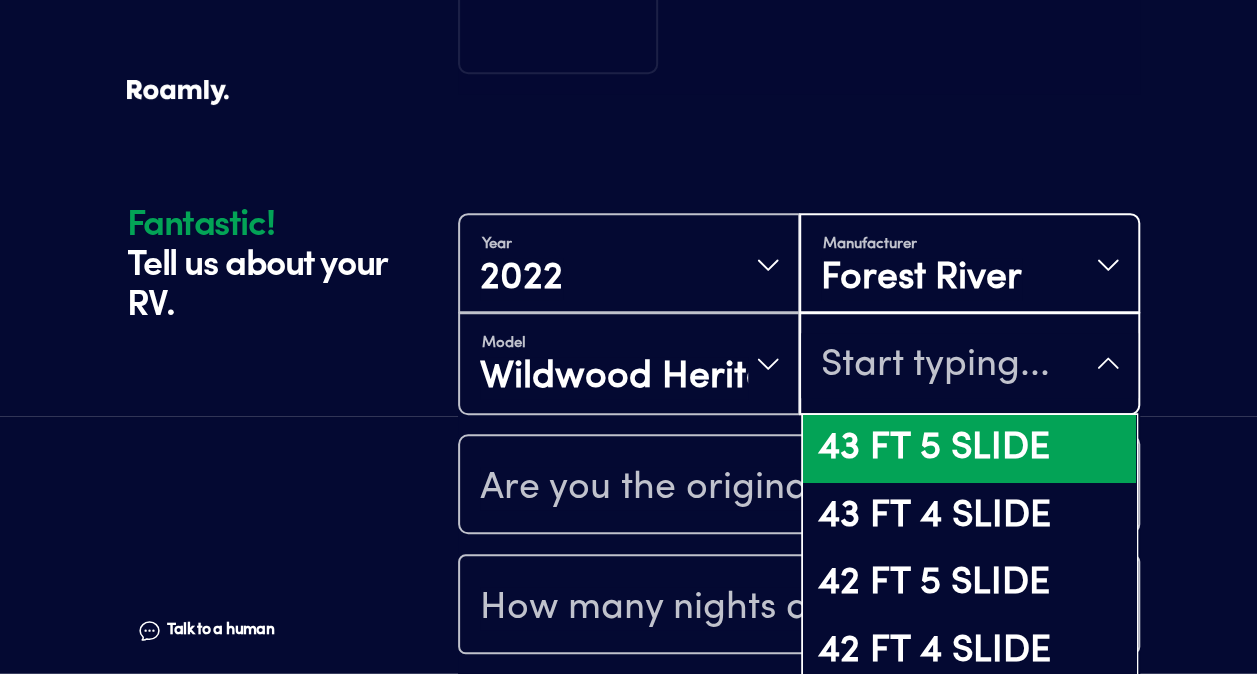 click on "43 FT 5 SLIDE" at bounding box center [970, 449] 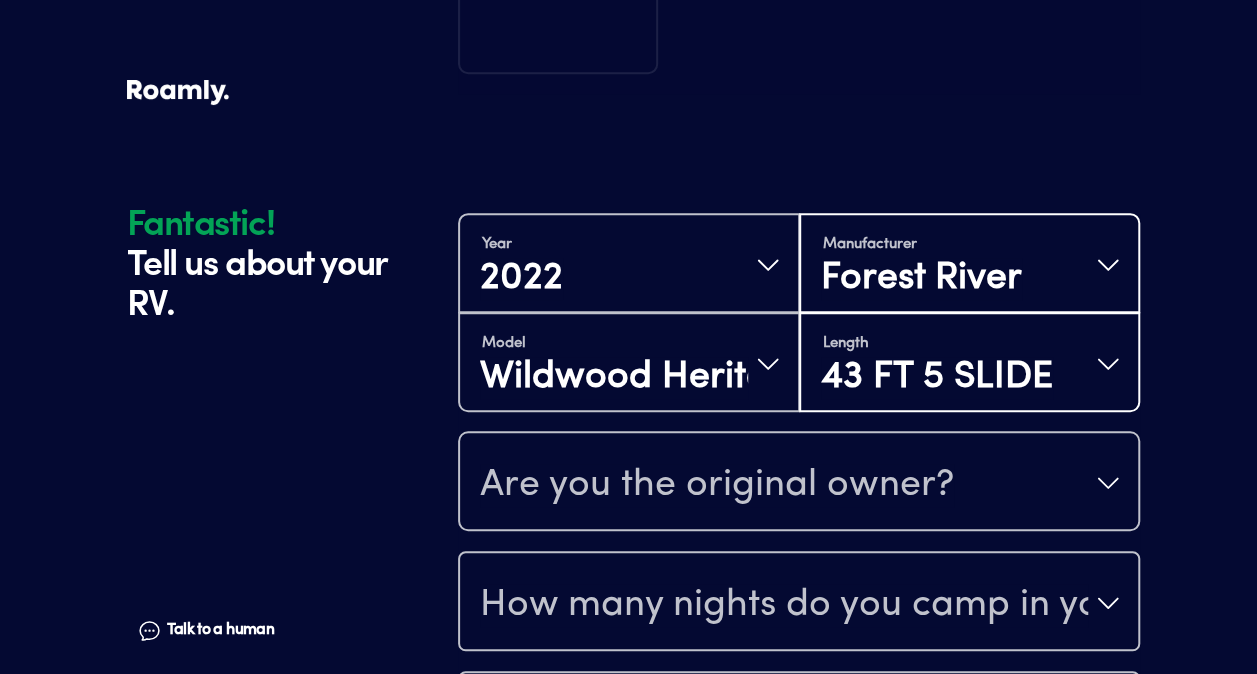 click on "Length 43 FT 5 SLIDE" at bounding box center [970, 364] 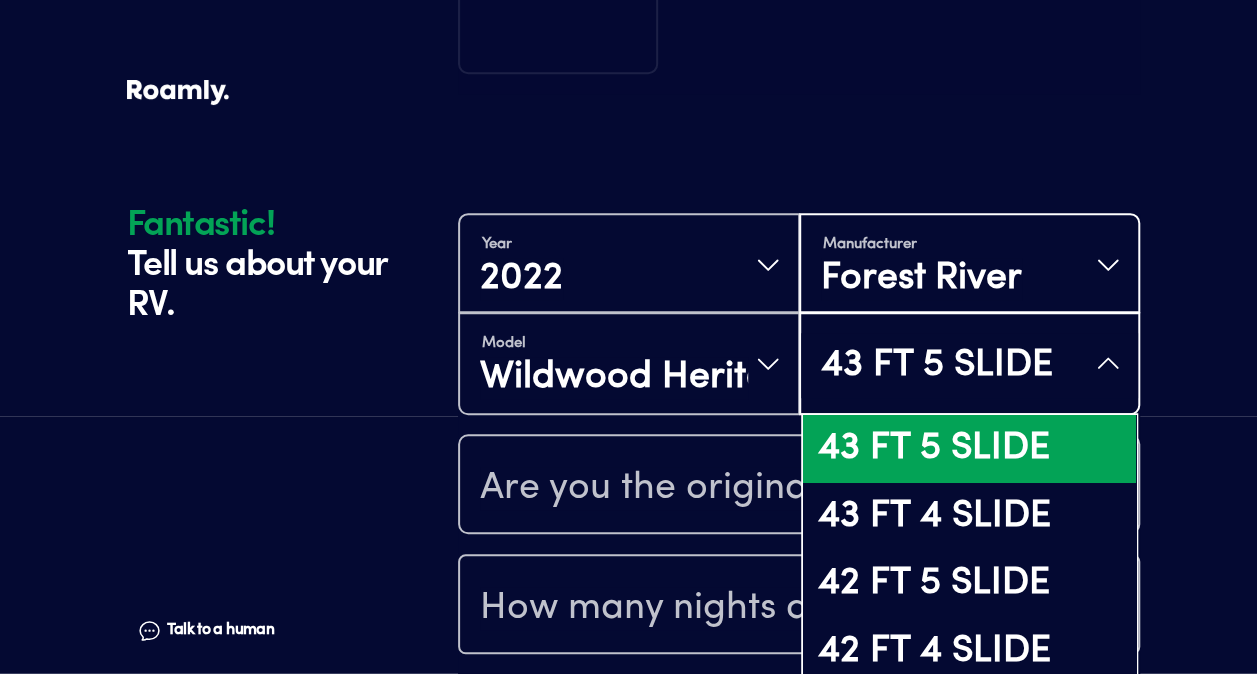 click on "43 FT 4 SLIDE" at bounding box center (970, 517) 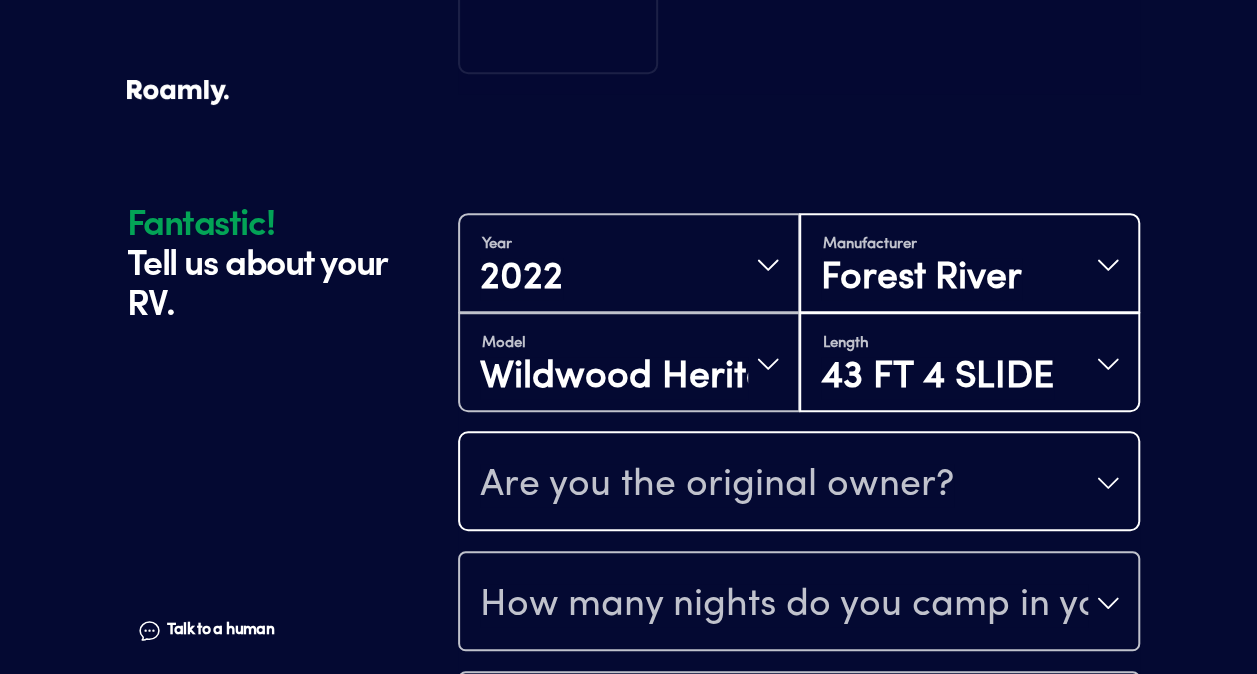 click on "Are you the original owner?" at bounding box center (799, 483) 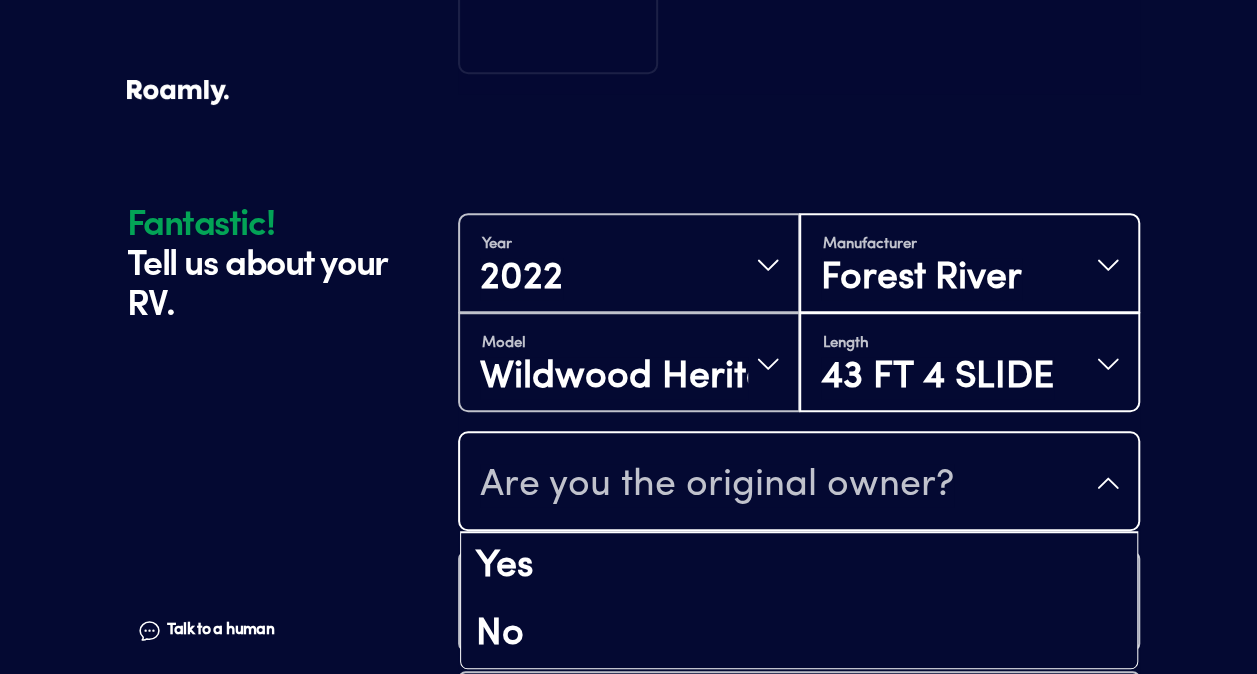 click on "Yes" at bounding box center (799, 567) 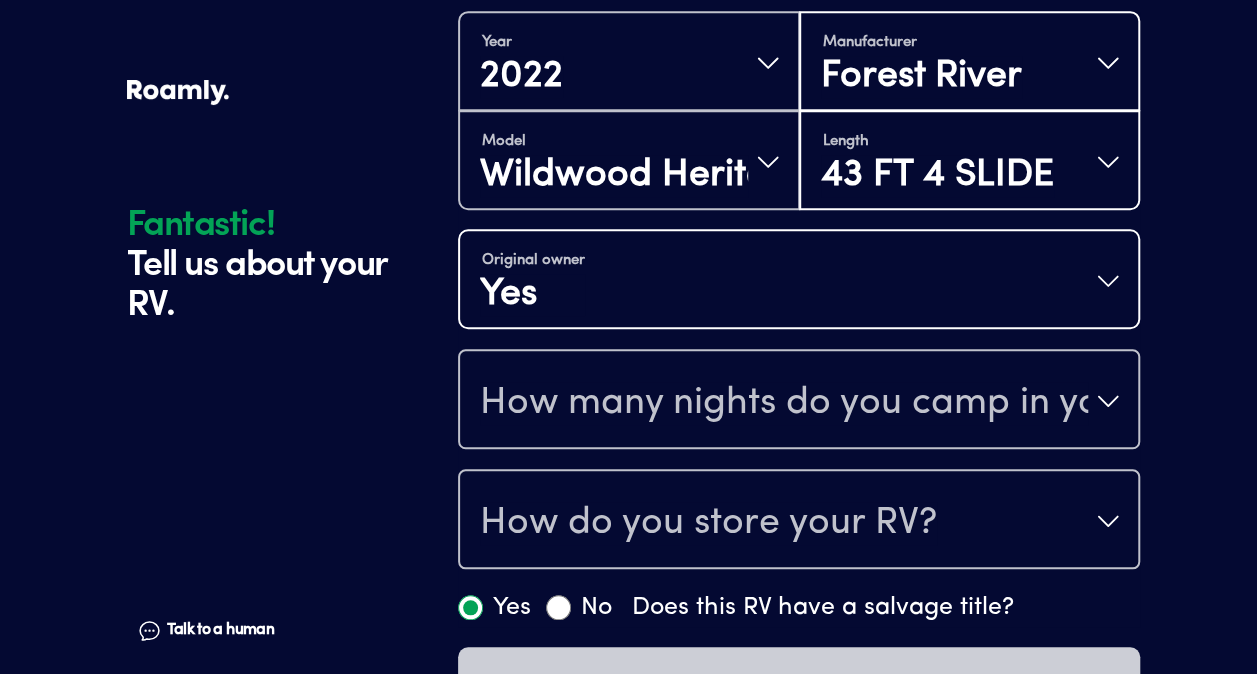 scroll, scrollTop: 750, scrollLeft: 0, axis: vertical 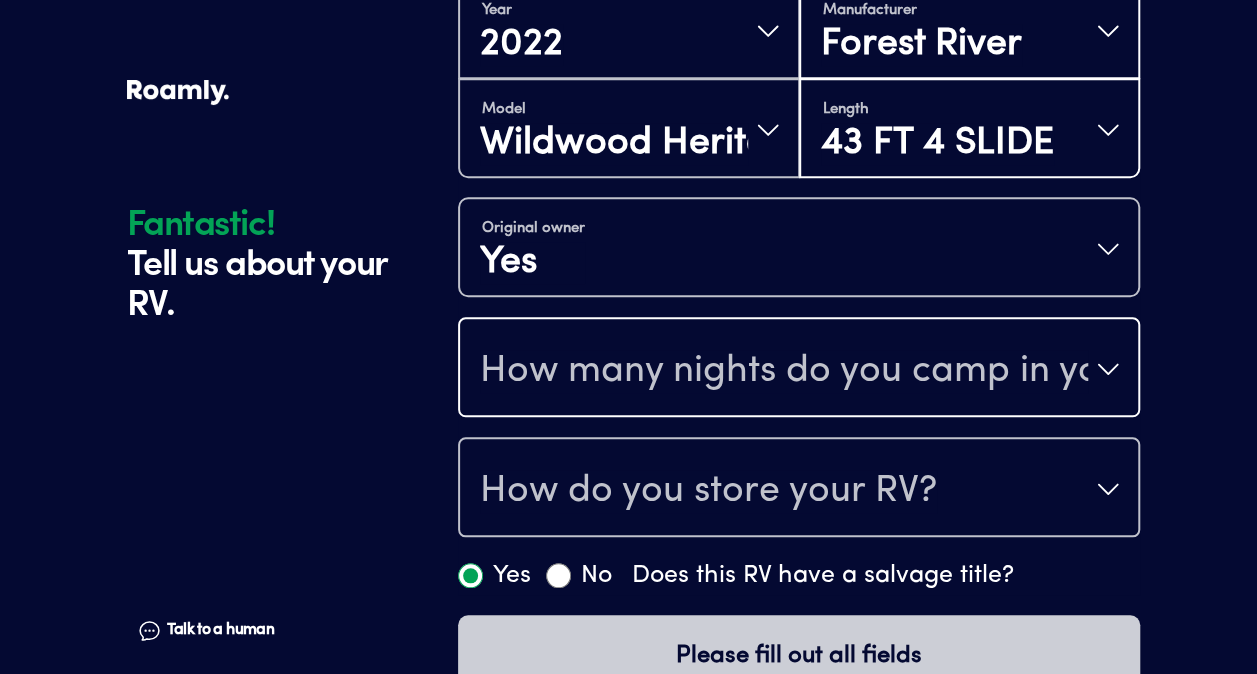 click on "How many nights do you camp in your RV?" at bounding box center (799, 369) 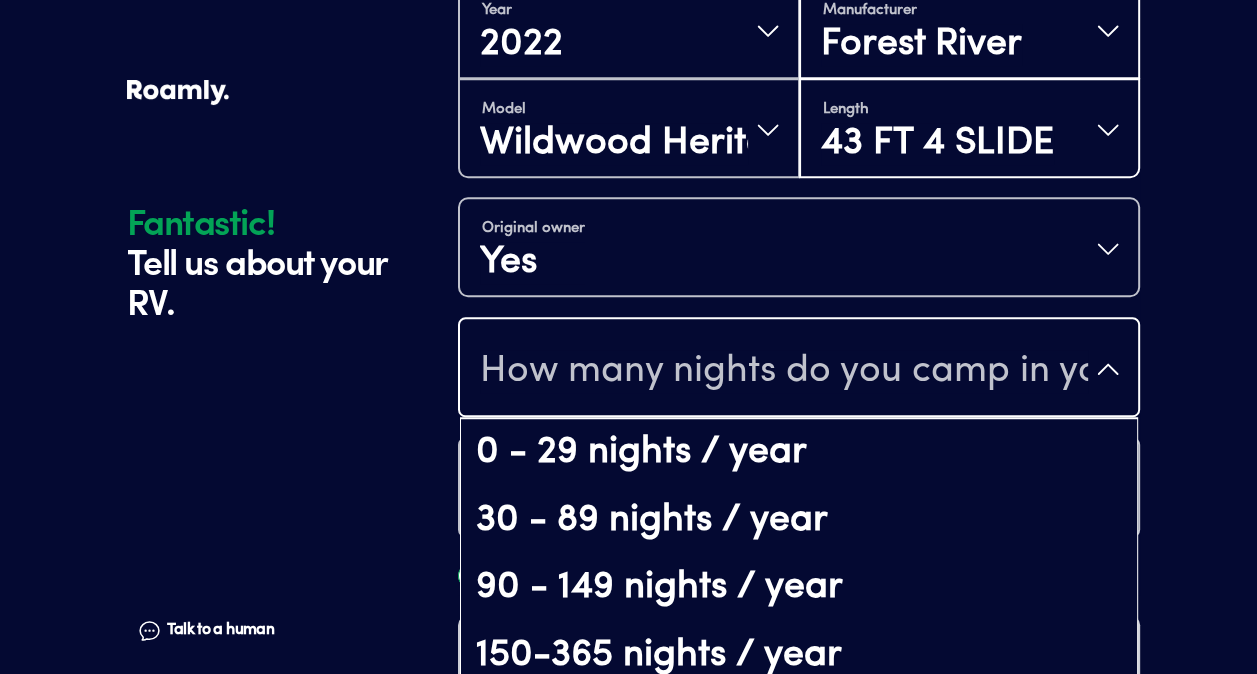 click on "0 - 29 nights / year" at bounding box center (799, 453) 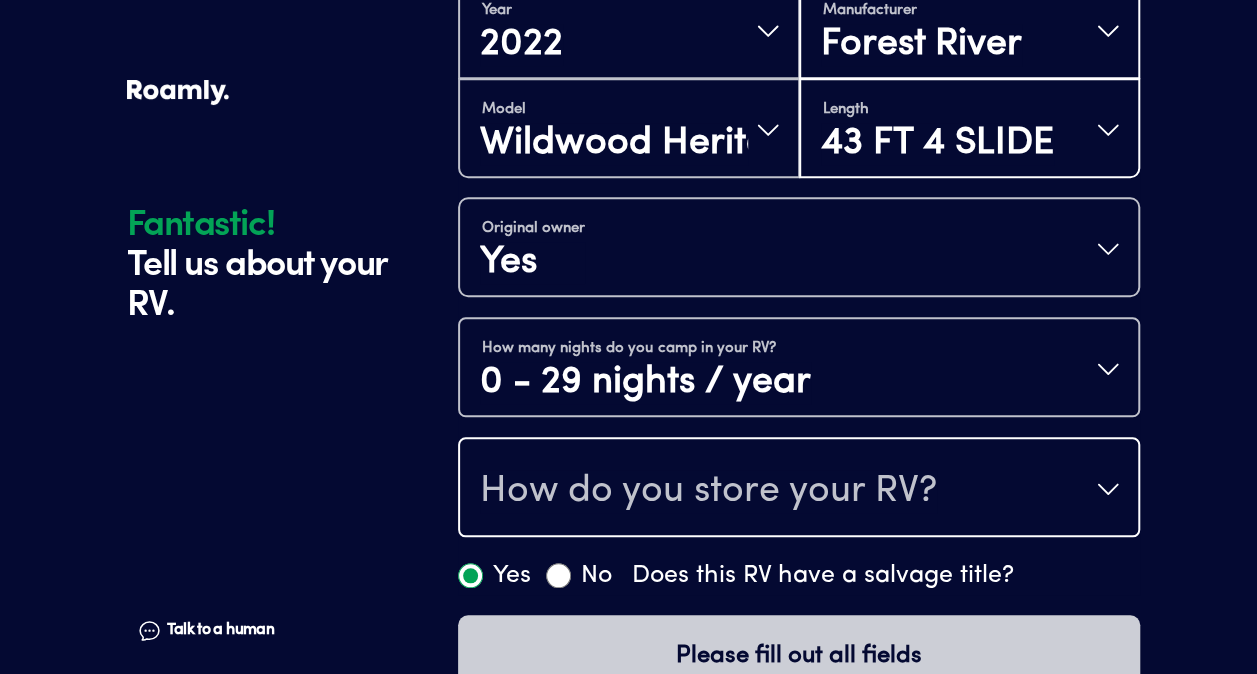 click on "How do you store your RV?" at bounding box center [799, 489] 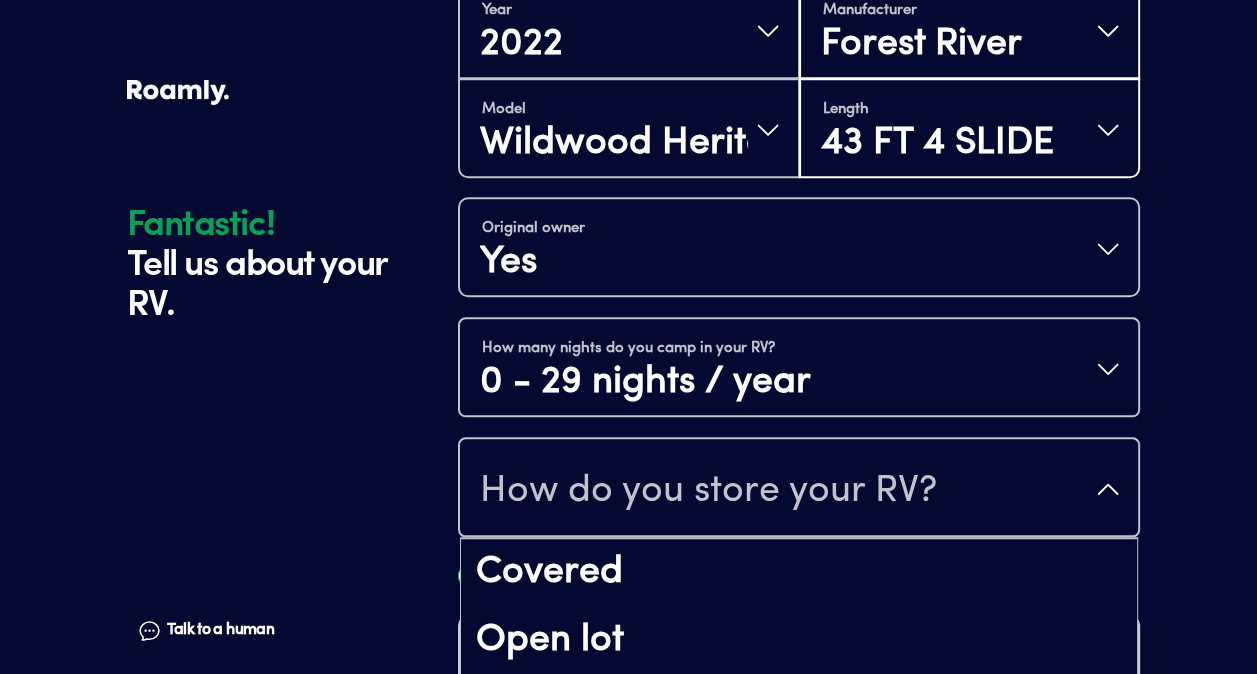 scroll, scrollTop: 25, scrollLeft: 0, axis: vertical 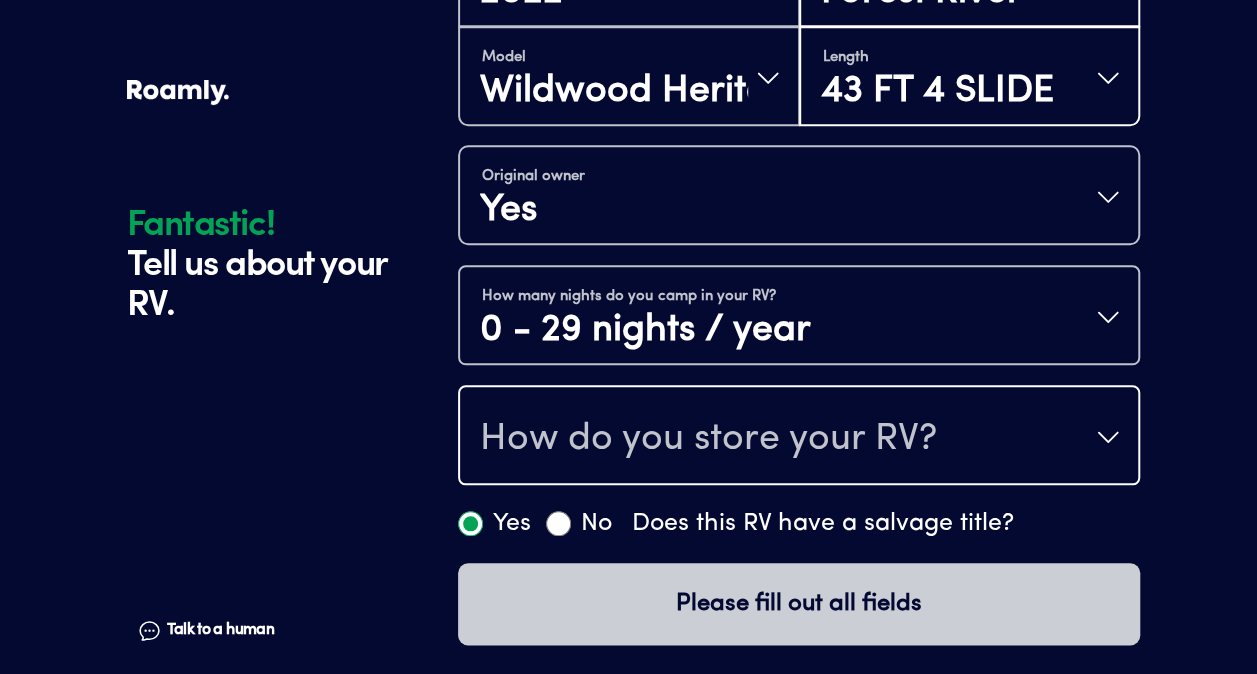 click on "How do you store your RV?" at bounding box center [799, 437] 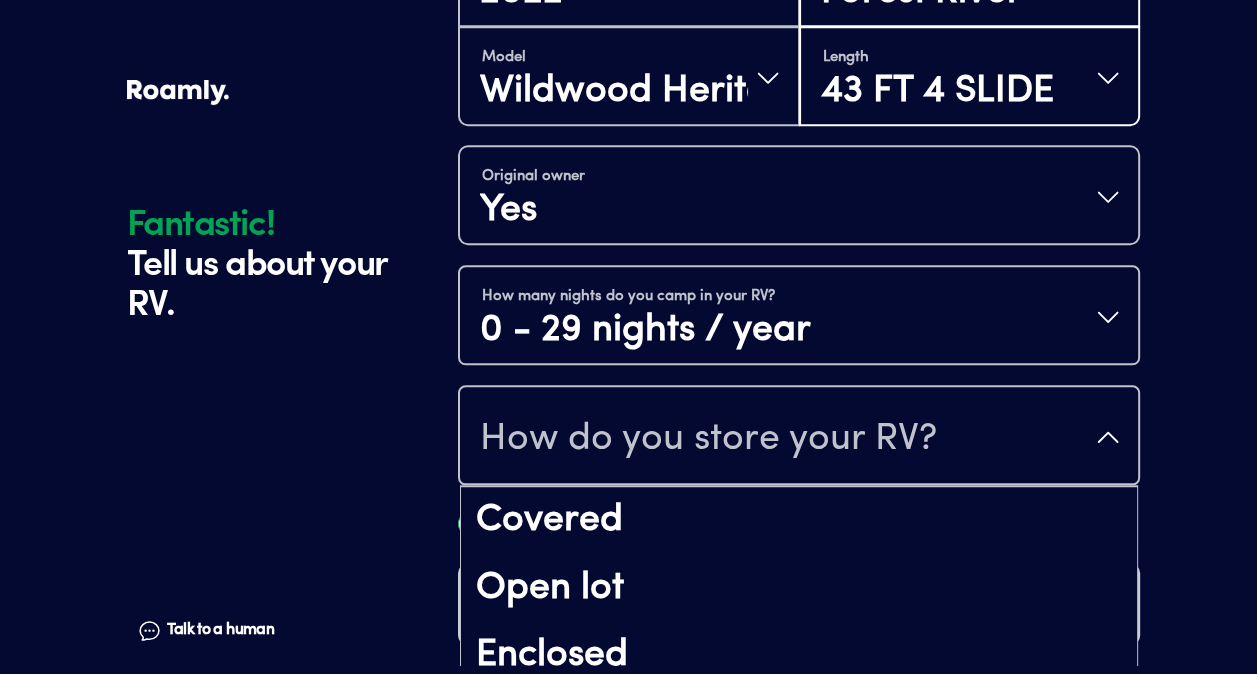 scroll, scrollTop: 25, scrollLeft: 0, axis: vertical 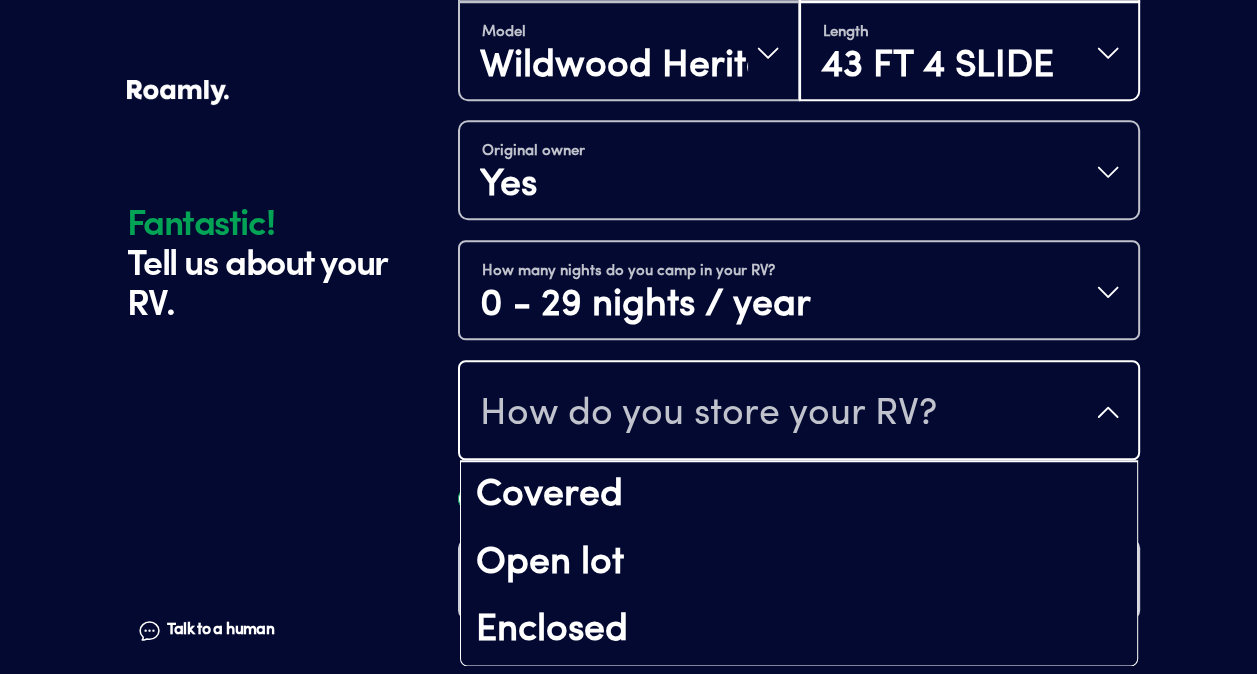 click on "Covered" at bounding box center (799, 496) 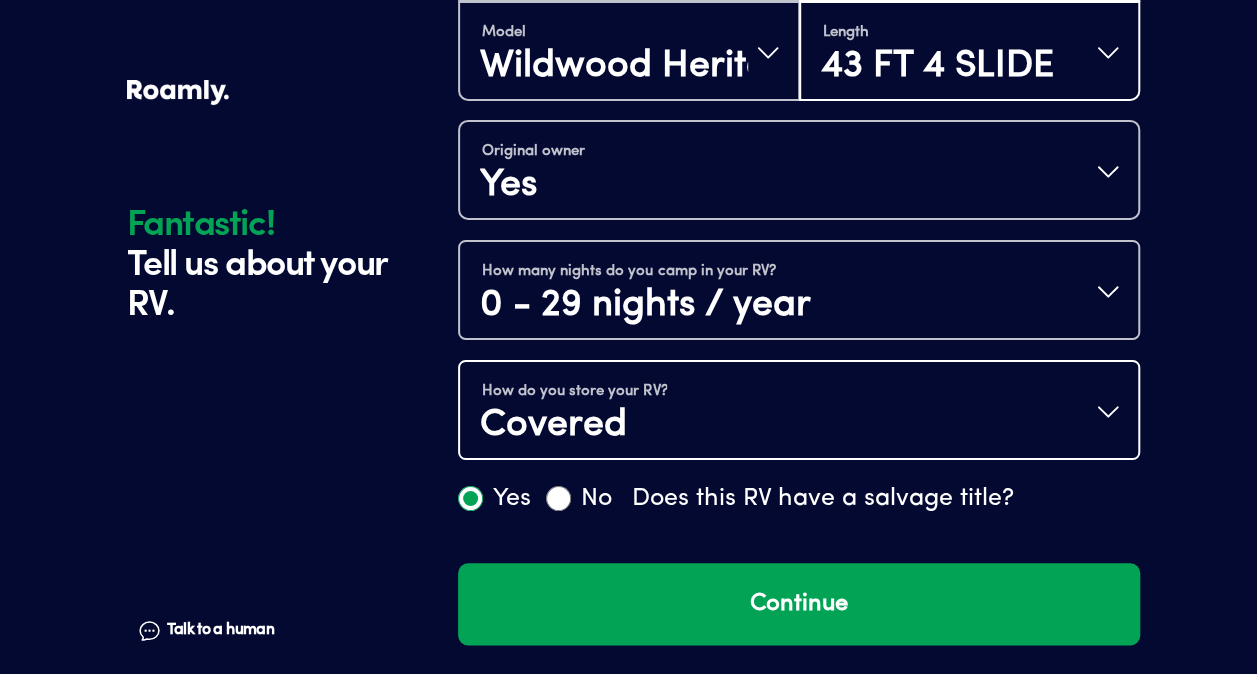 scroll, scrollTop: 0, scrollLeft: 0, axis: both 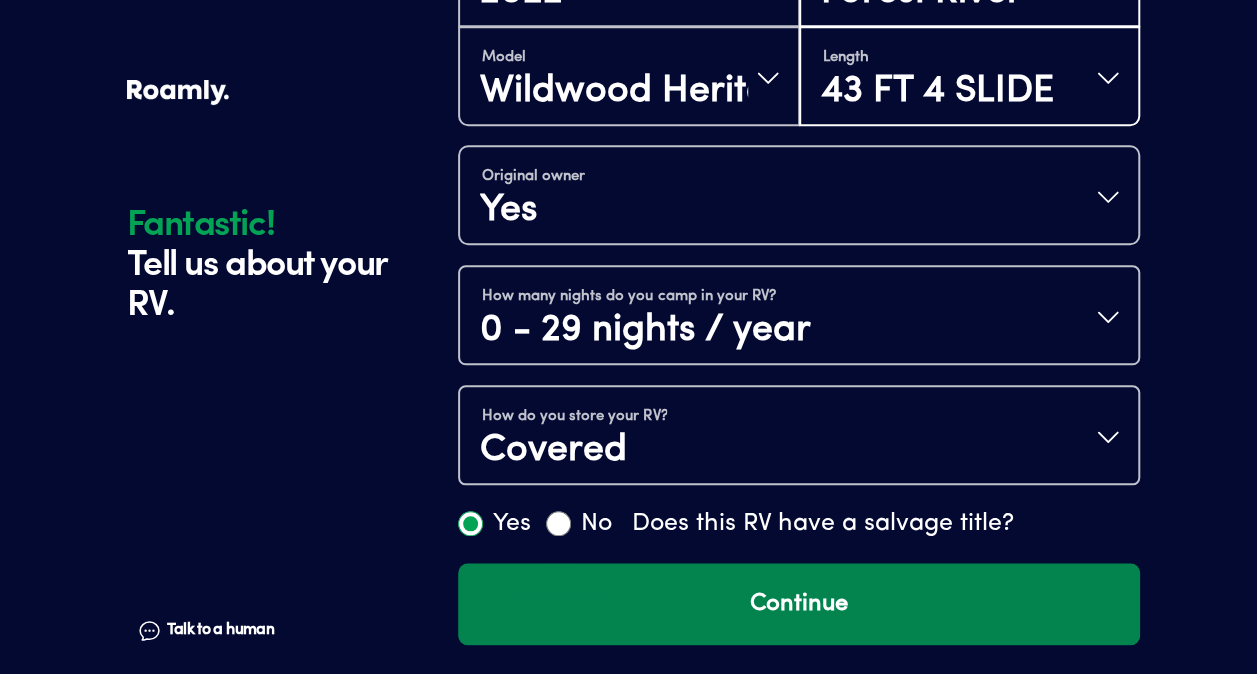 click on "Continue" at bounding box center [799, 604] 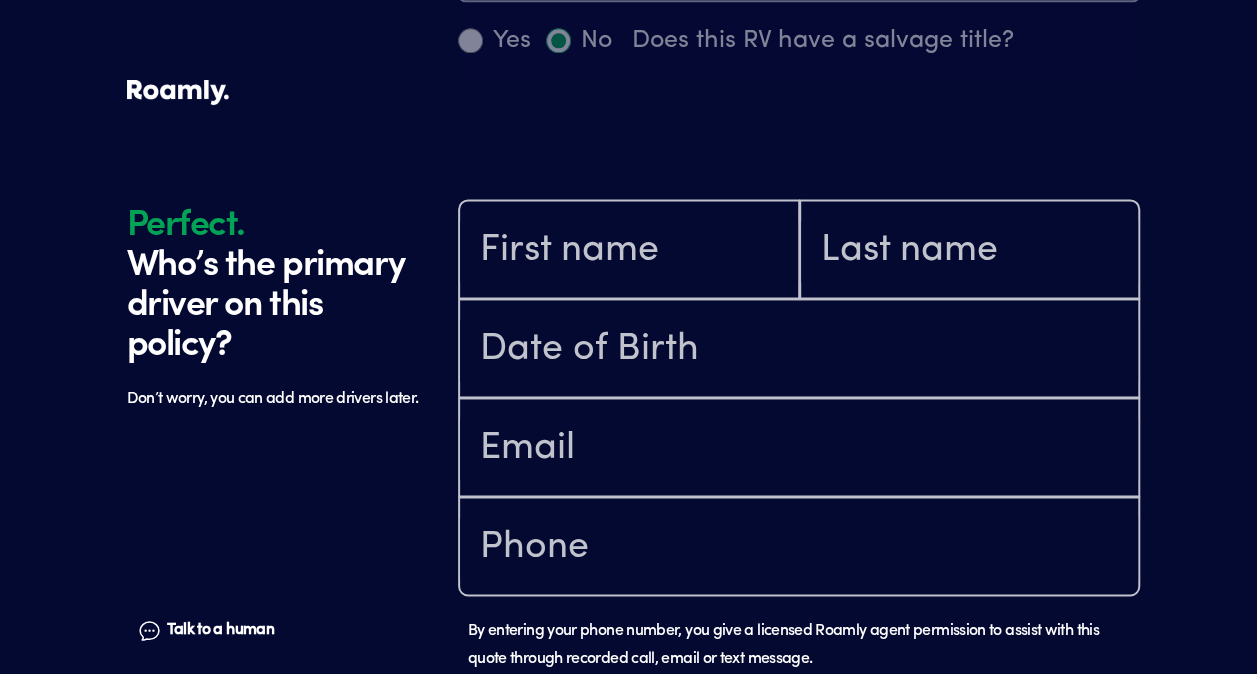 scroll, scrollTop: 1384, scrollLeft: 0, axis: vertical 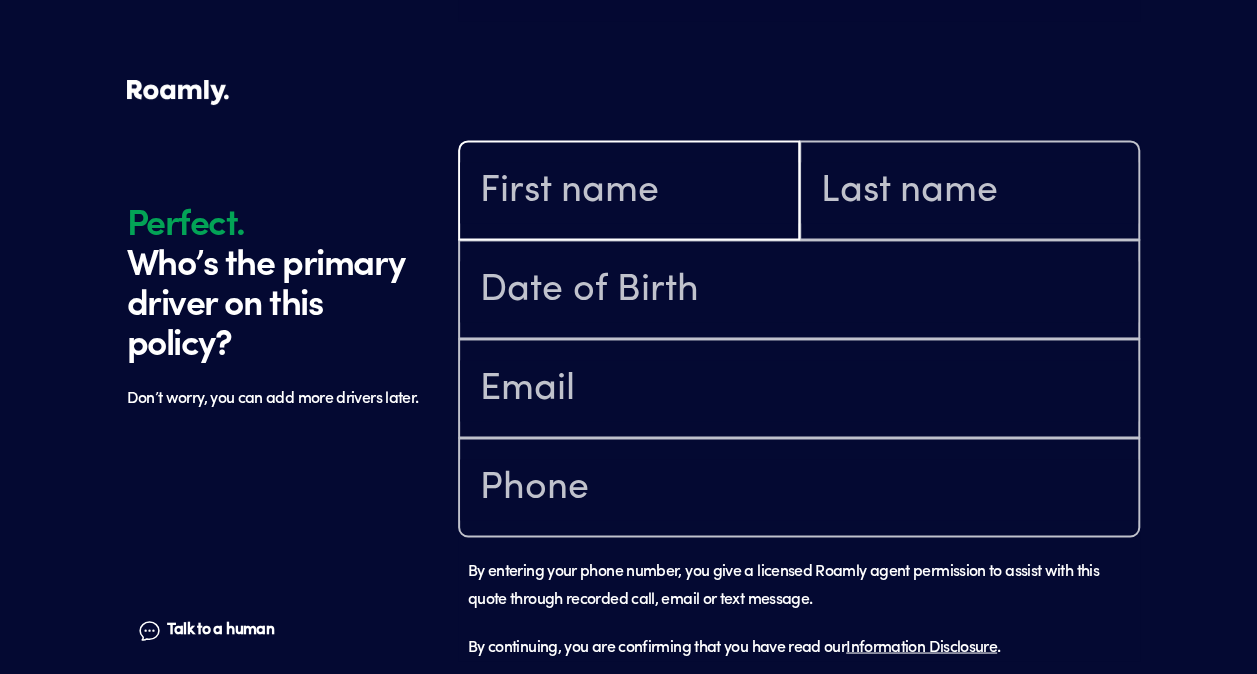click at bounding box center (629, 192) 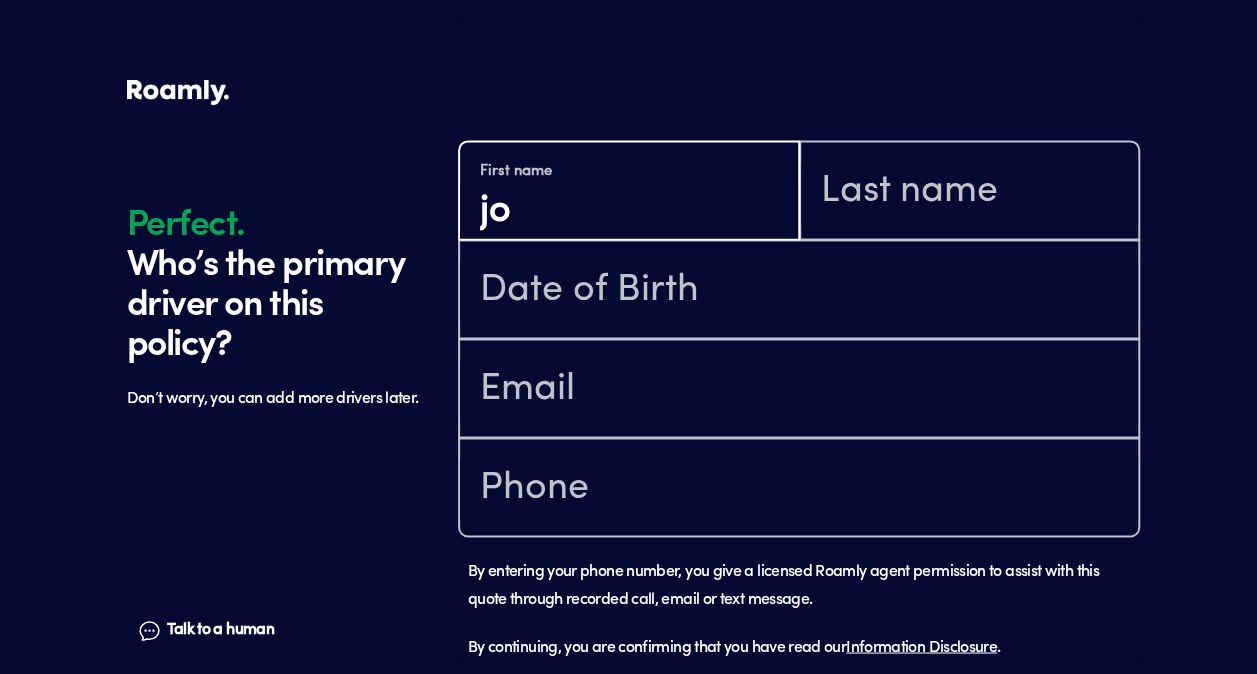 type on "j" 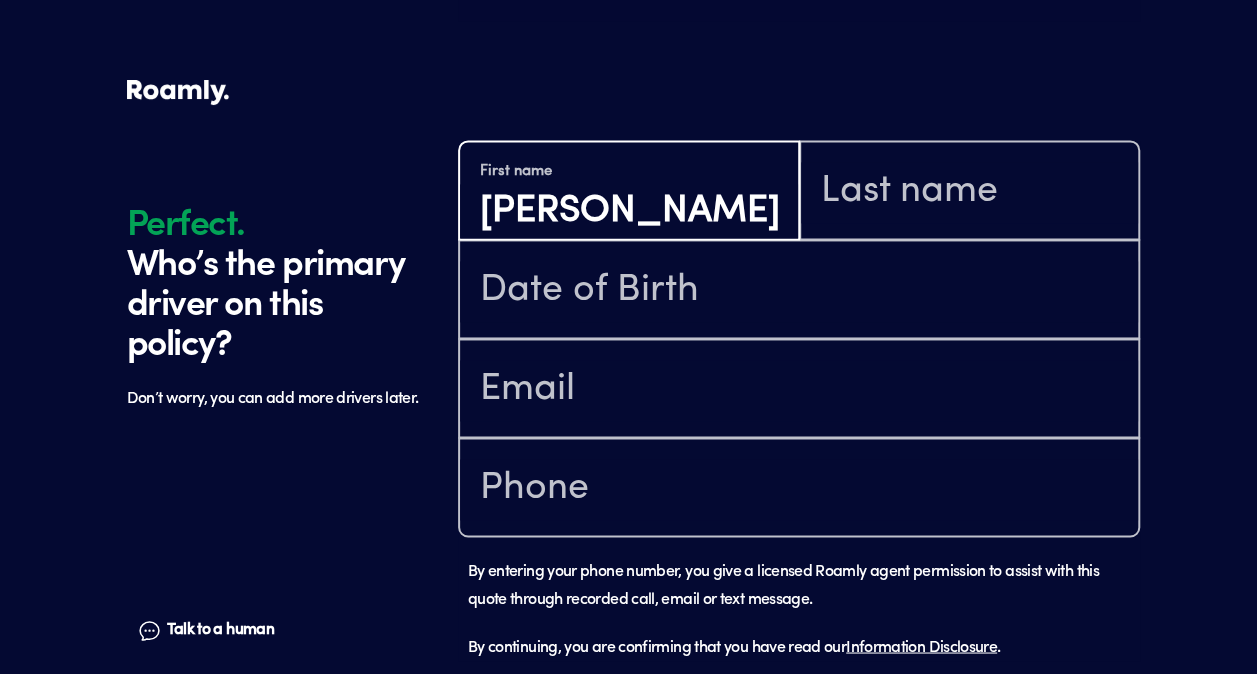 type on "[PERSON_NAME]" 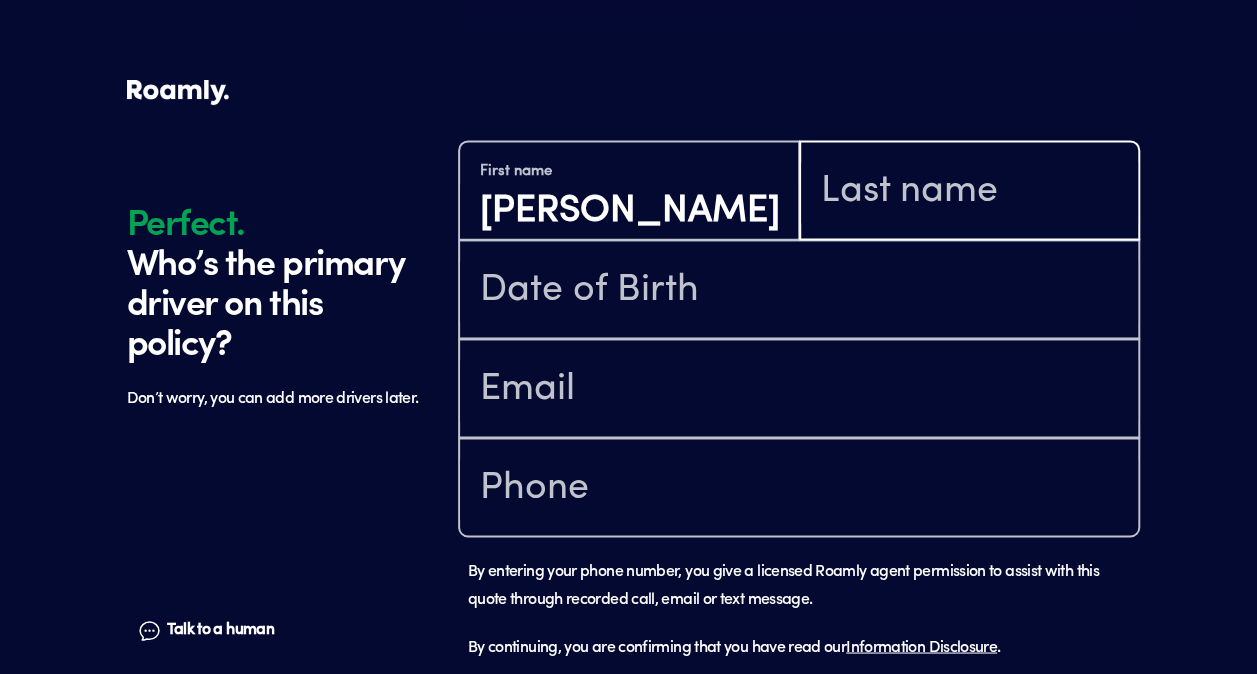 click at bounding box center [970, 192] 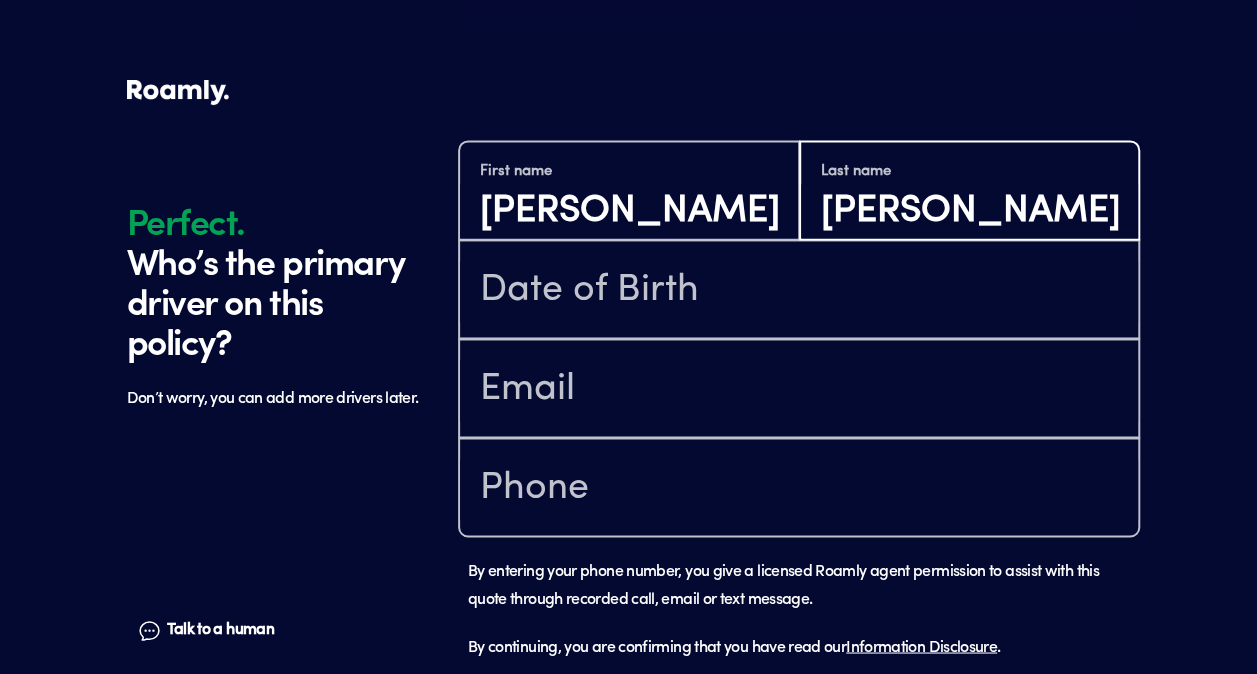 type on "[PERSON_NAME]" 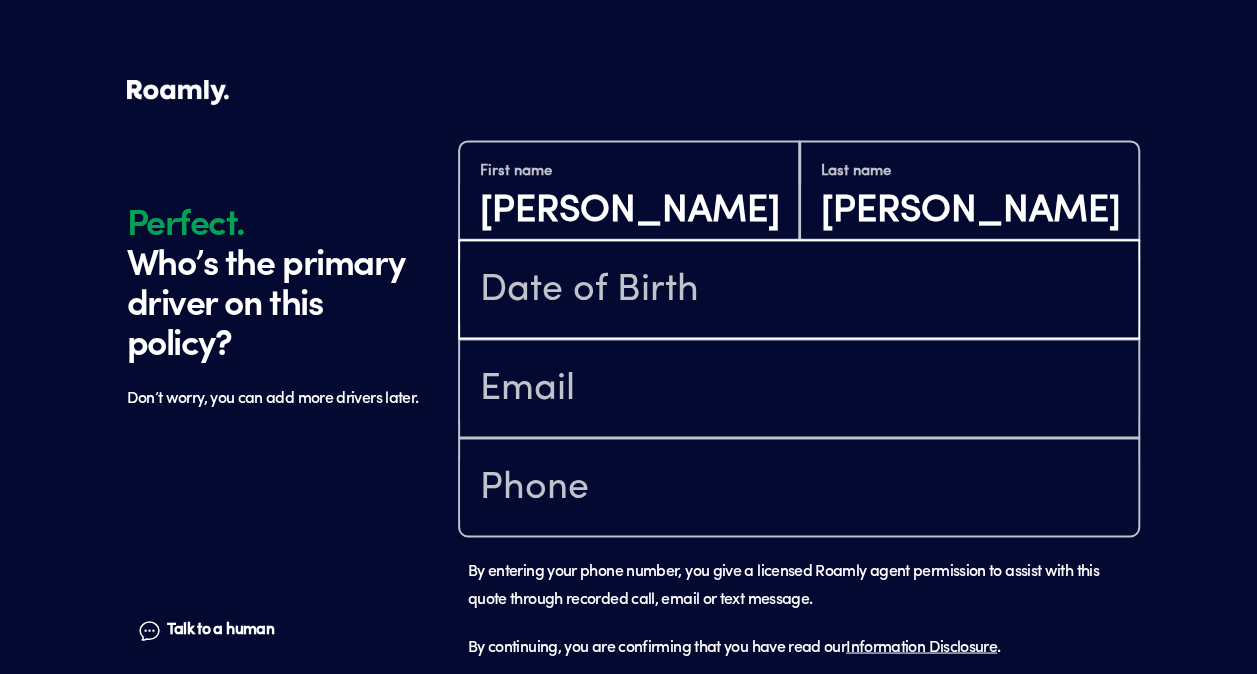 click at bounding box center [799, 291] 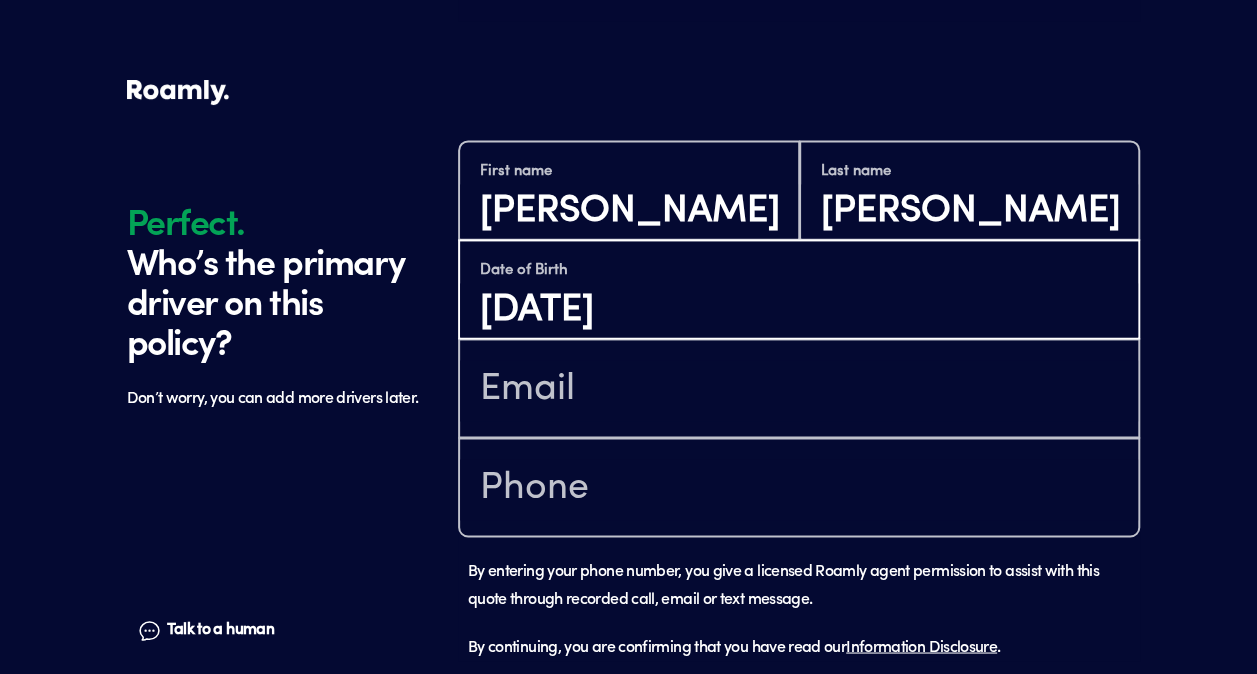 type on "[DATE]" 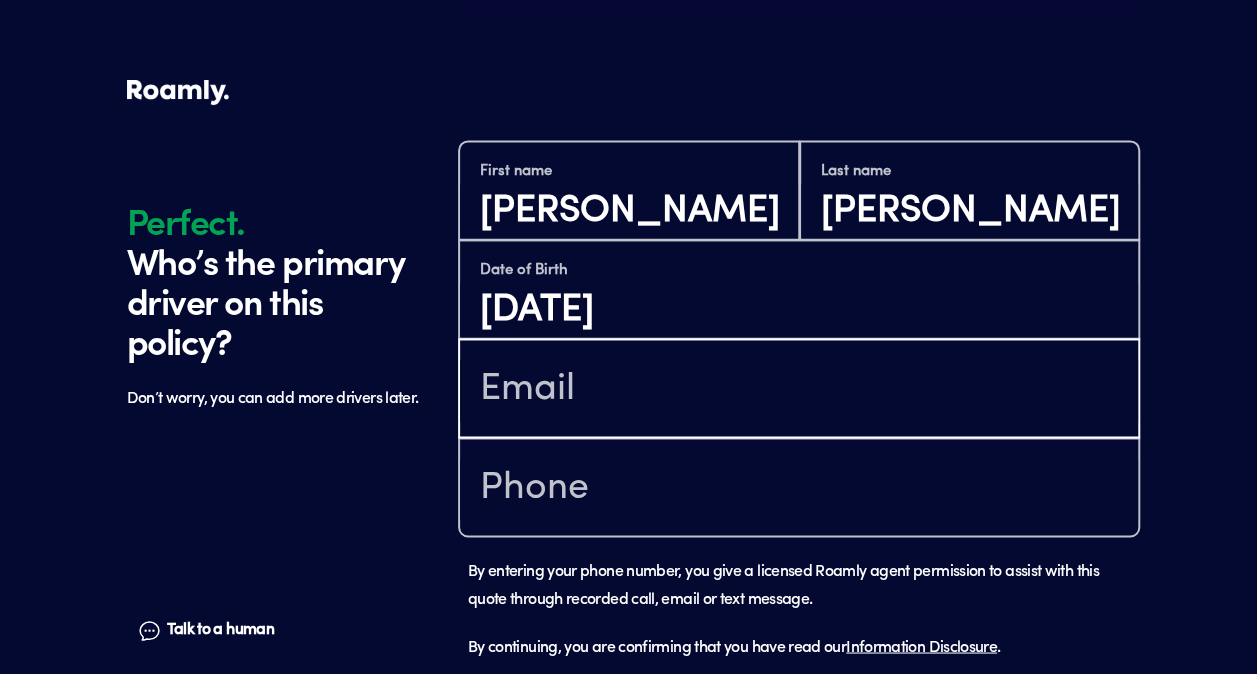 click at bounding box center [799, 390] 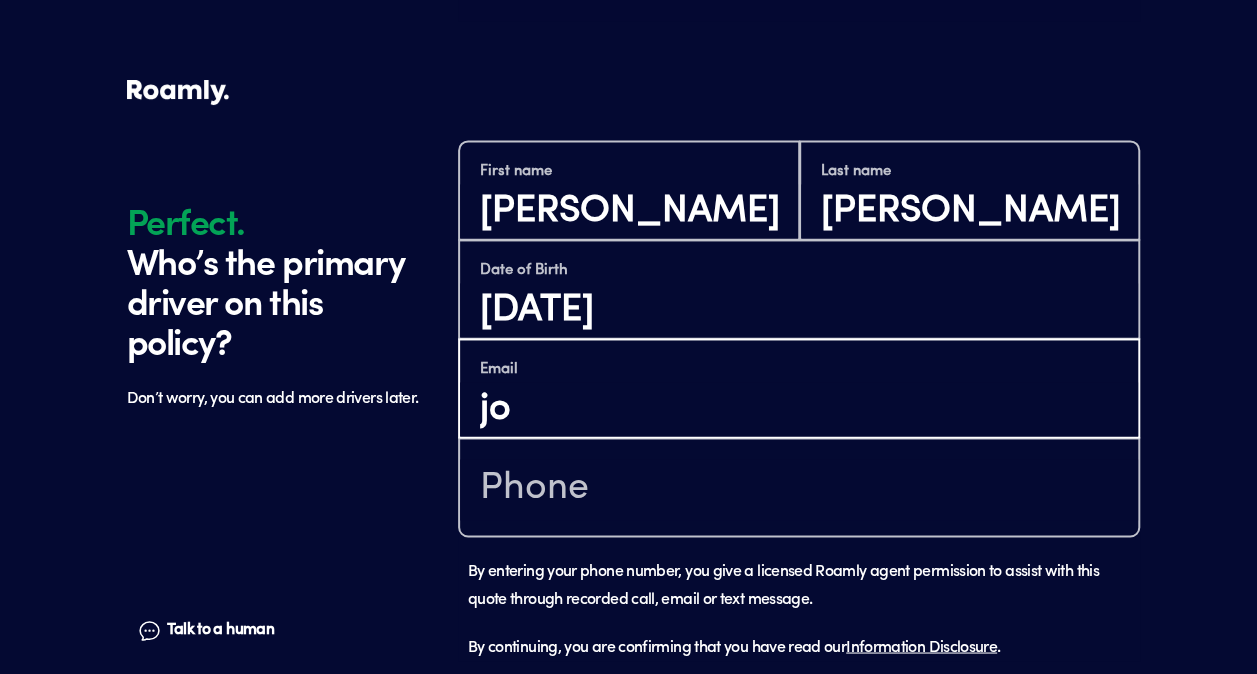 type on "j" 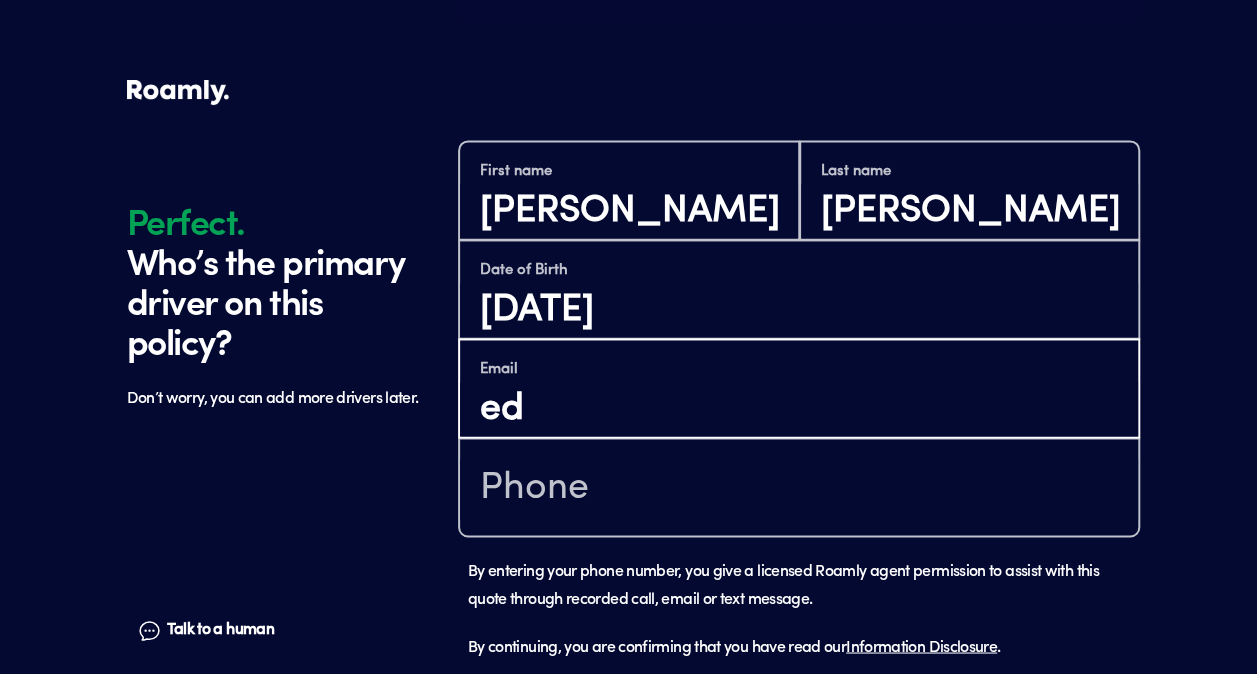 type on "[EMAIL_ADDRESS][DOMAIN_NAME]" 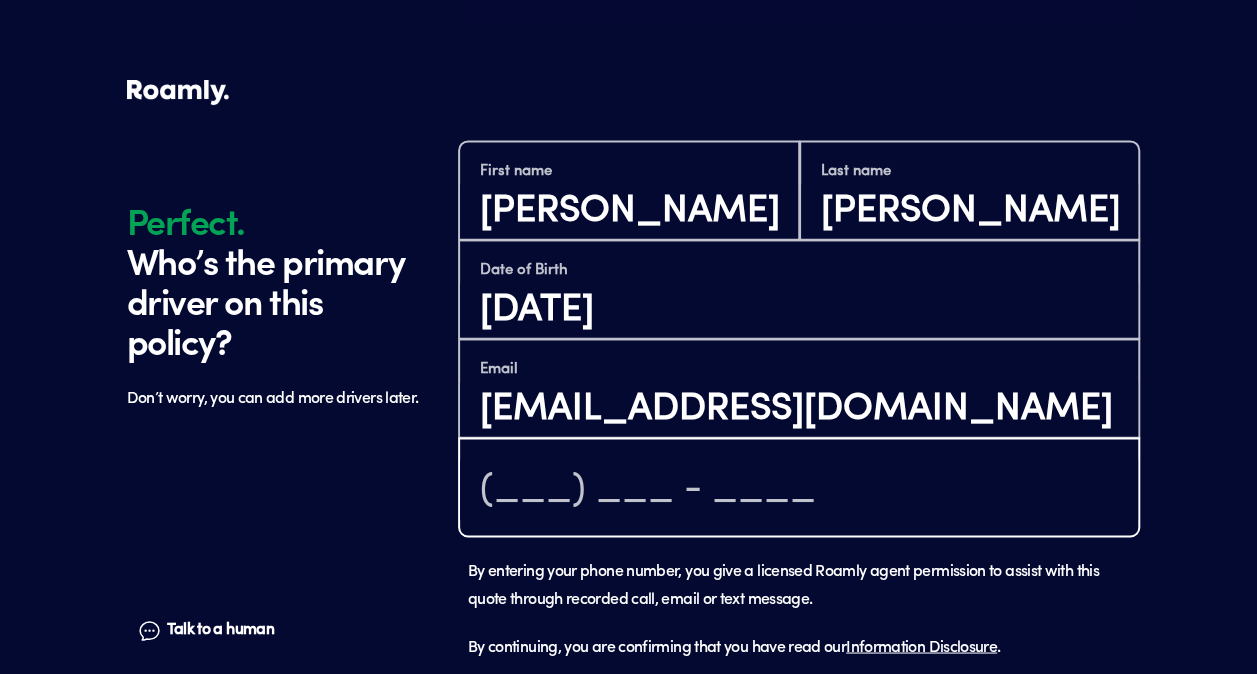 click at bounding box center [799, 489] 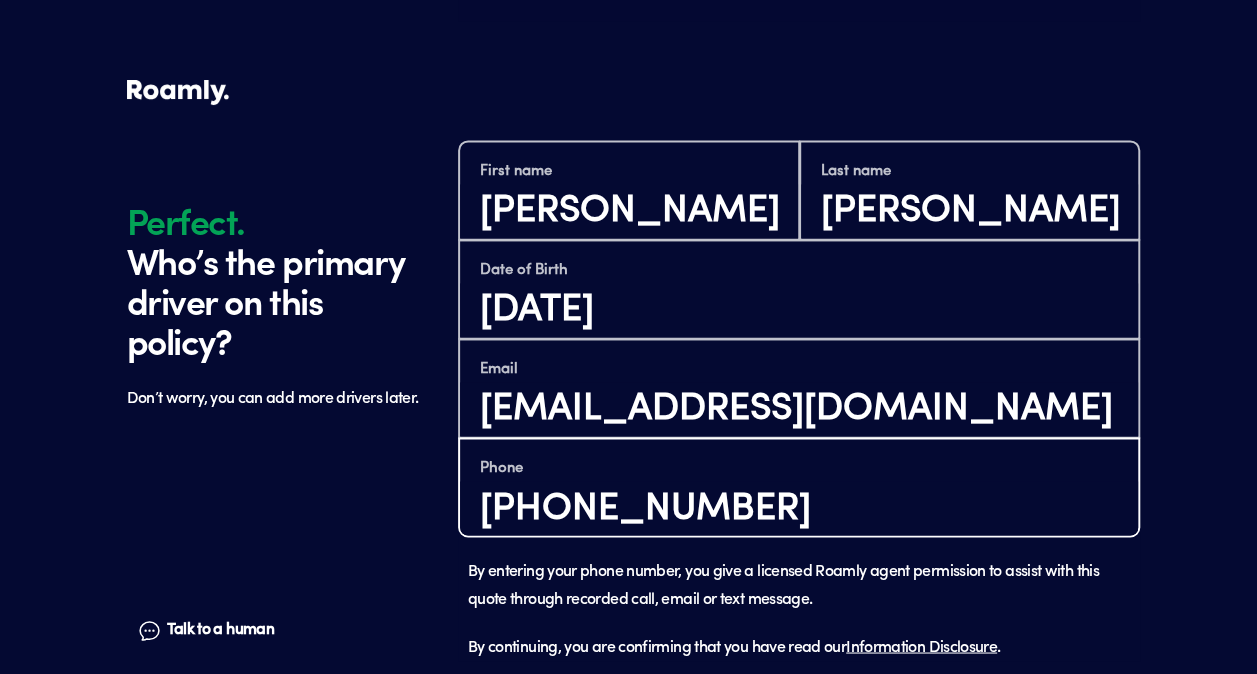type on "[PHONE_NUMBER]" 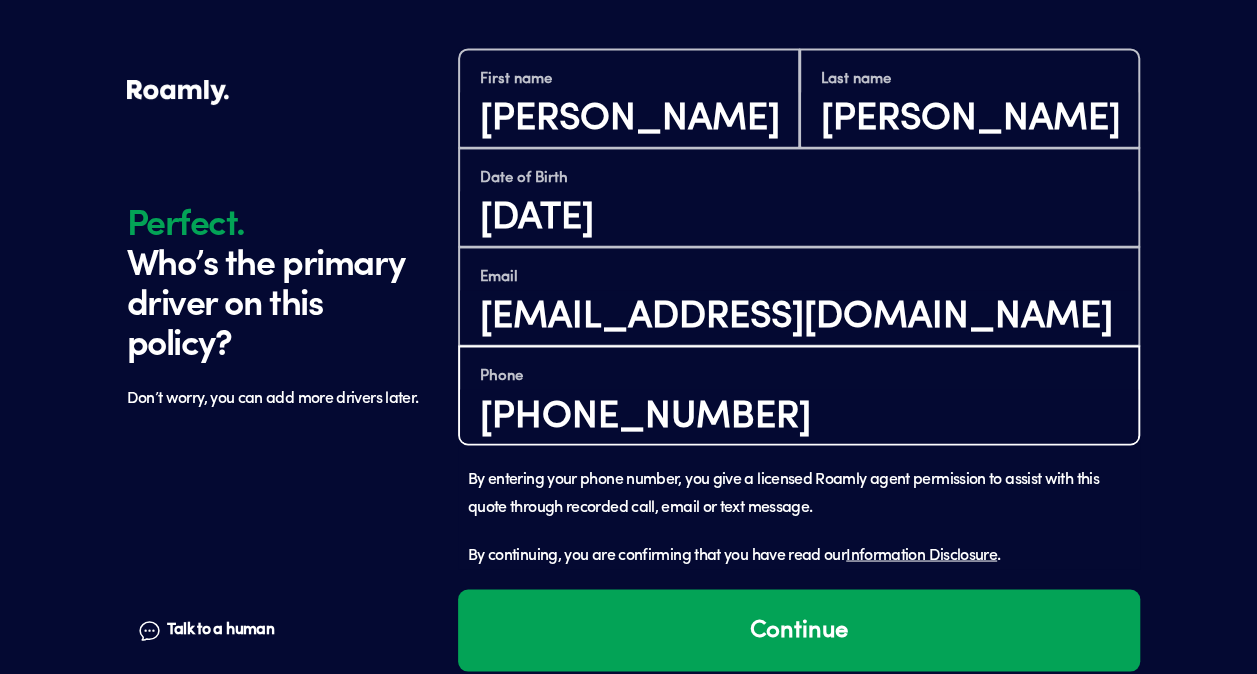 scroll, scrollTop: 1502, scrollLeft: 0, axis: vertical 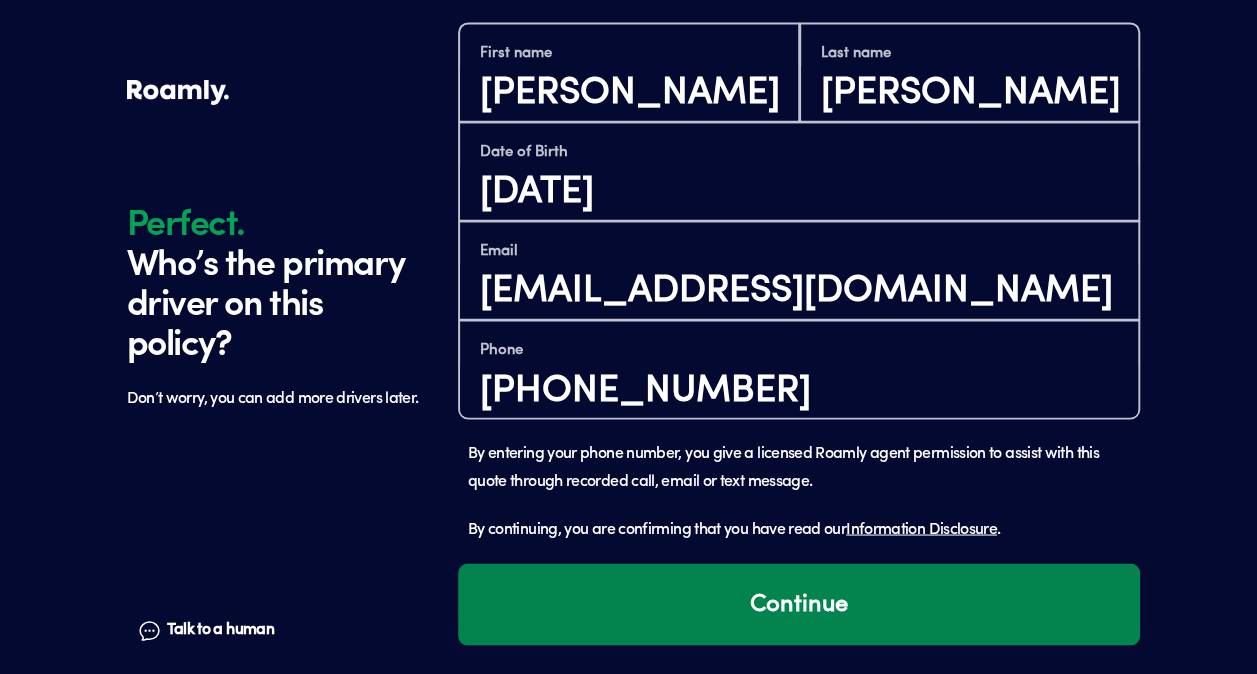 click on "Continue" at bounding box center [799, 604] 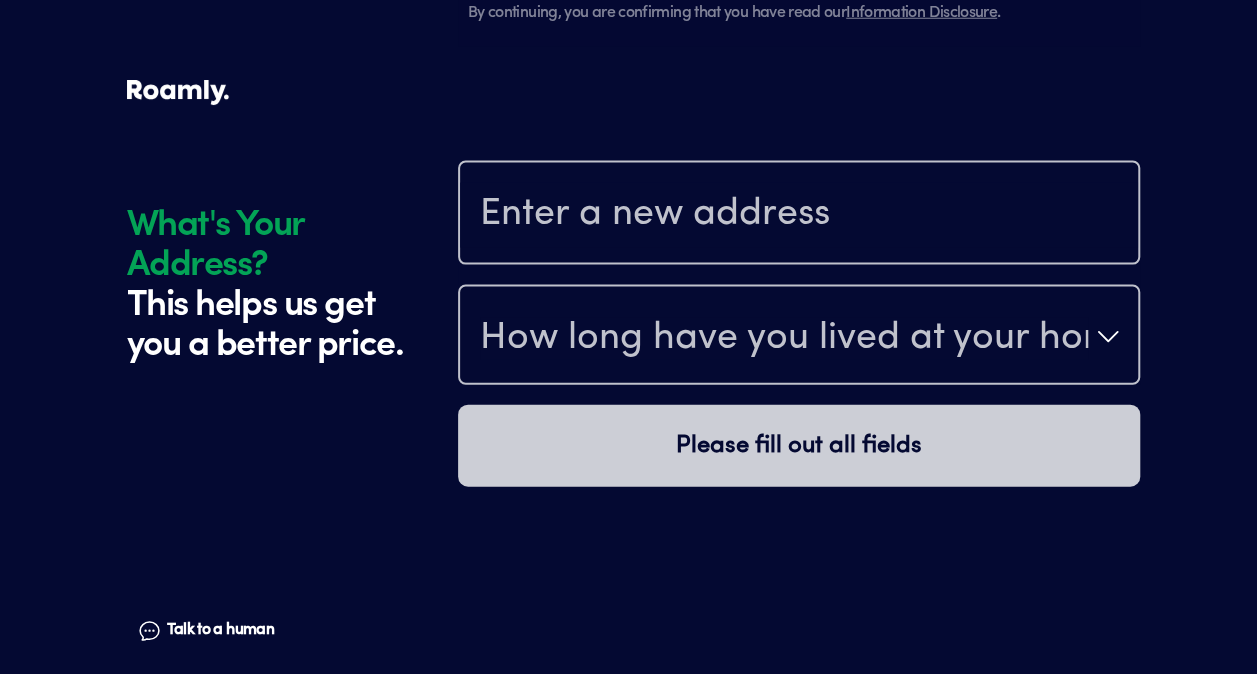 scroll, scrollTop: 2080, scrollLeft: 0, axis: vertical 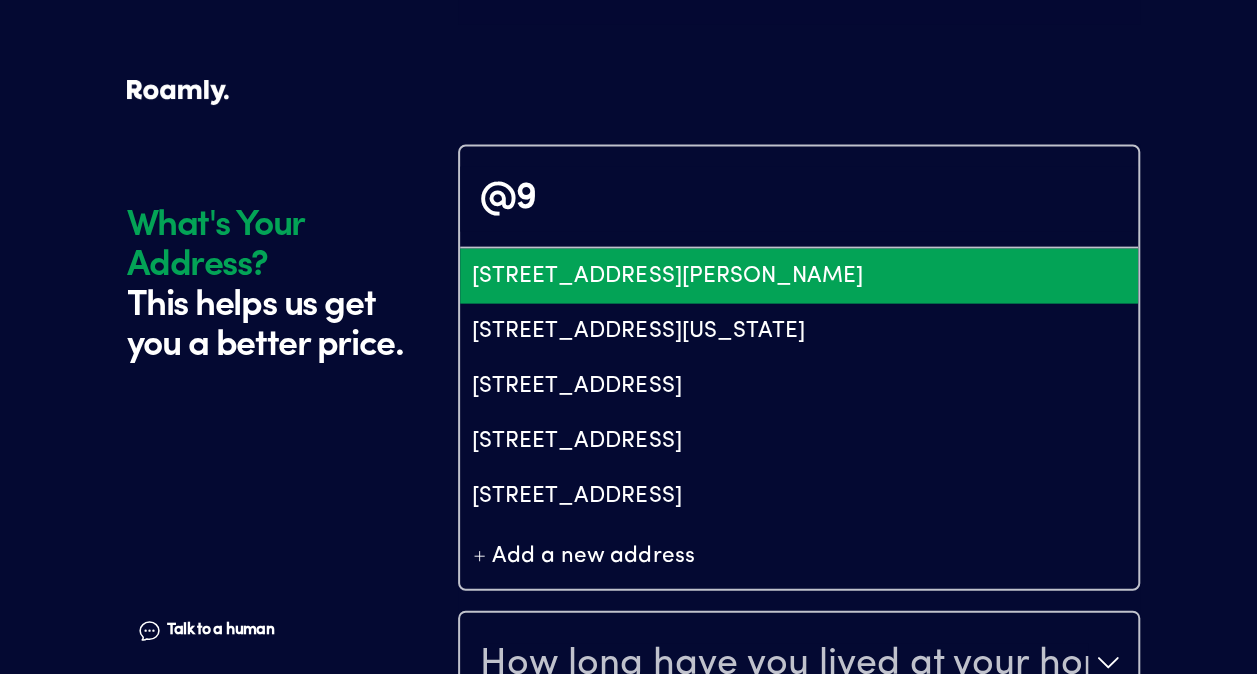 type on "@" 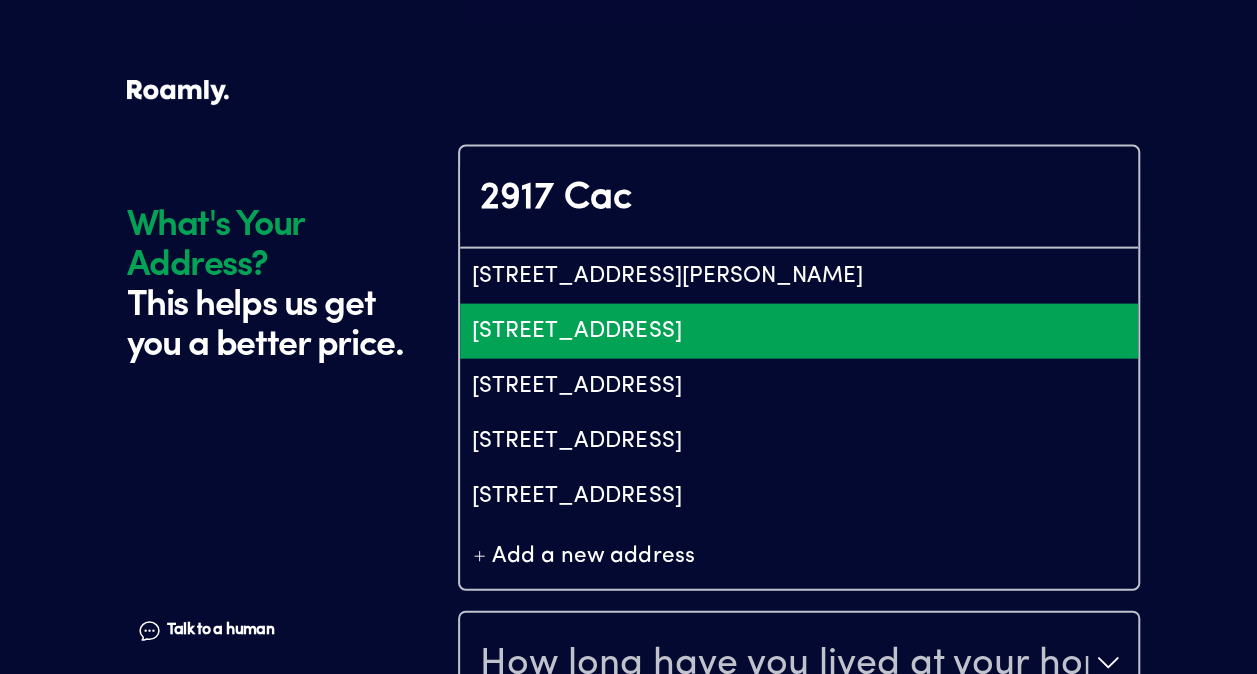 click on "[STREET_ADDRESS]" at bounding box center [799, 331] 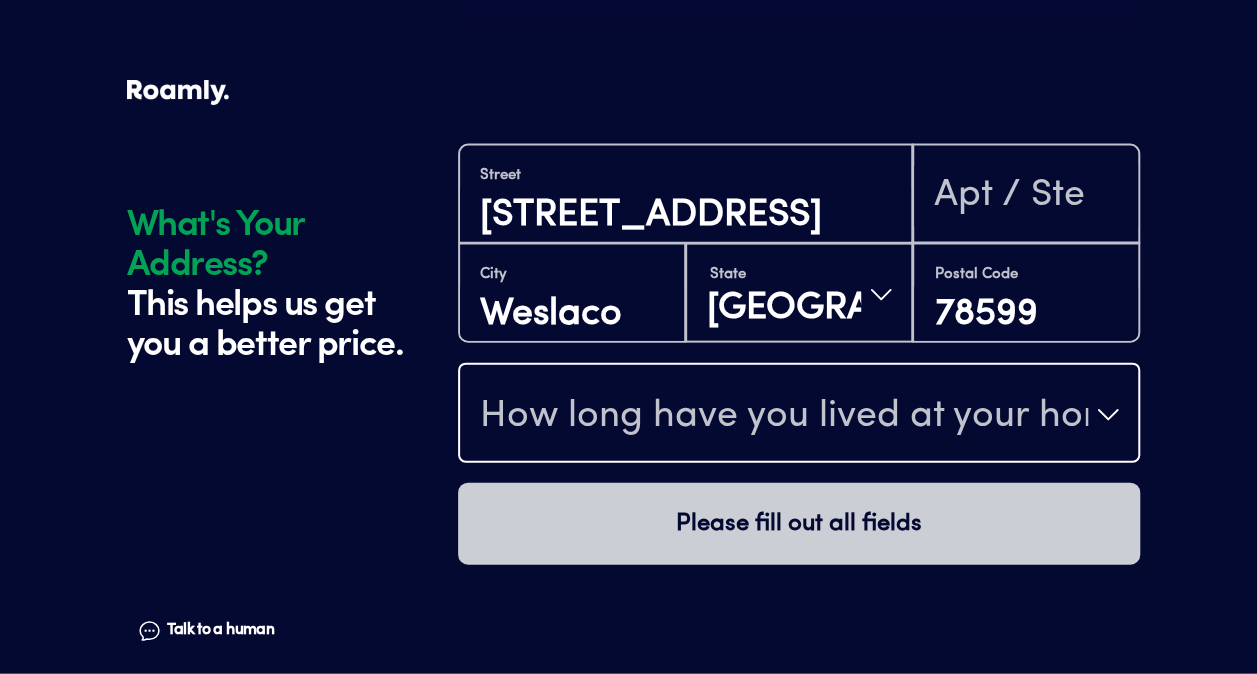 click on "How long have you lived at your home address?" at bounding box center [799, 415] 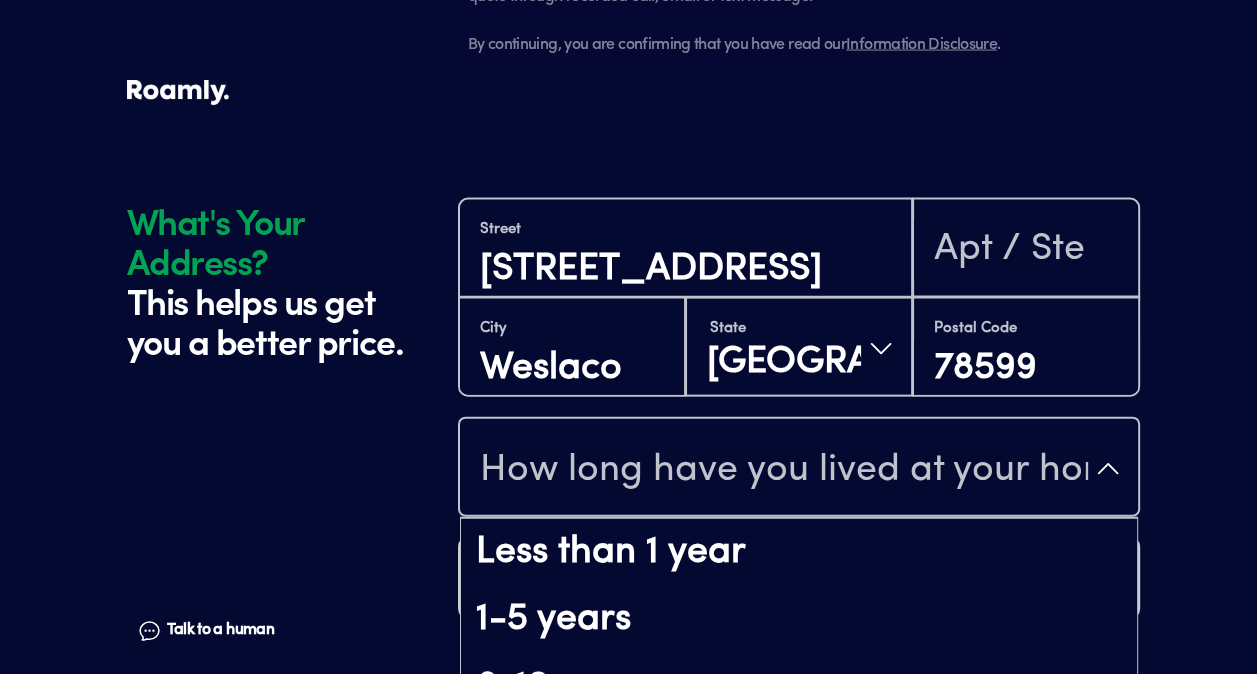 scroll, scrollTop: 2080, scrollLeft: 0, axis: vertical 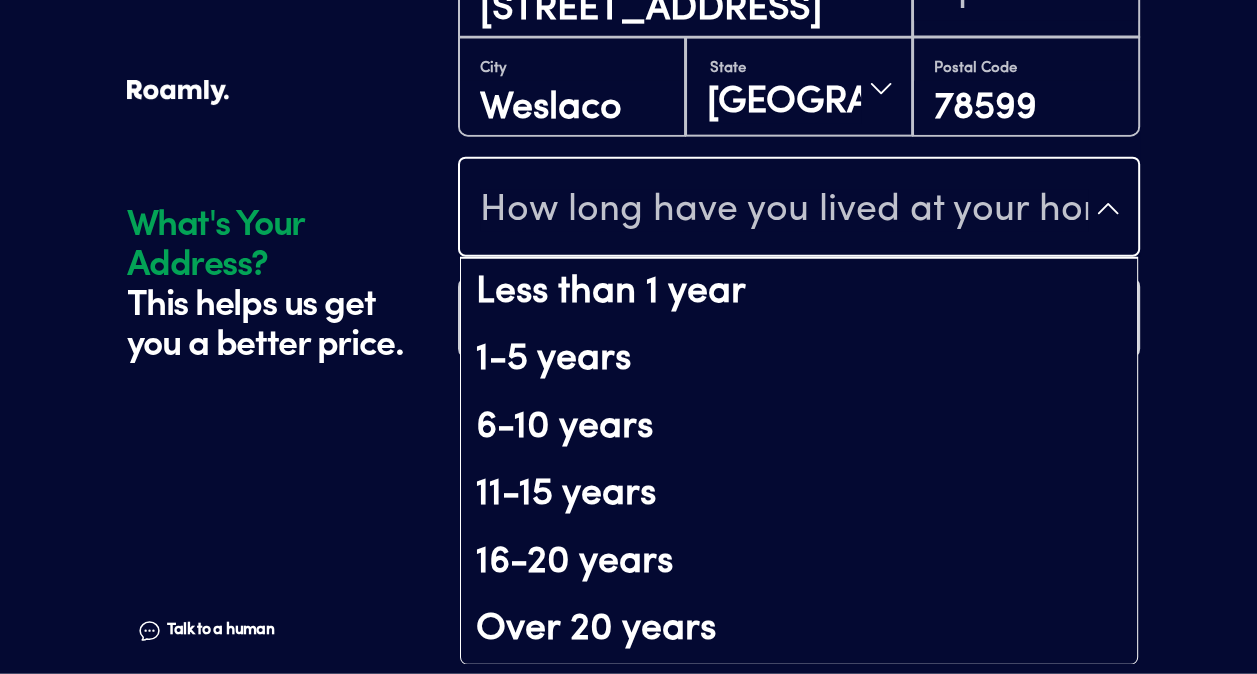 click on "11-15 years" at bounding box center (799, 495) 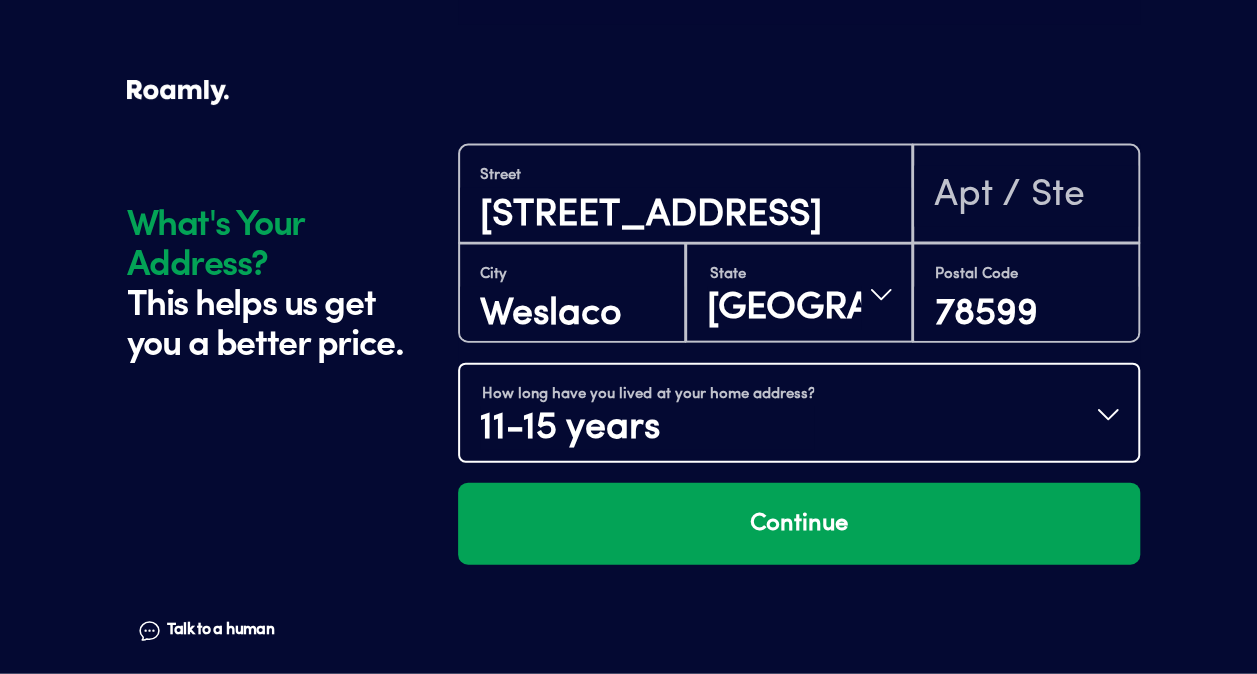 click on "How long have you lived at your home address? 11-15 years" at bounding box center [799, 415] 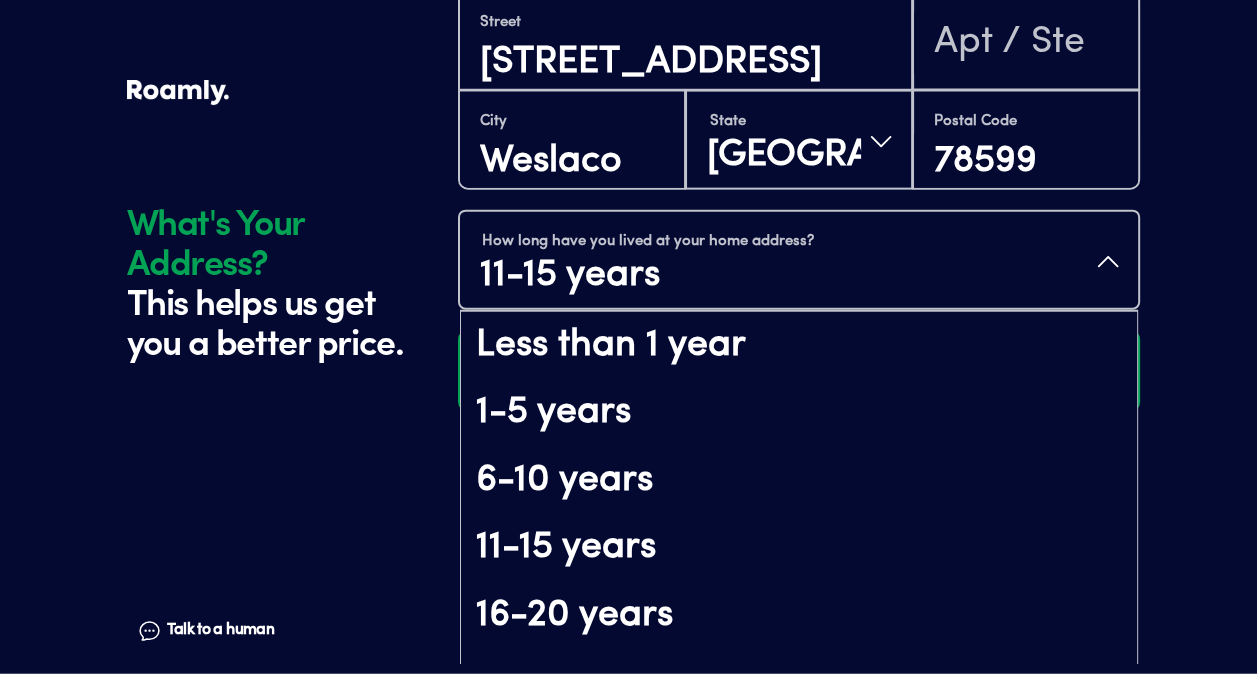 scroll, scrollTop: 206, scrollLeft: 0, axis: vertical 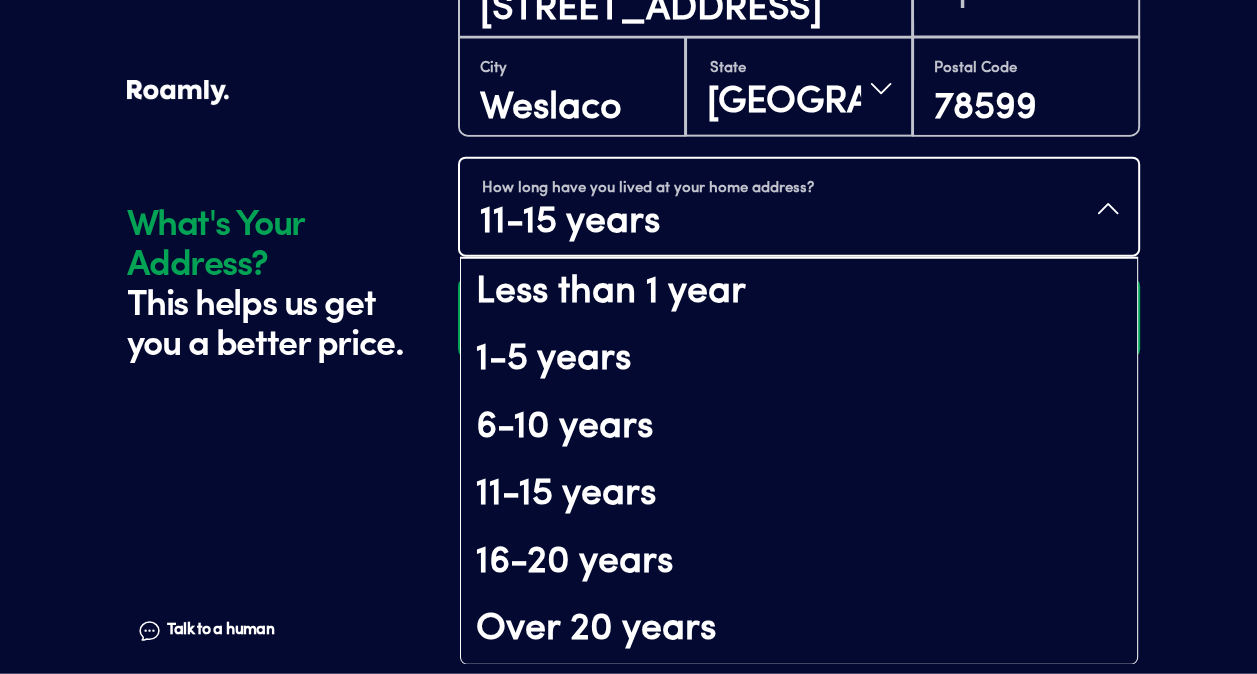 click on "16-20 years" at bounding box center (799, 563) 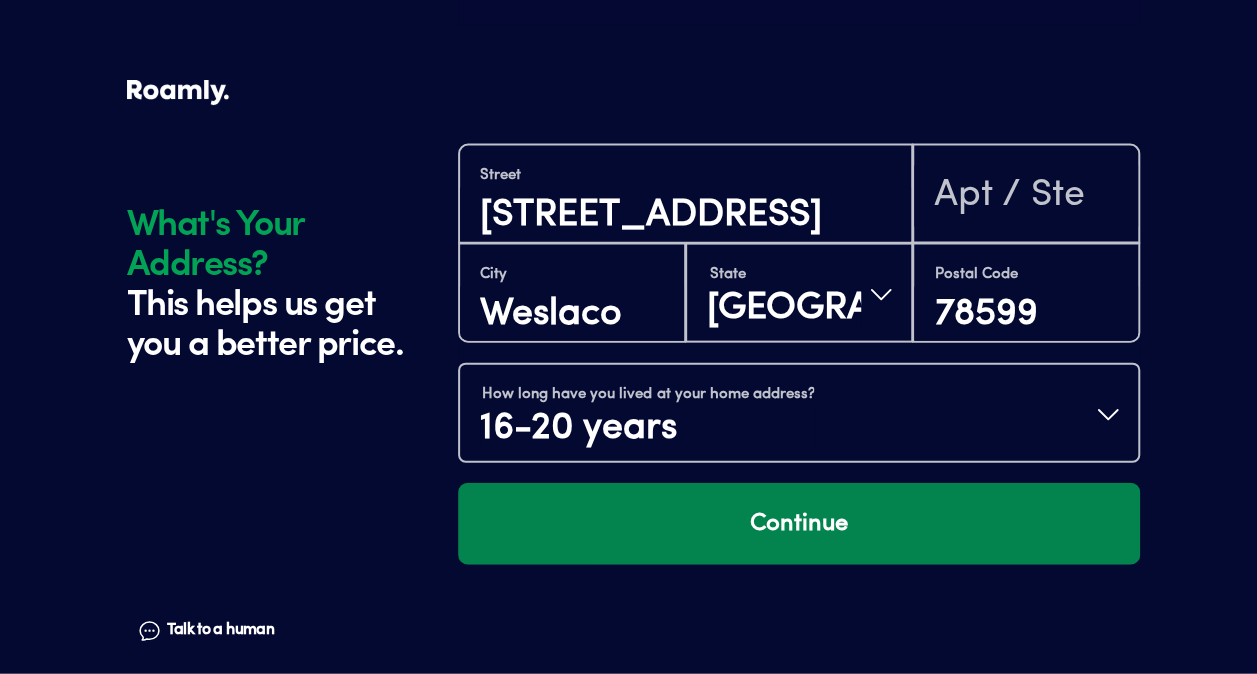 click on "Continue" at bounding box center (799, 524) 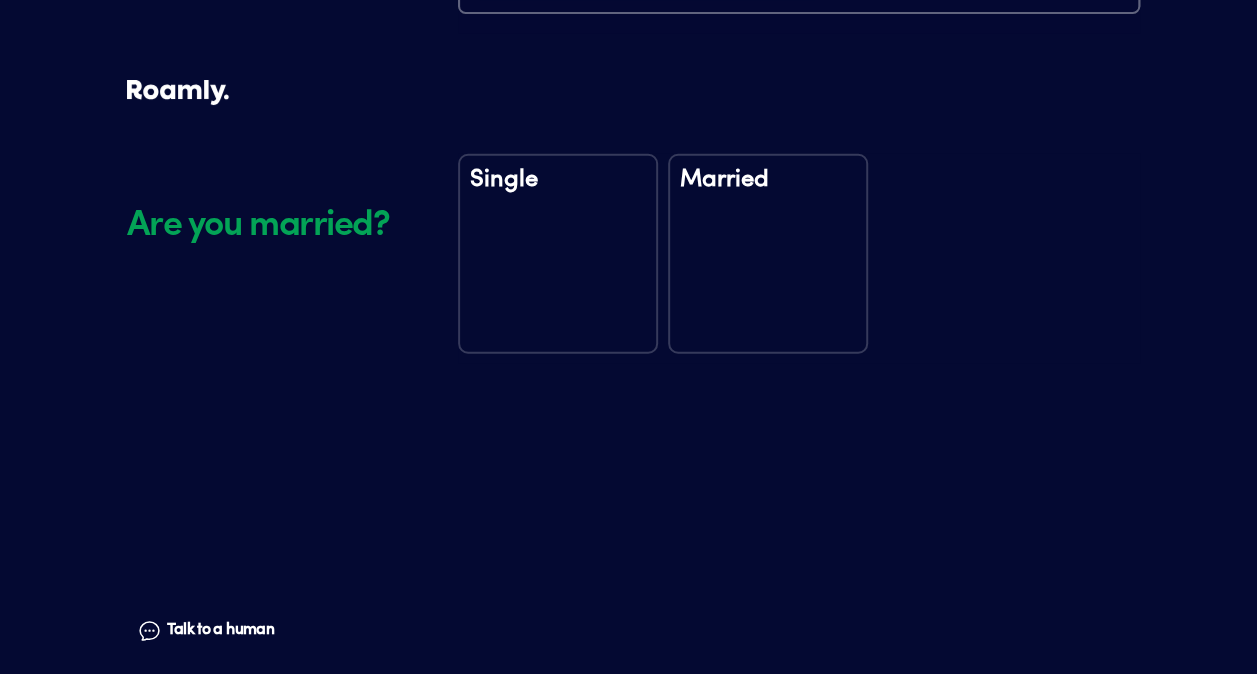 scroll, scrollTop: 2550, scrollLeft: 0, axis: vertical 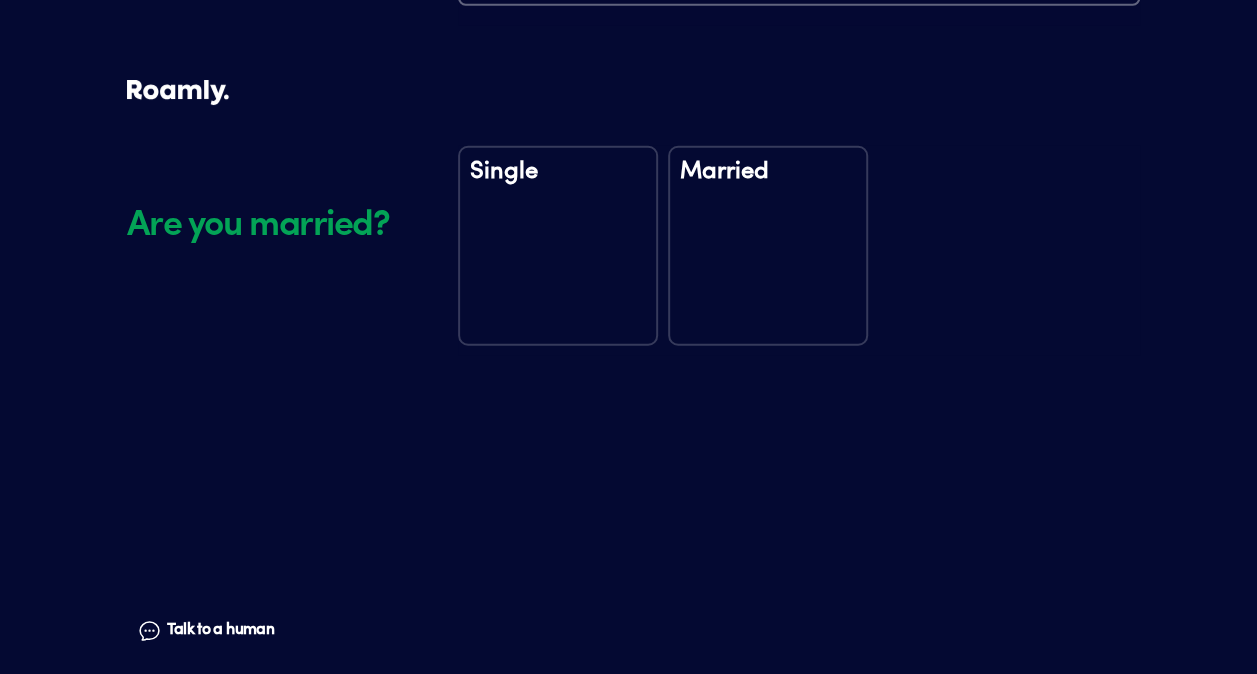 click on "Married" at bounding box center [768, 246] 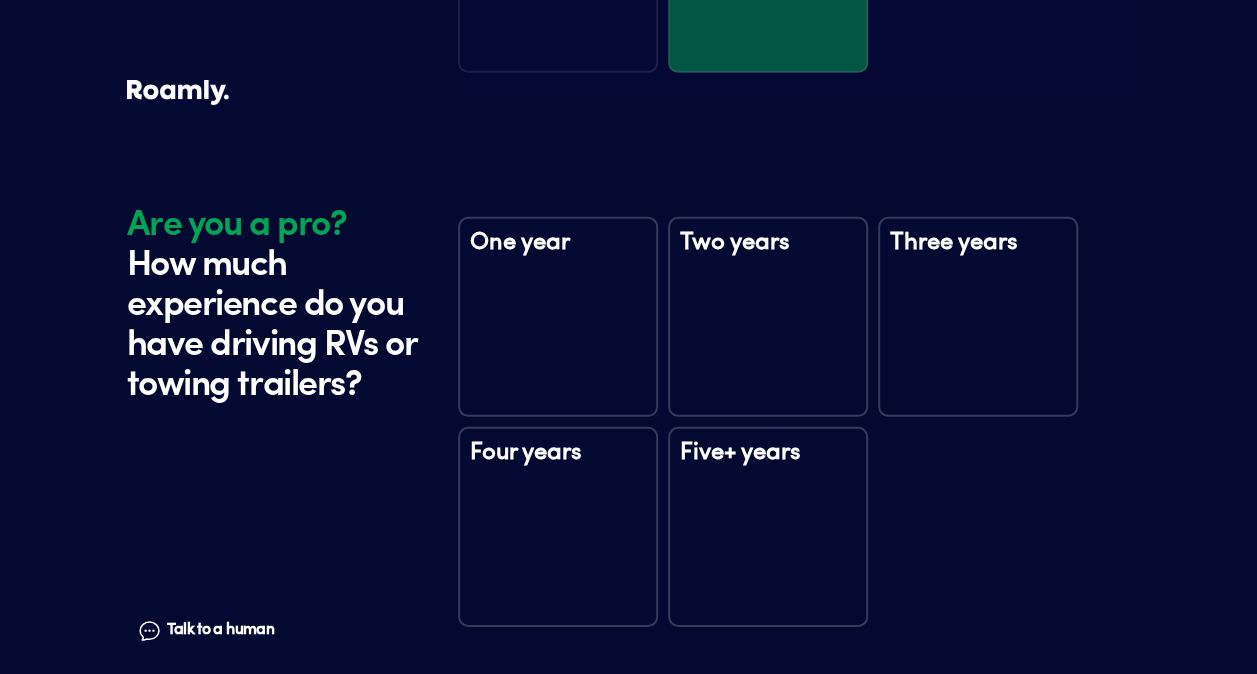 scroll, scrollTop: 2940, scrollLeft: 0, axis: vertical 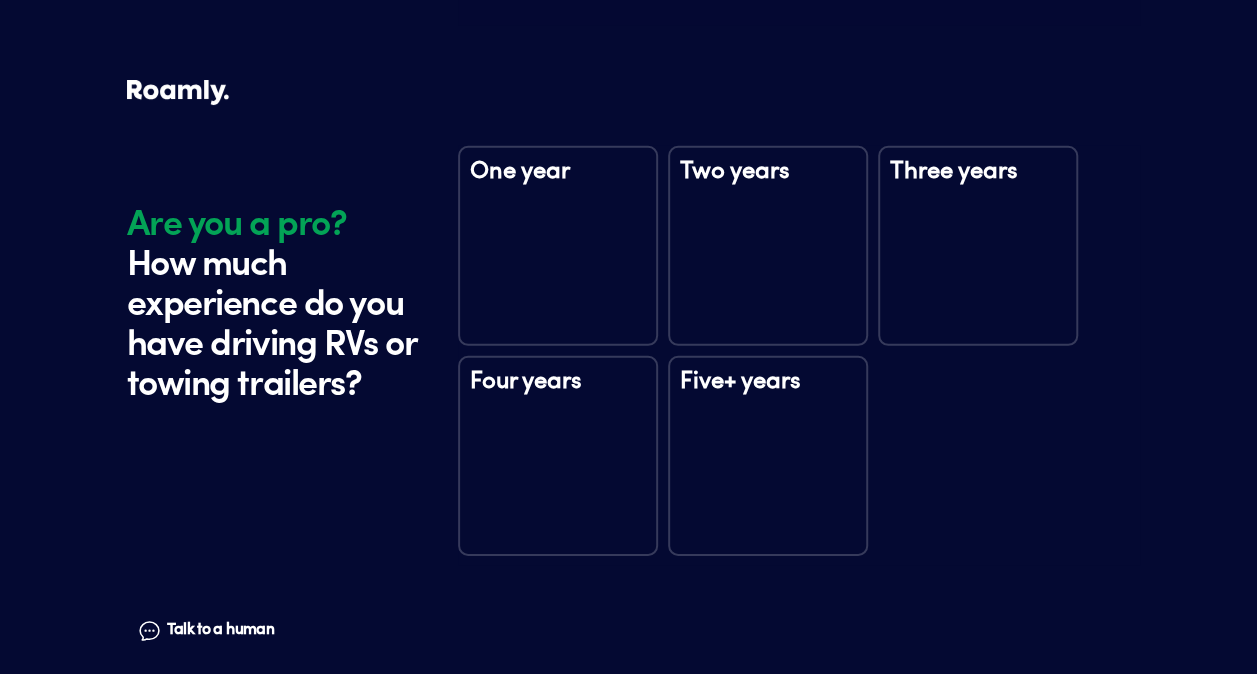 click on "Five+ years" at bounding box center (768, 456) 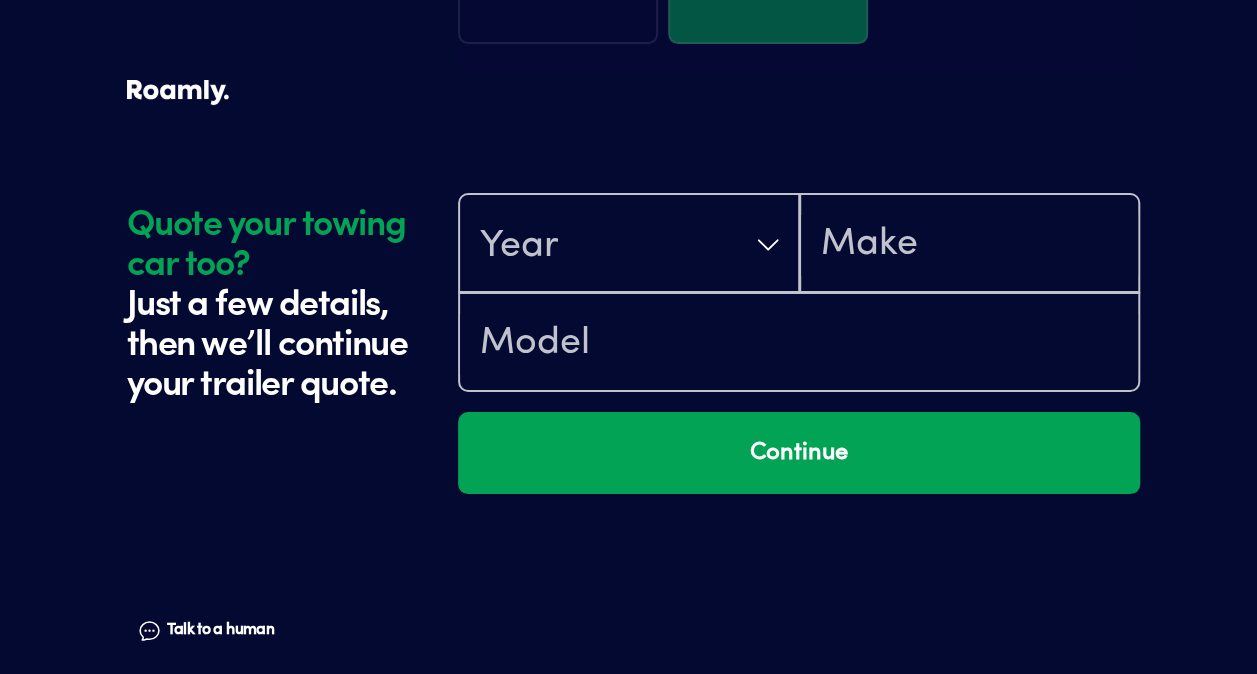 scroll, scrollTop: 3540, scrollLeft: 0, axis: vertical 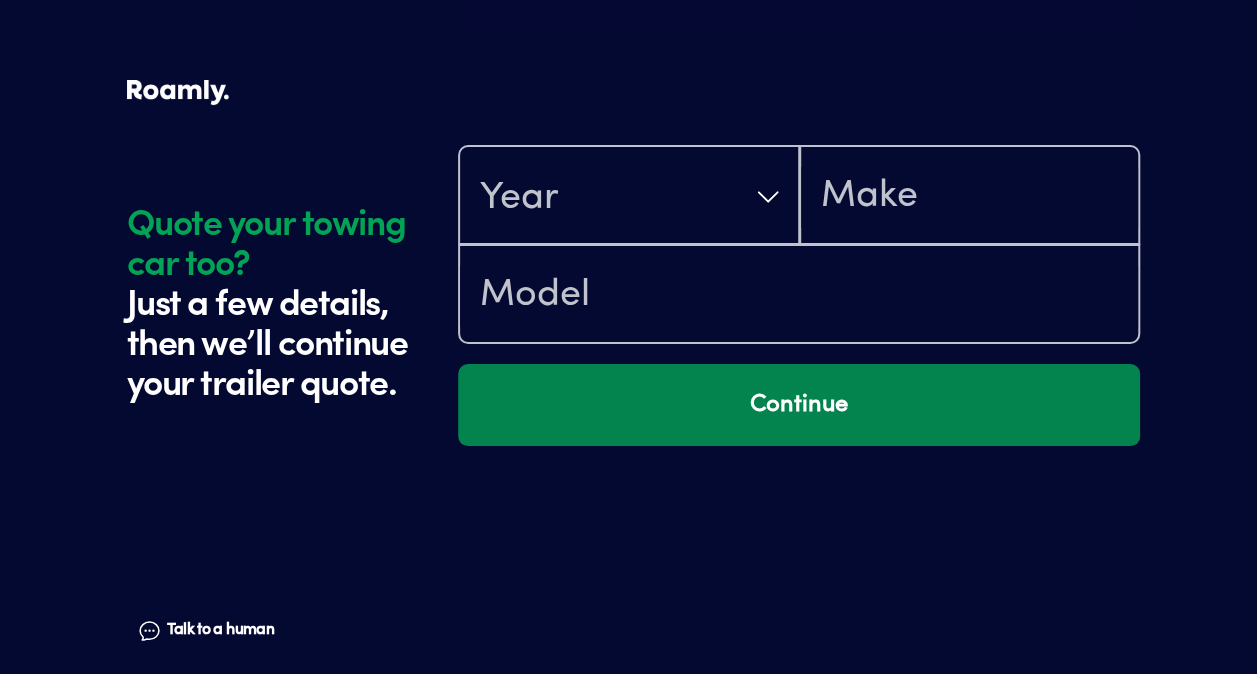 click on "Continue" at bounding box center [799, 405] 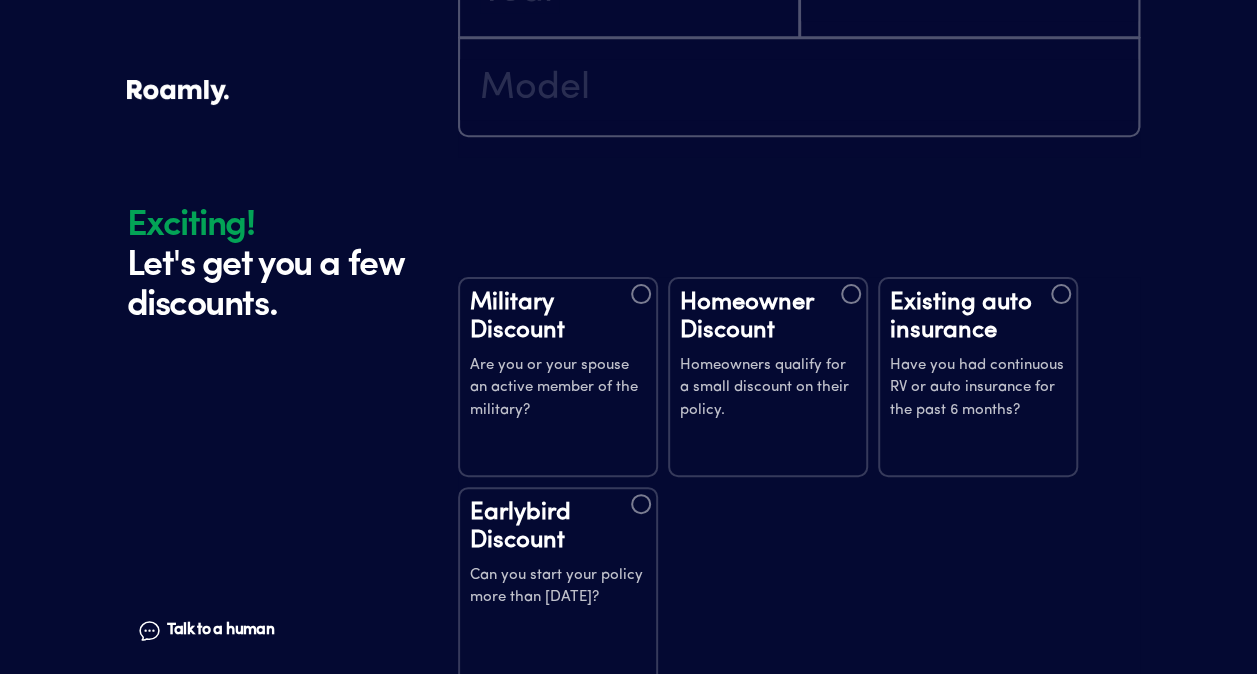 scroll, scrollTop: 3923, scrollLeft: 0, axis: vertical 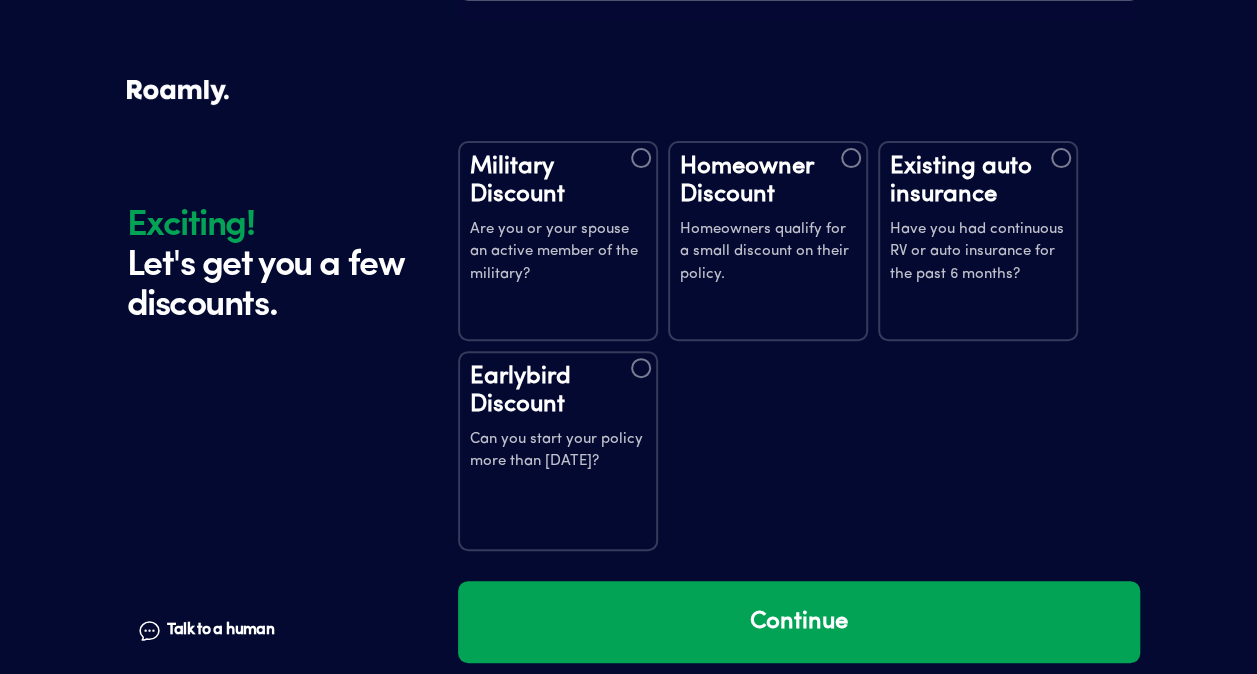 click on "Homeowners qualify for a small discount on their policy." at bounding box center (768, 253) 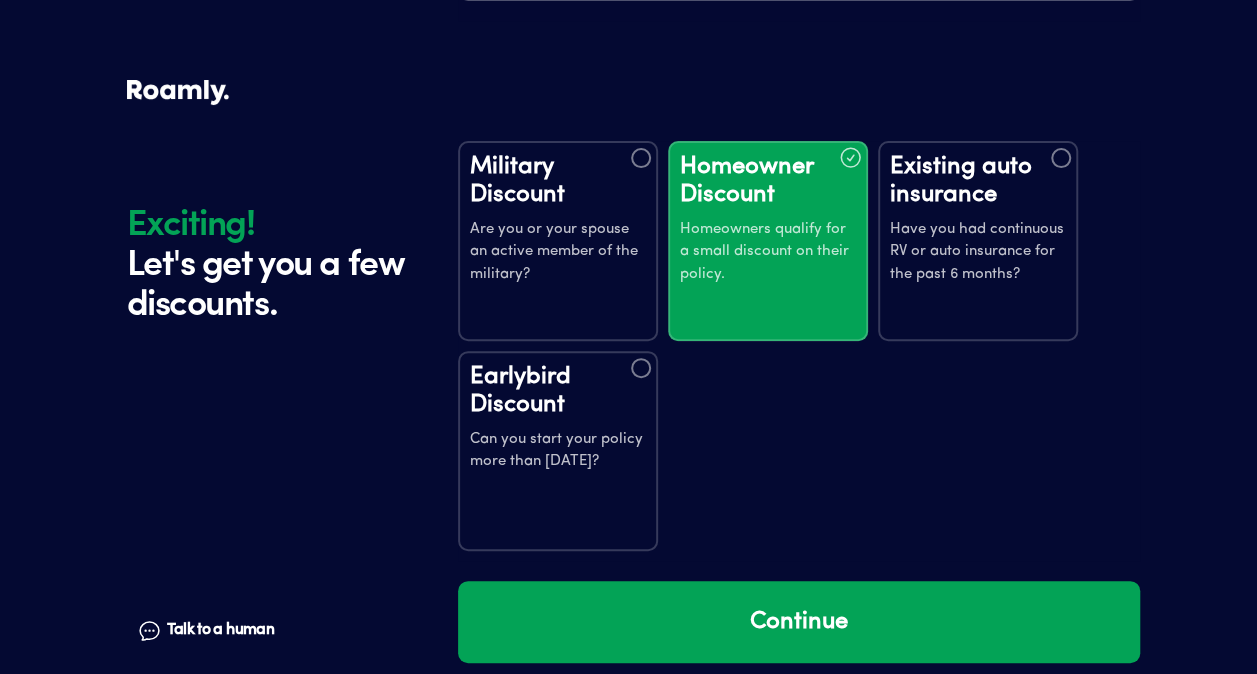 click on "Can you start your policy more than [DATE]?" at bounding box center [558, 451] 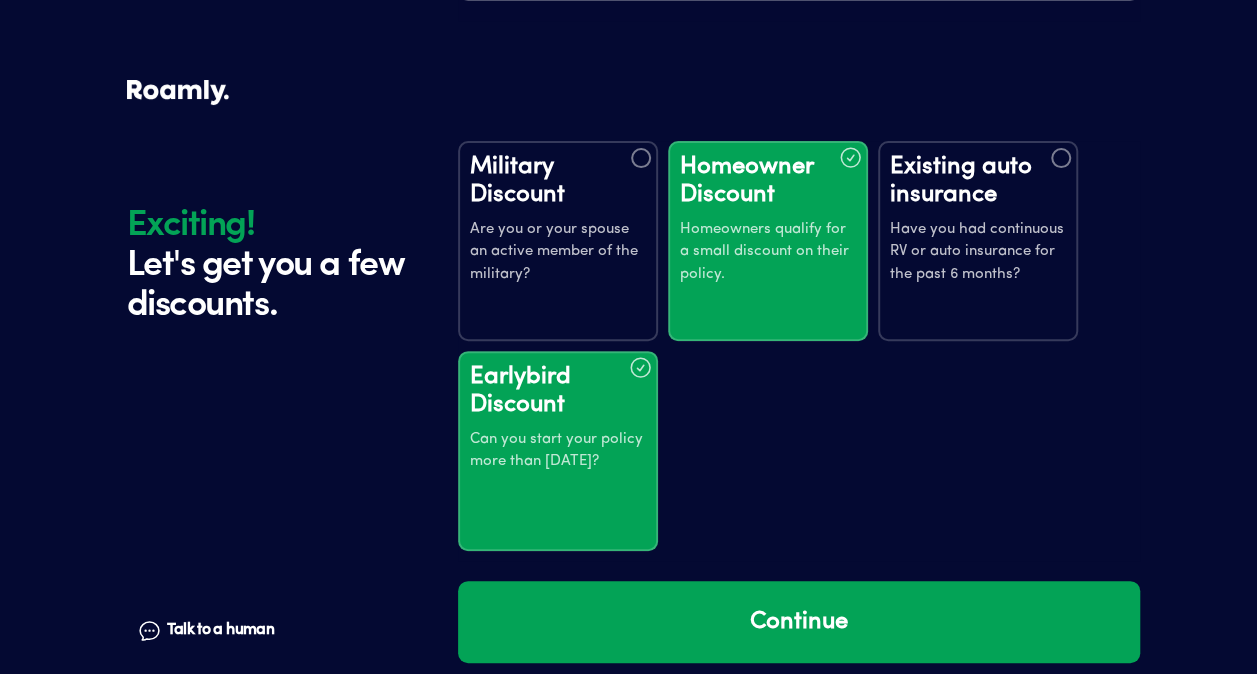 click on "Existing auto insurance Have you had continuous RV or auto insurance for the past 6 months?" at bounding box center (978, 241) 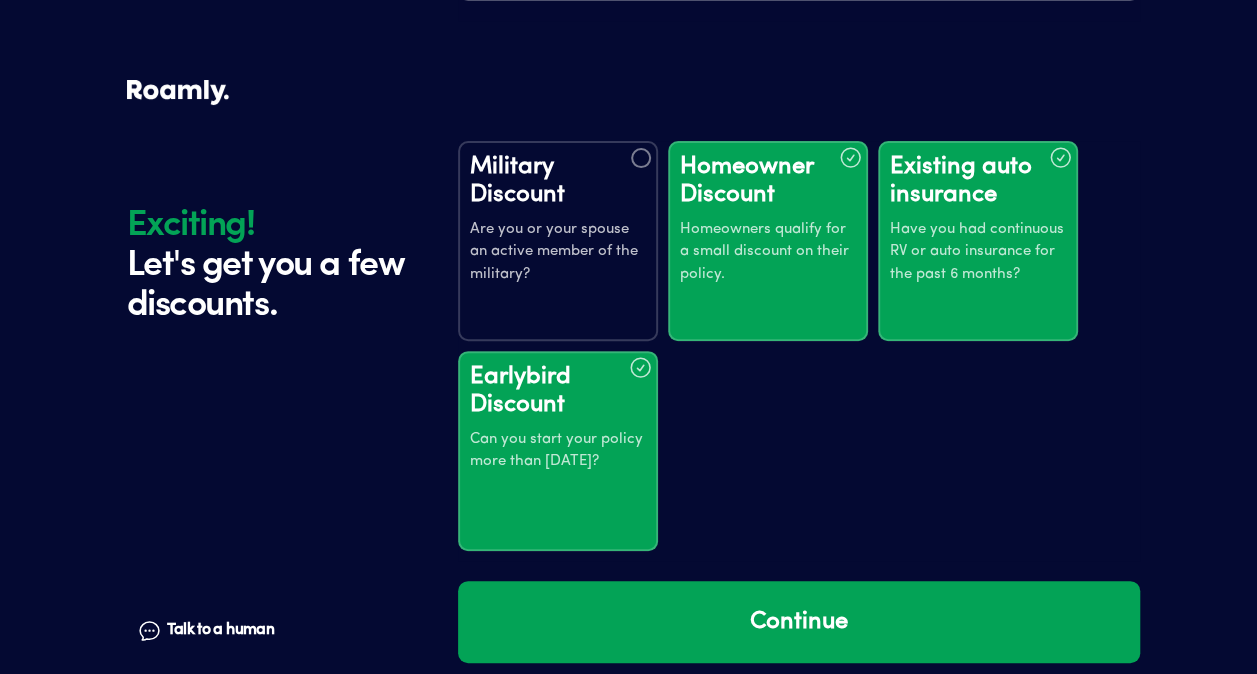 scroll, scrollTop: 3941, scrollLeft: 0, axis: vertical 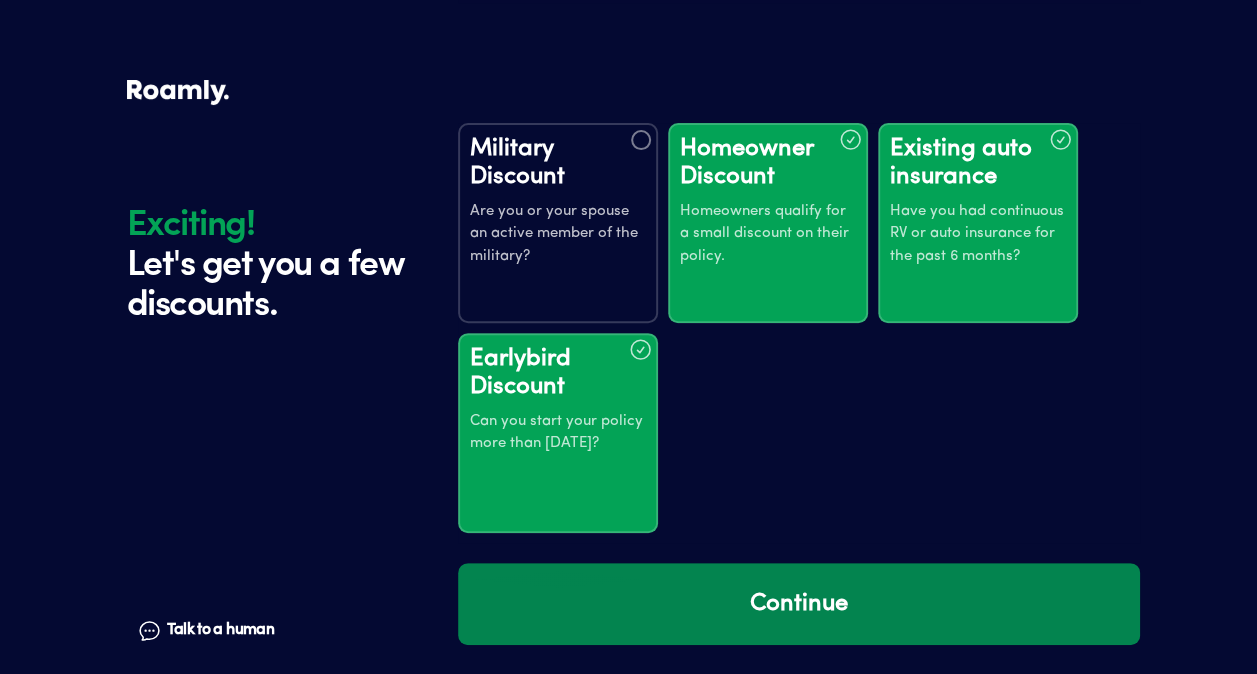 click on "Continue" at bounding box center (799, 604) 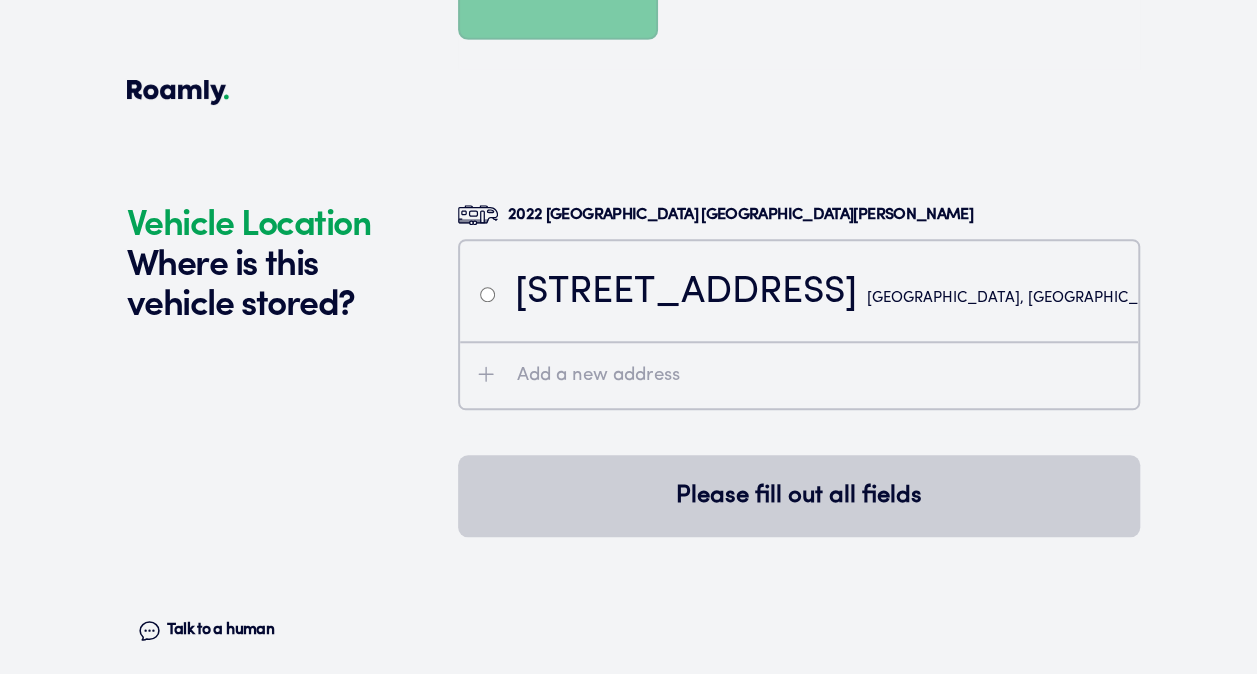 scroll, scrollTop: 4518, scrollLeft: 0, axis: vertical 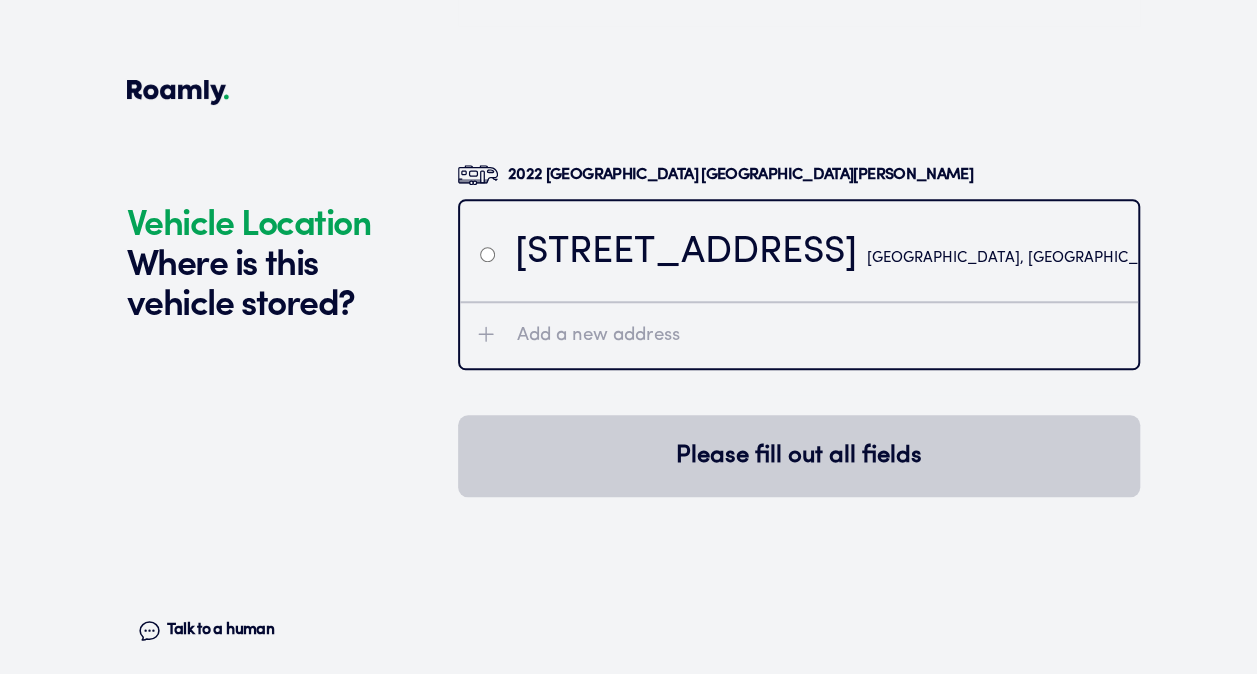 click on "[STREET_ADDRESS]" at bounding box center (870, 253) 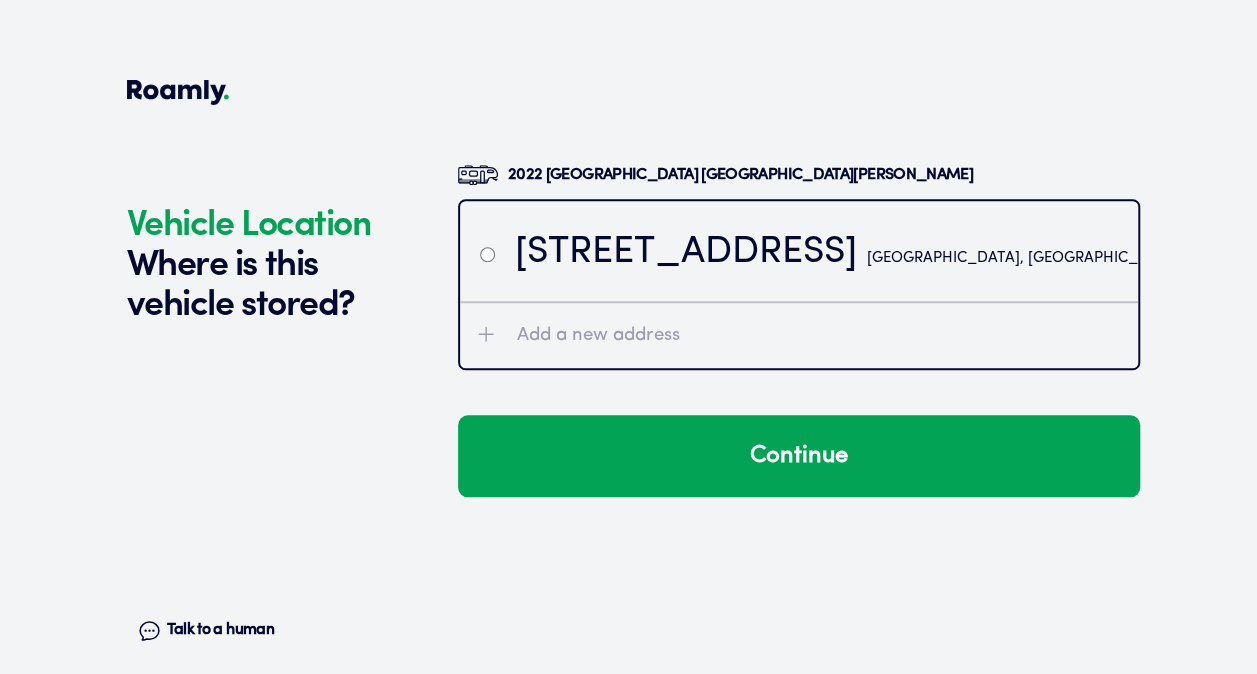 click 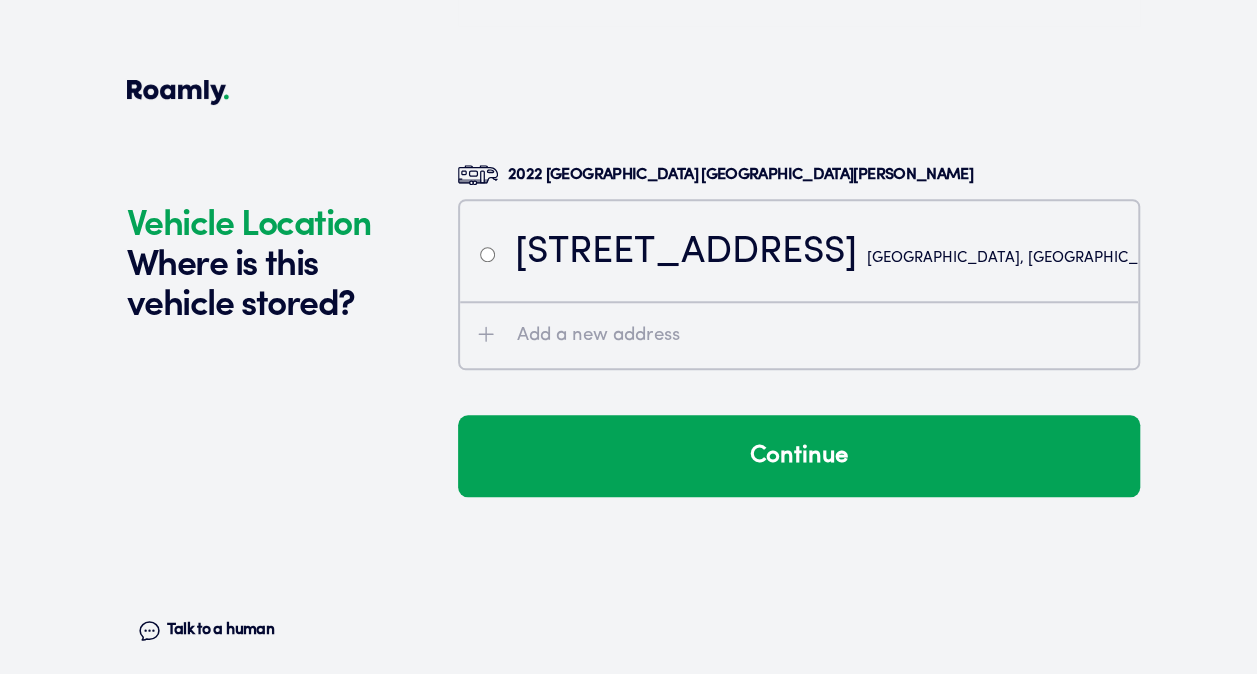 radio on "false" 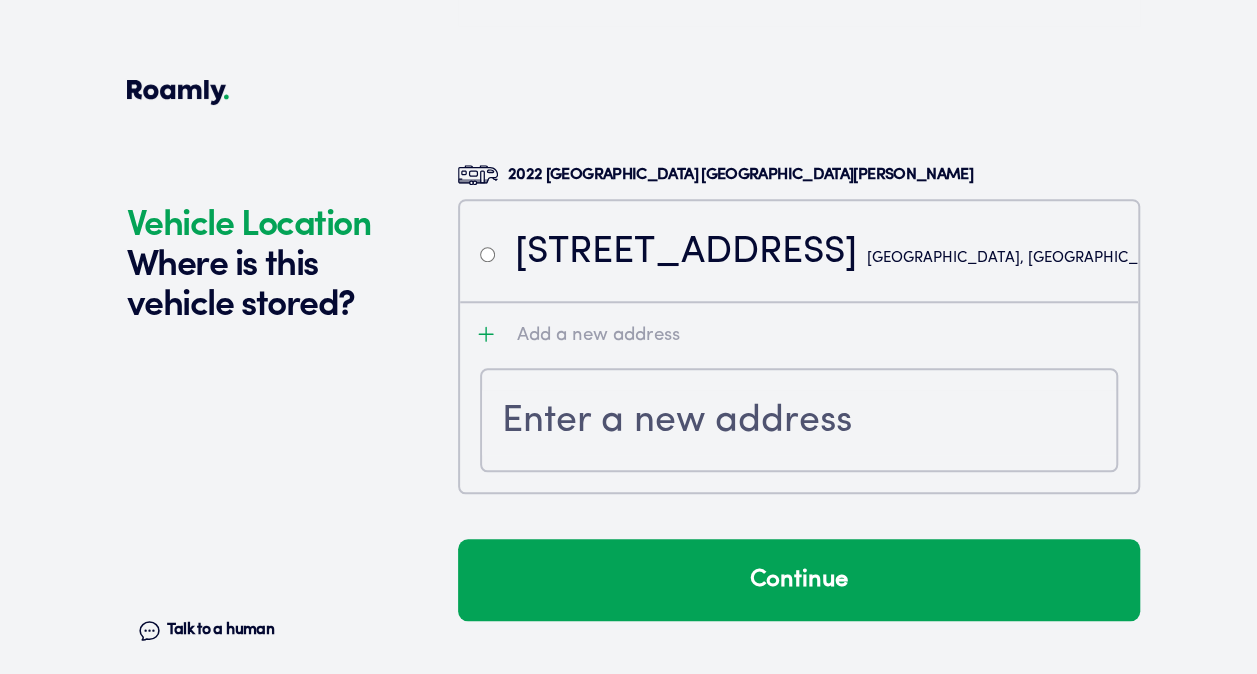 click at bounding box center [799, 422] 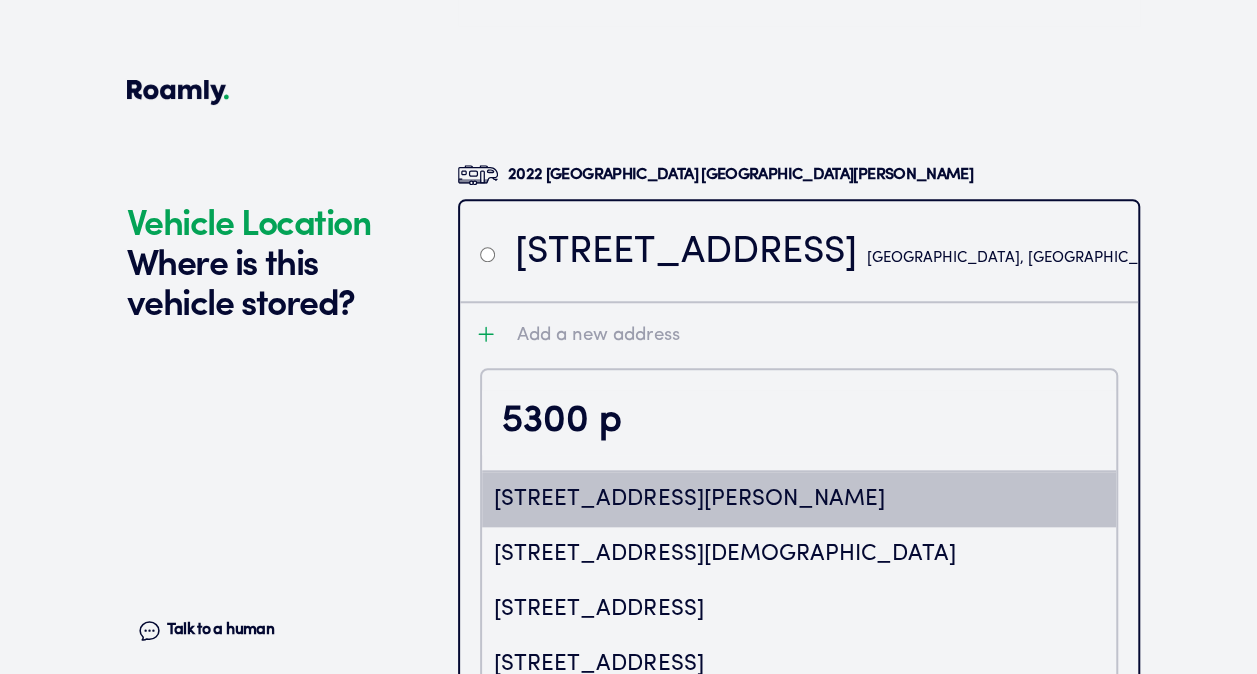 click on "[STREET_ADDRESS][PERSON_NAME]" at bounding box center [799, 499] 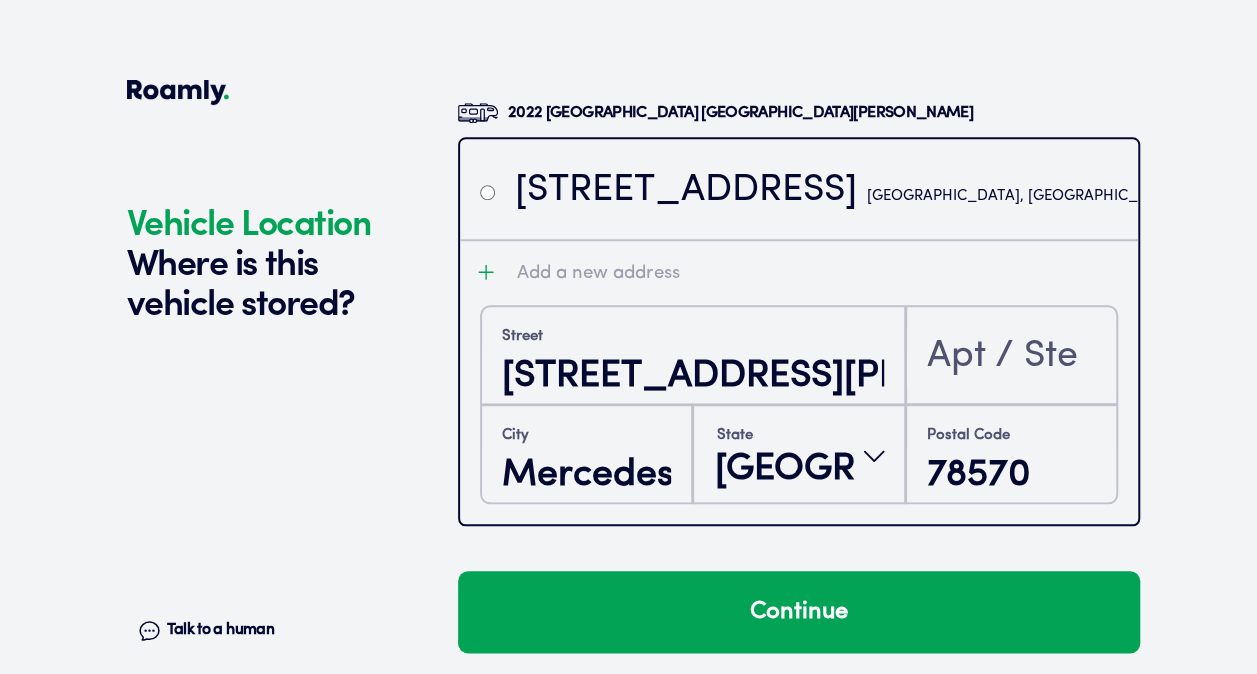 scroll, scrollTop: 4588, scrollLeft: 0, axis: vertical 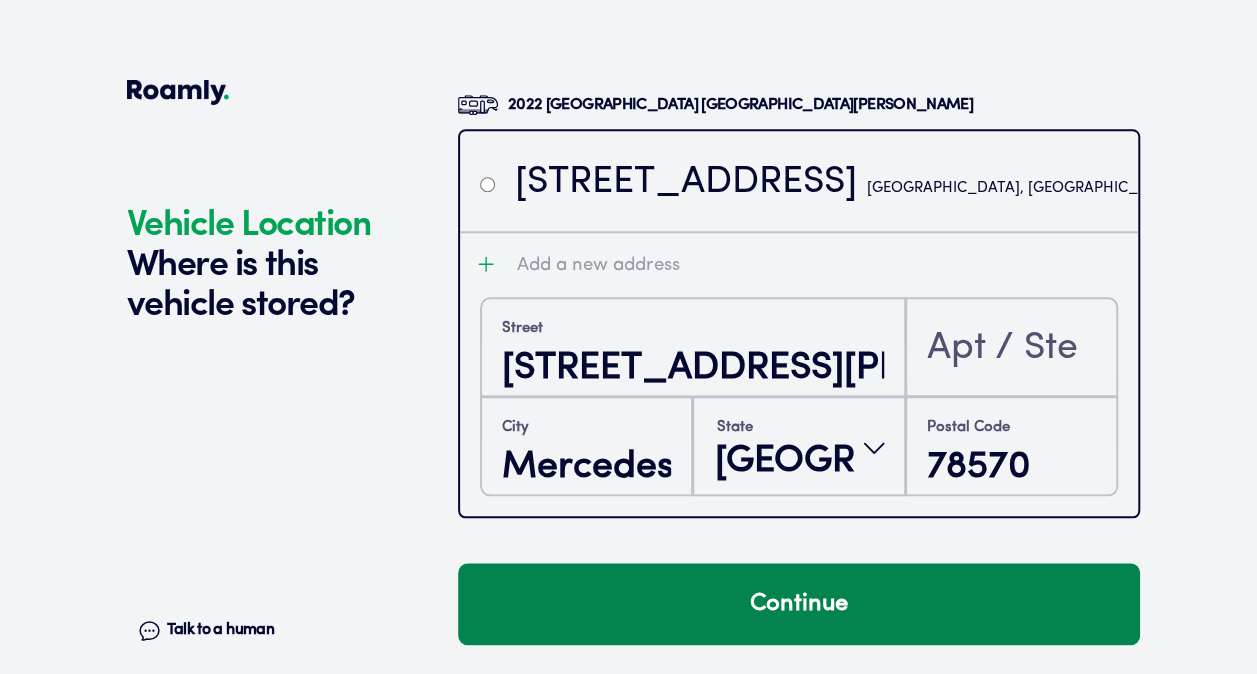 click on "Continue" at bounding box center [799, 604] 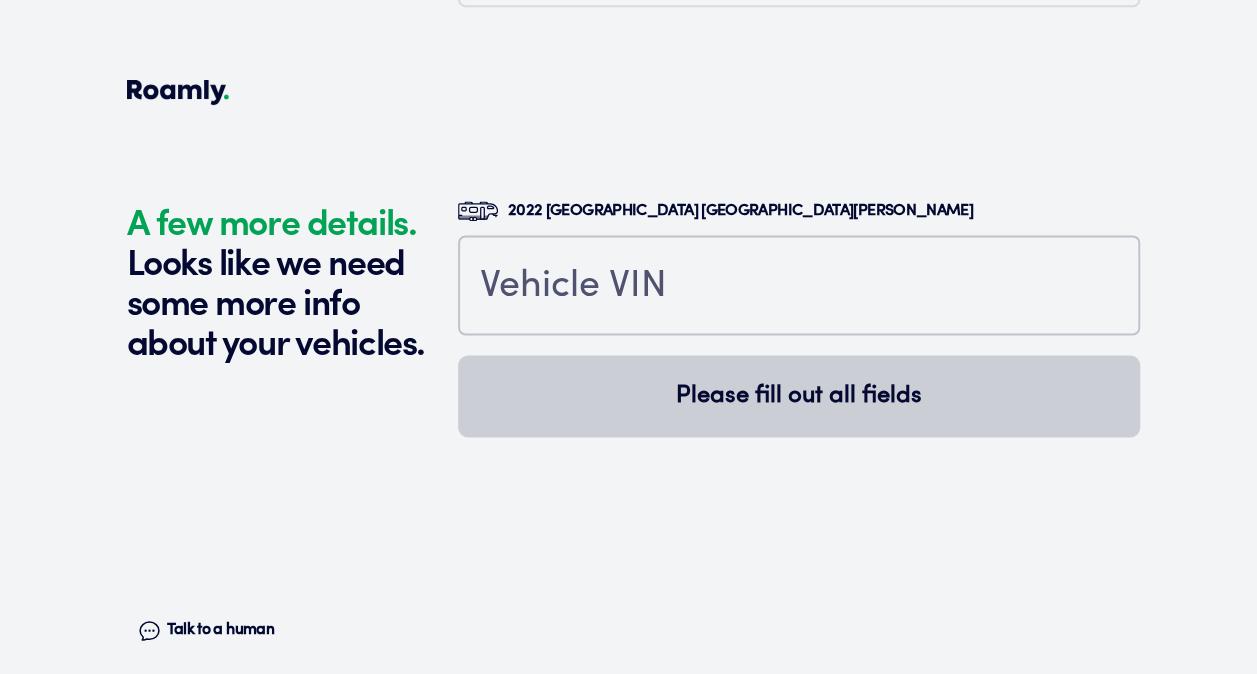 scroll, scrollTop: 5158, scrollLeft: 0, axis: vertical 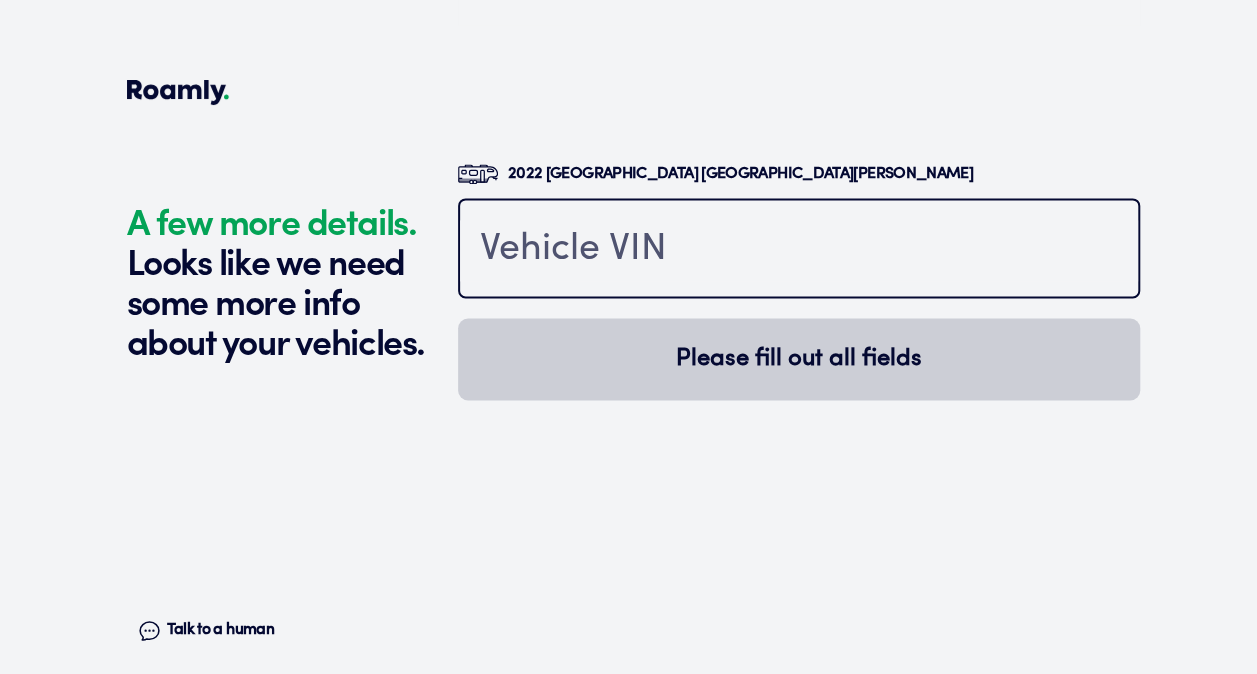 click at bounding box center (799, 250) 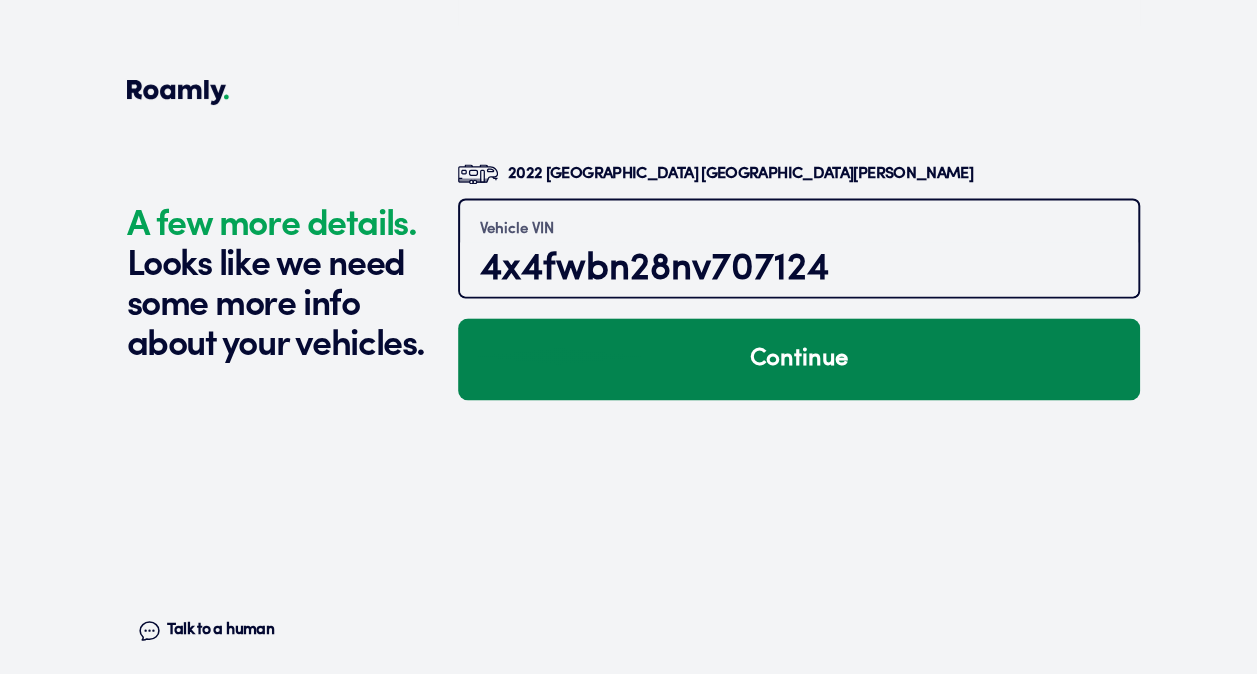 type on "4x4fwbn28nv707124" 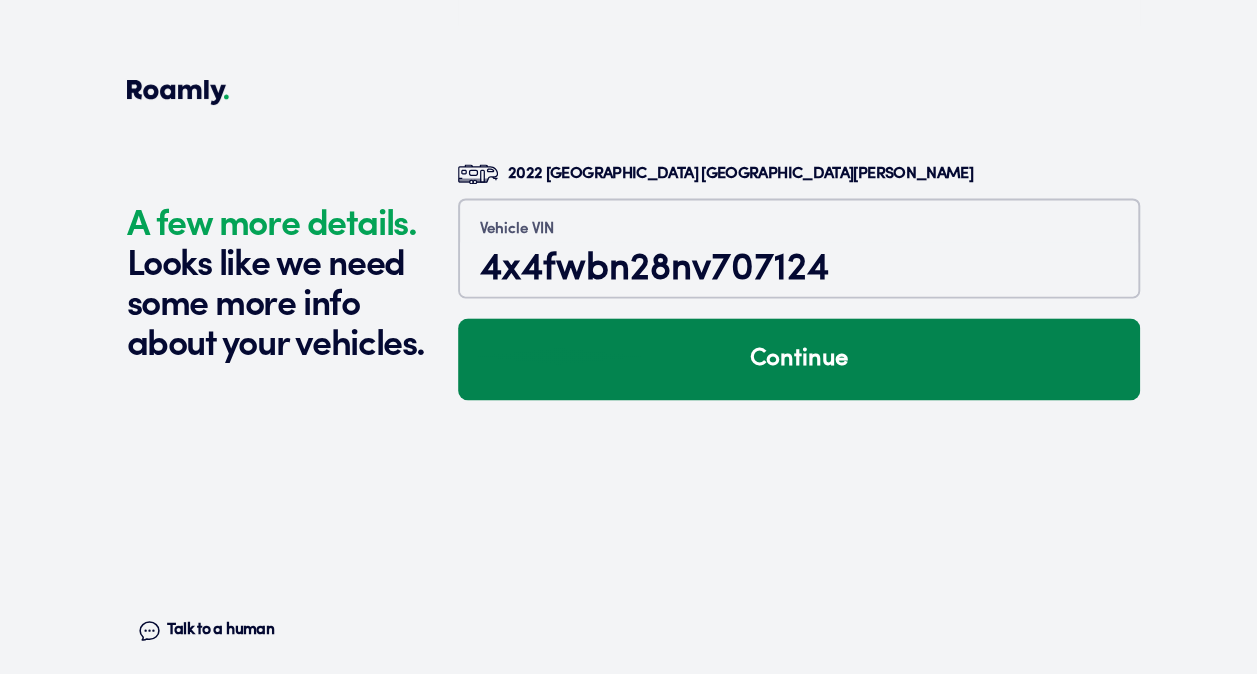 click on "Continue" at bounding box center (799, 359) 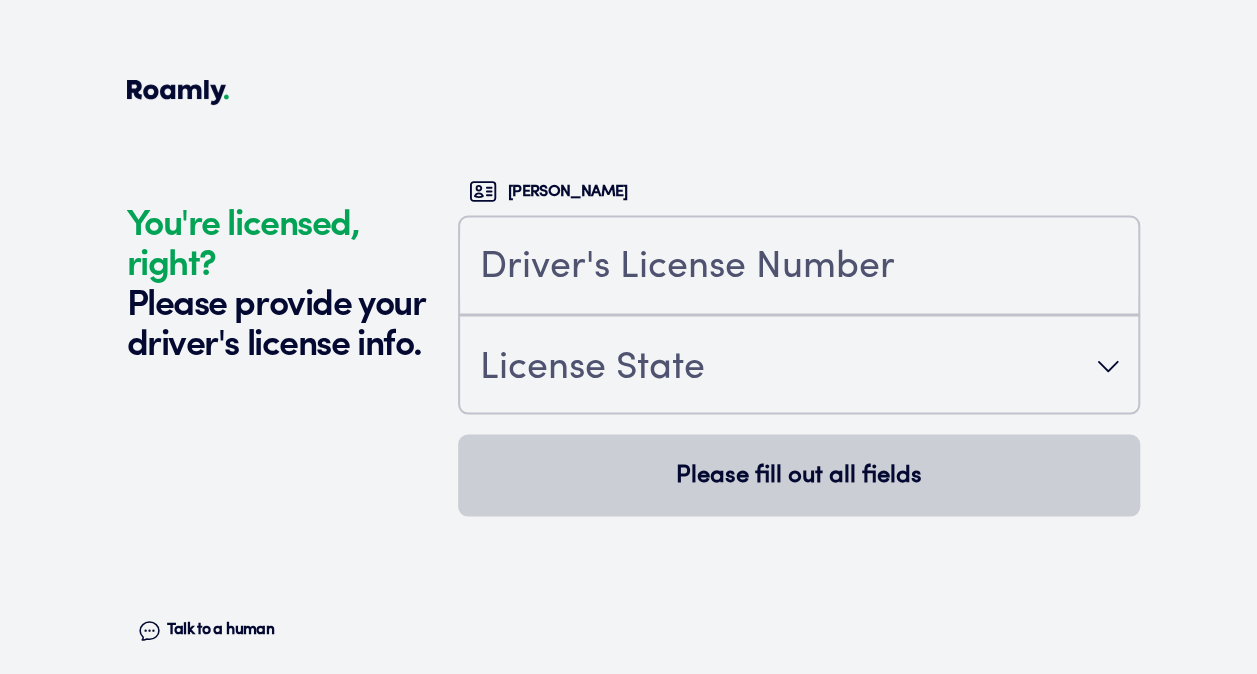 scroll, scrollTop: 5500, scrollLeft: 0, axis: vertical 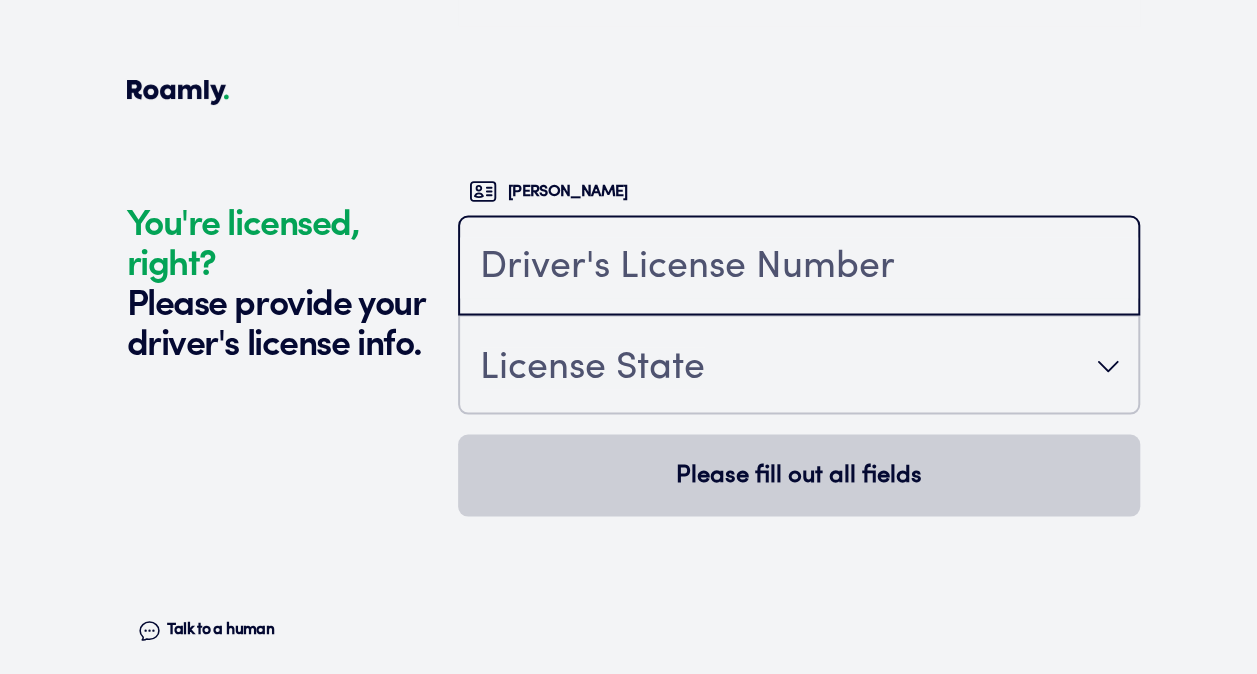 click at bounding box center (799, 267) 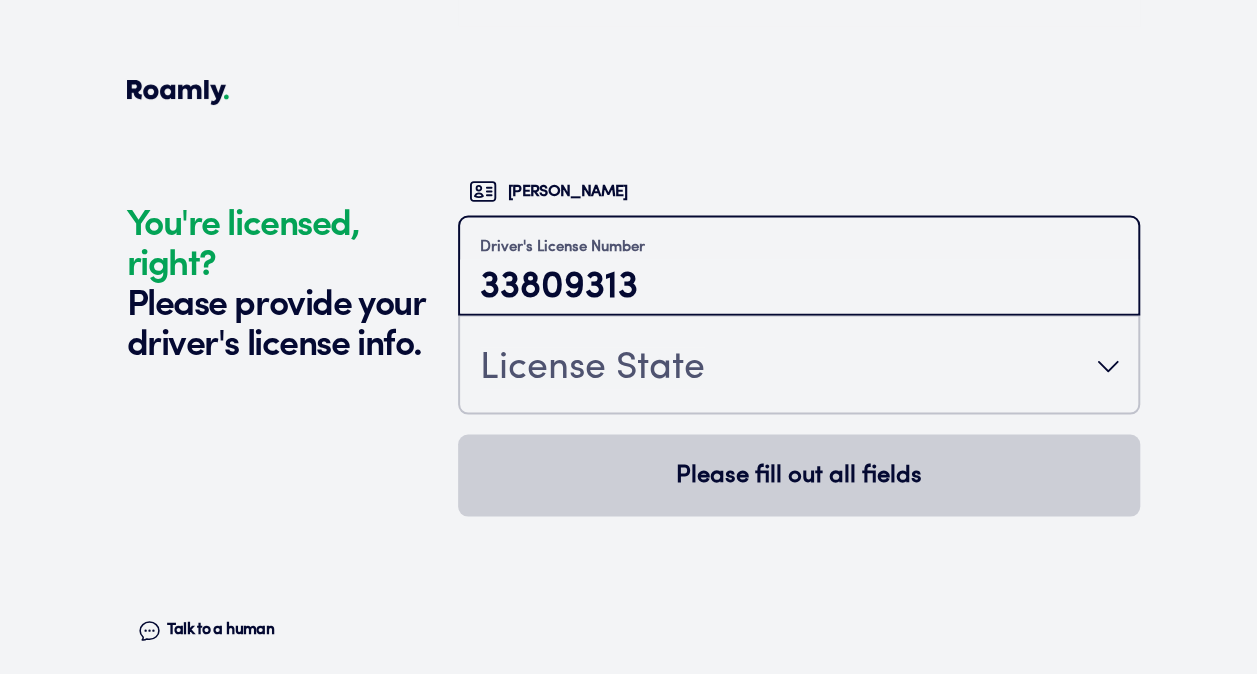 type on "33809313" 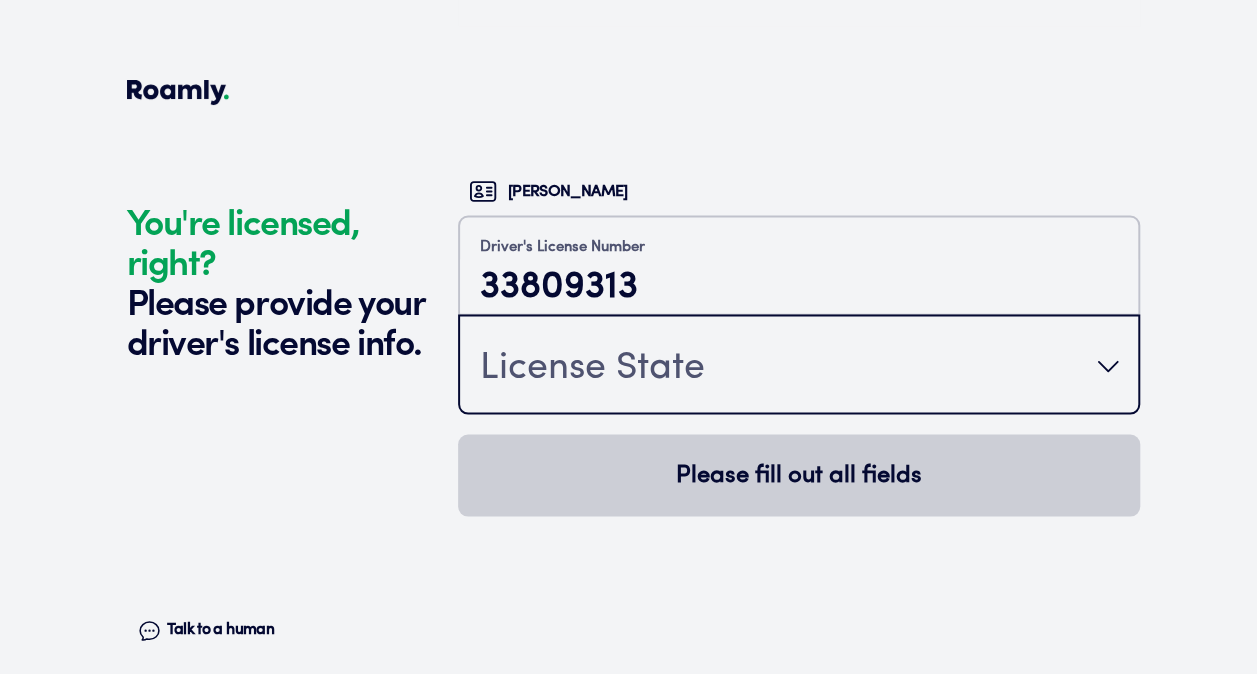 click on "License State" at bounding box center (799, 366) 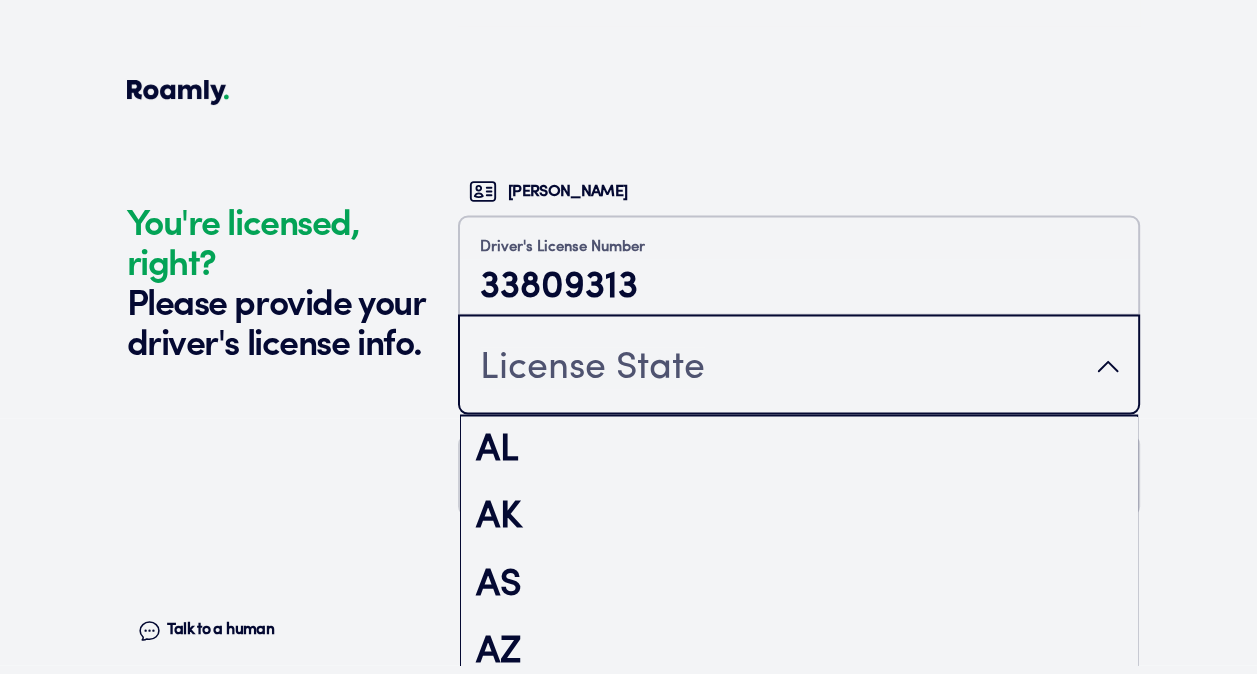 click on "License State" at bounding box center (799, 366) 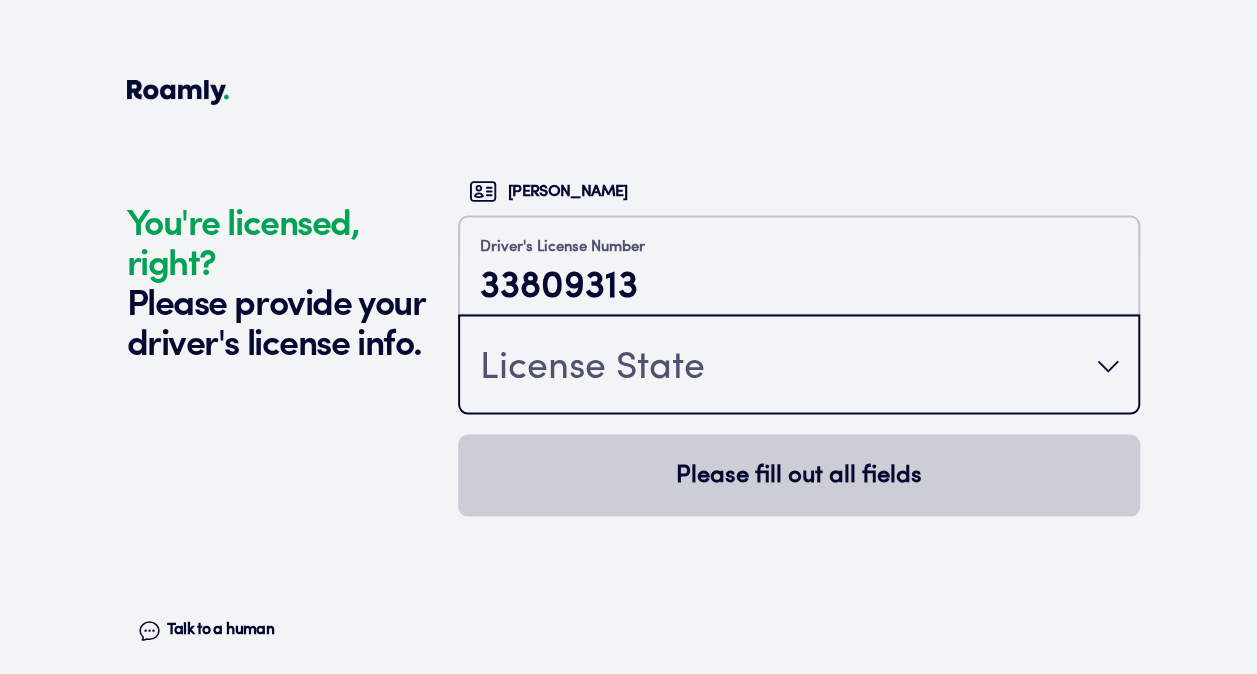 type 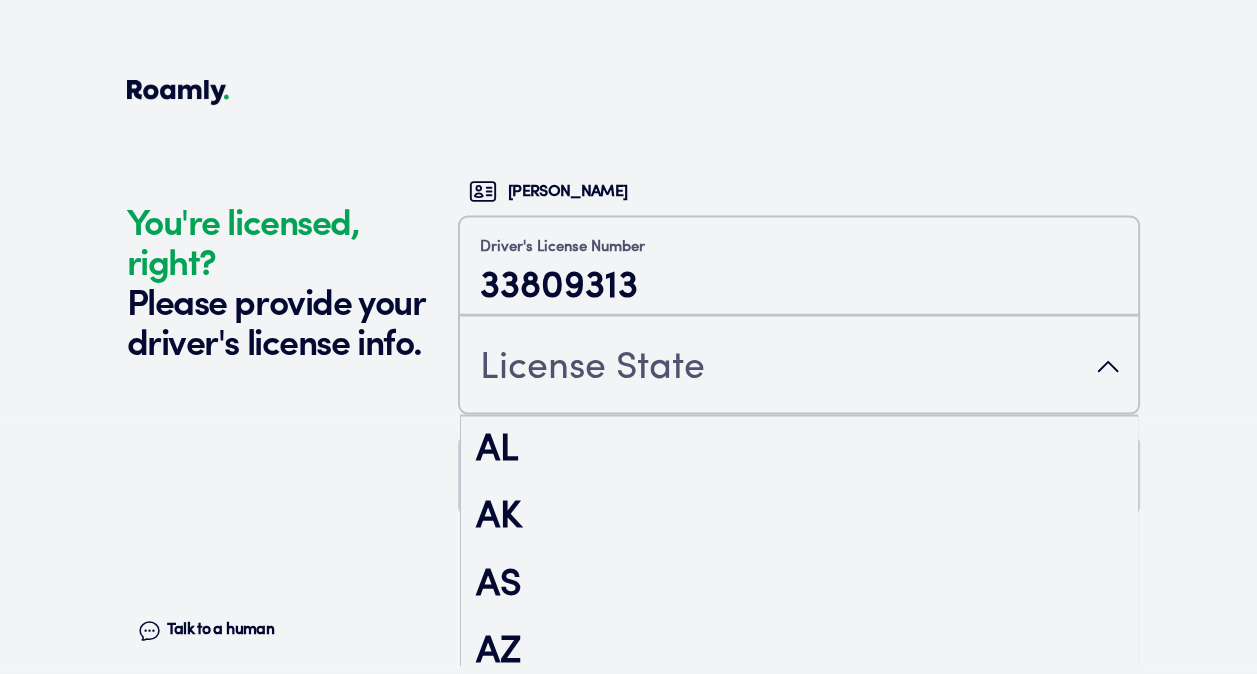 scroll, scrollTop: 2878, scrollLeft: 0, axis: vertical 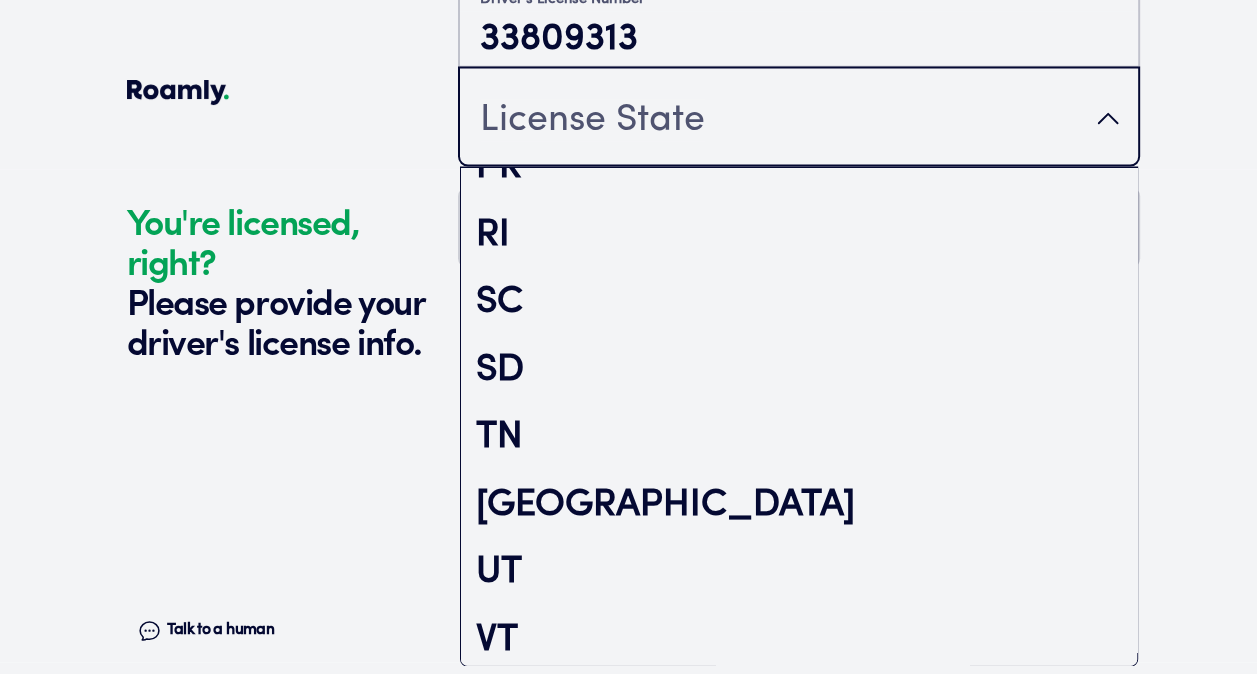 click on "[GEOGRAPHIC_DATA]" at bounding box center [799, 505] 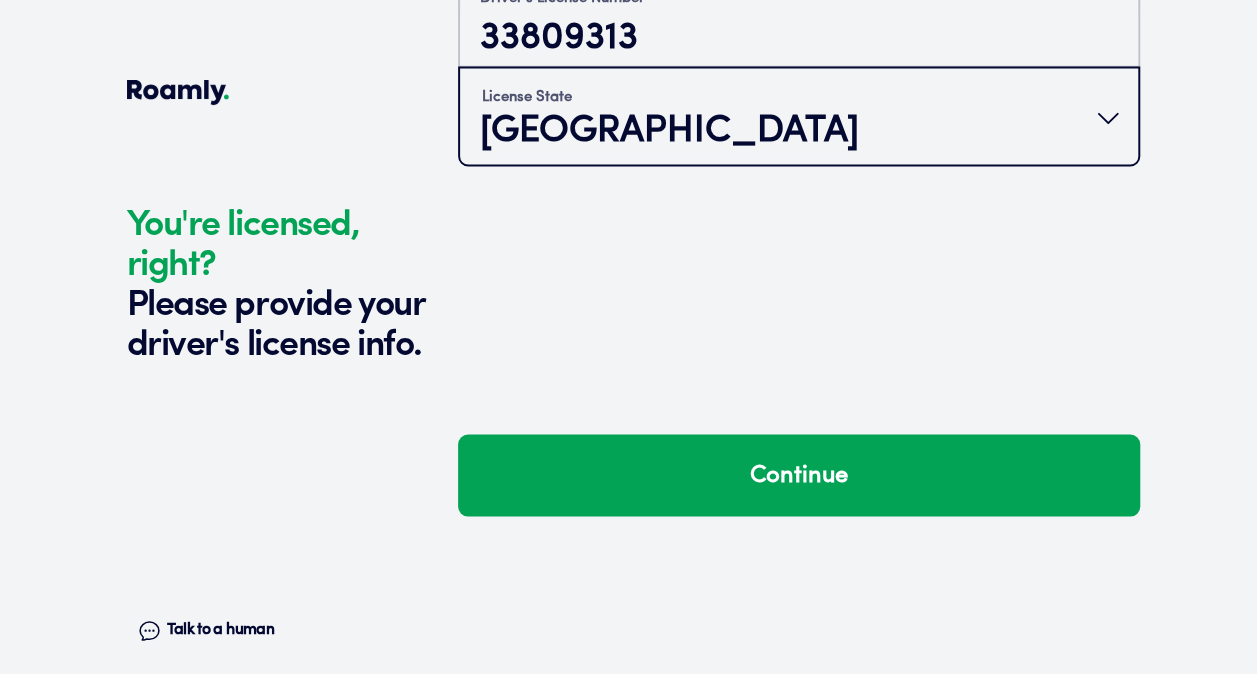 scroll, scrollTop: 0, scrollLeft: 0, axis: both 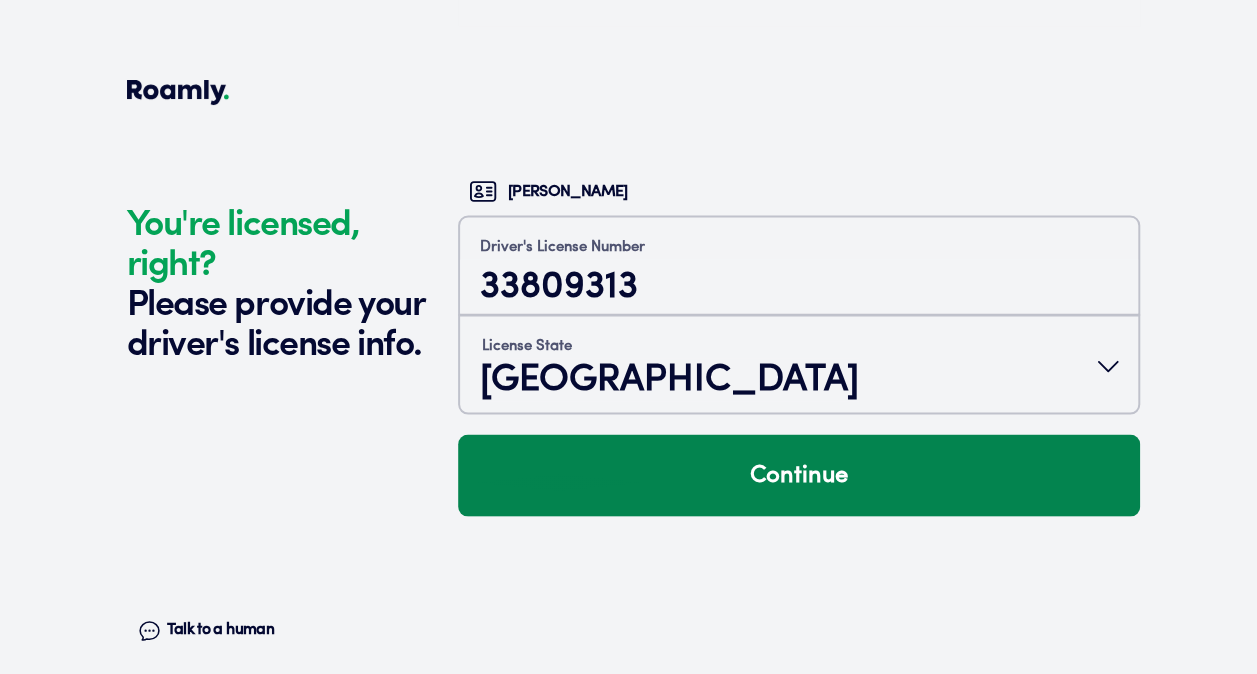 click on "Continue" at bounding box center (799, 475) 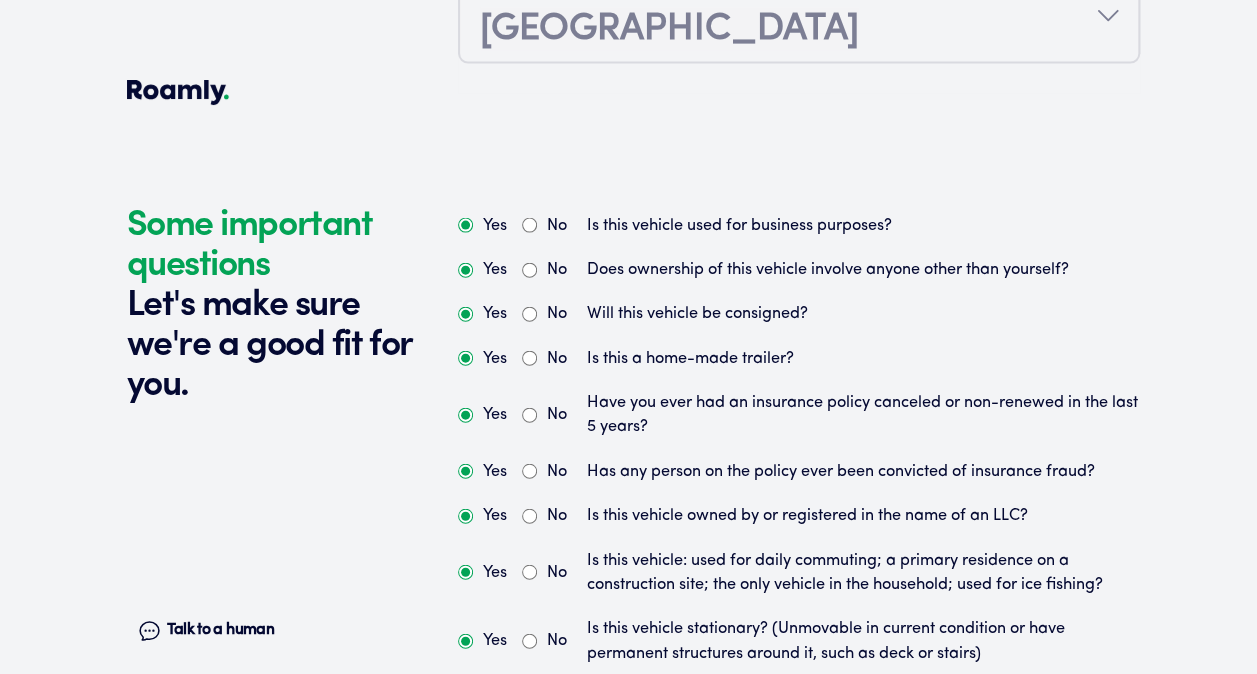 scroll, scrollTop: 5889, scrollLeft: 0, axis: vertical 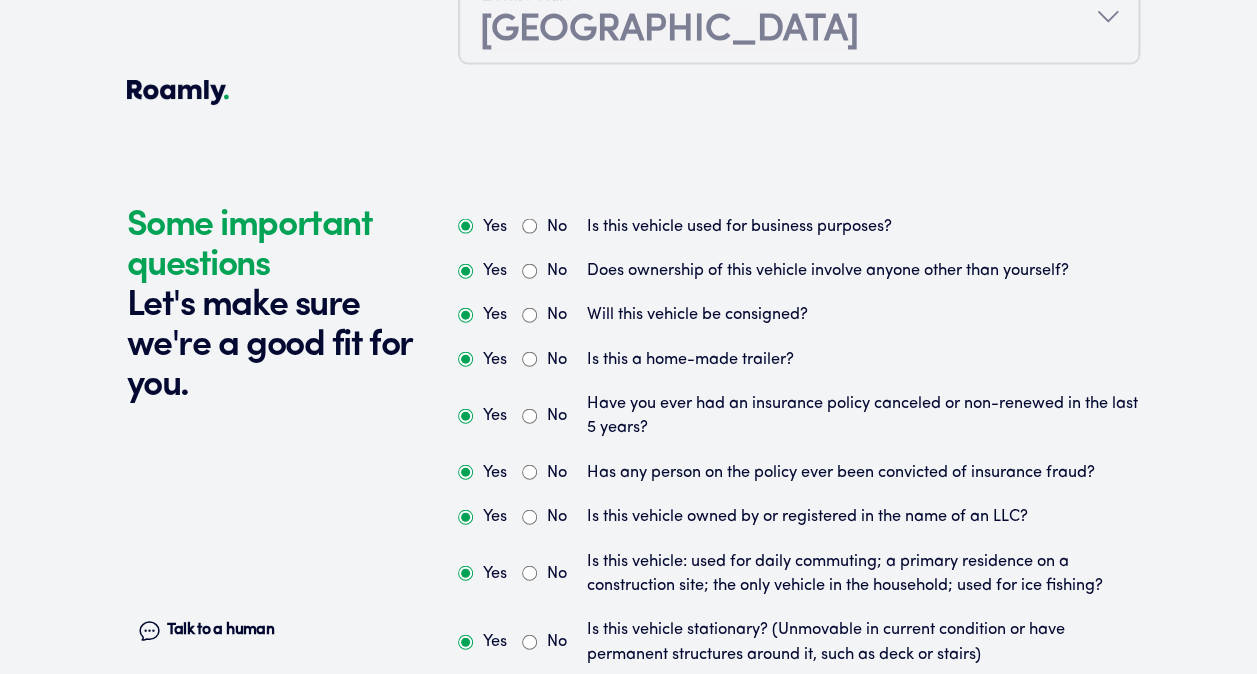 click on "No" at bounding box center (529, 226) 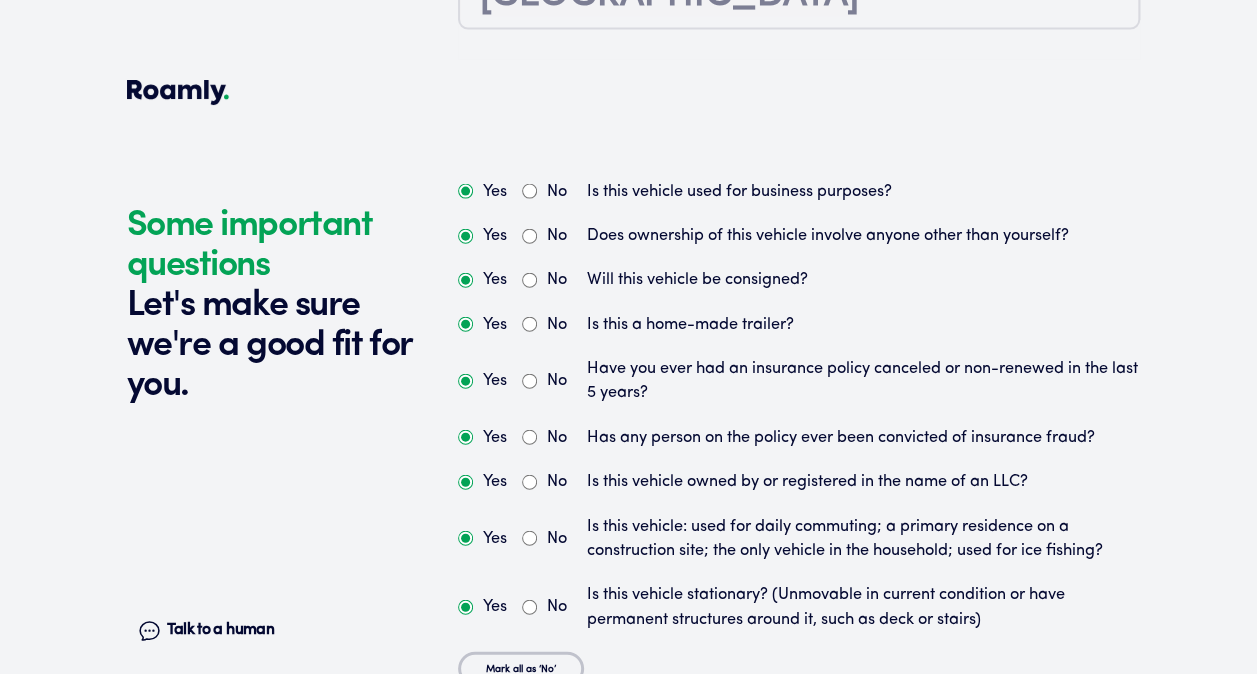 scroll, scrollTop: 5977, scrollLeft: 0, axis: vertical 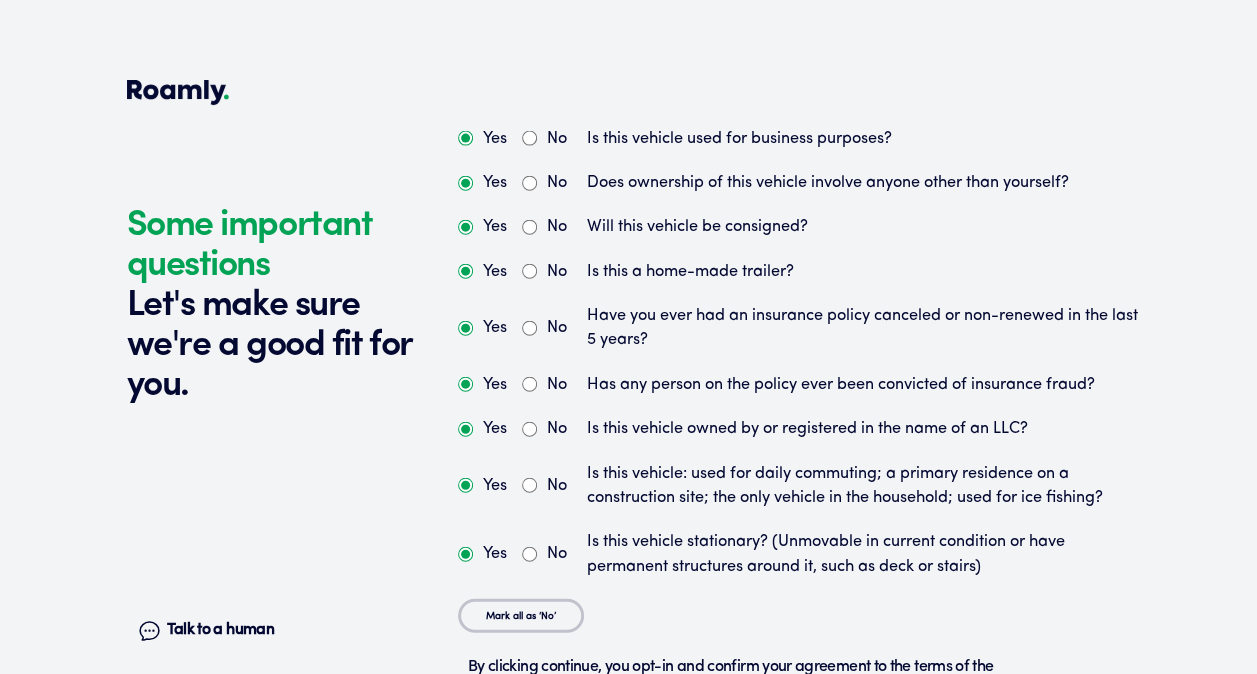 click on "No" at bounding box center [529, 384] 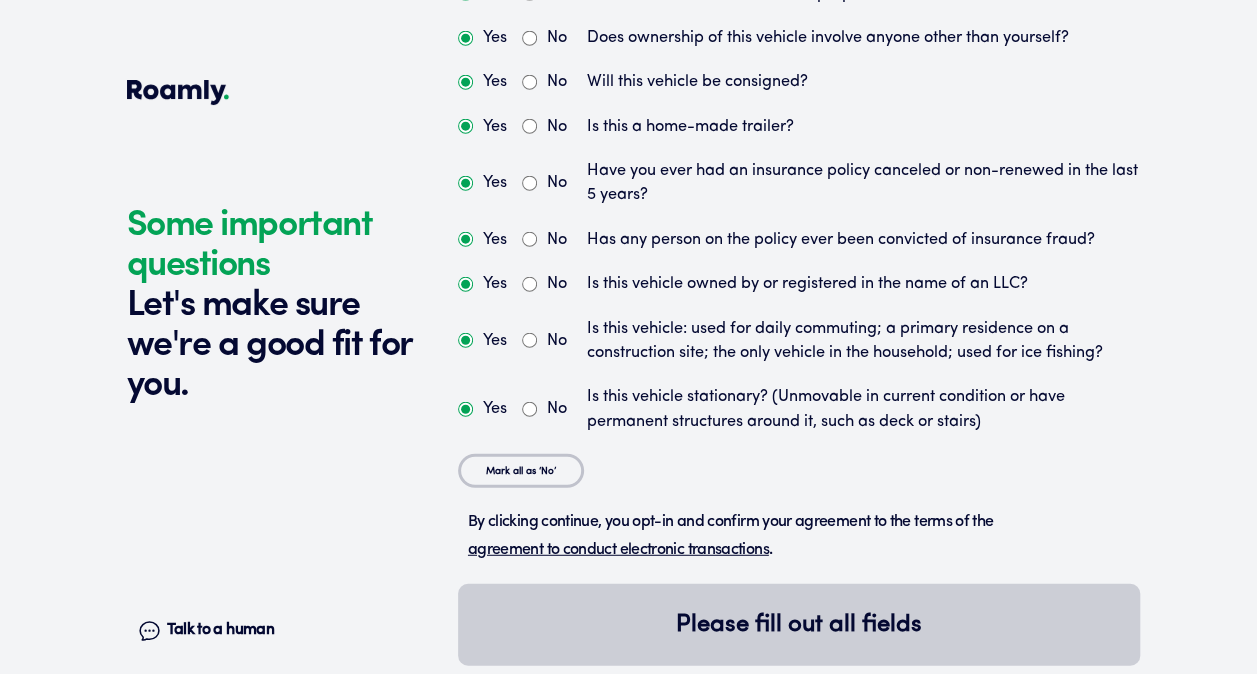 scroll, scrollTop: 6138, scrollLeft: 0, axis: vertical 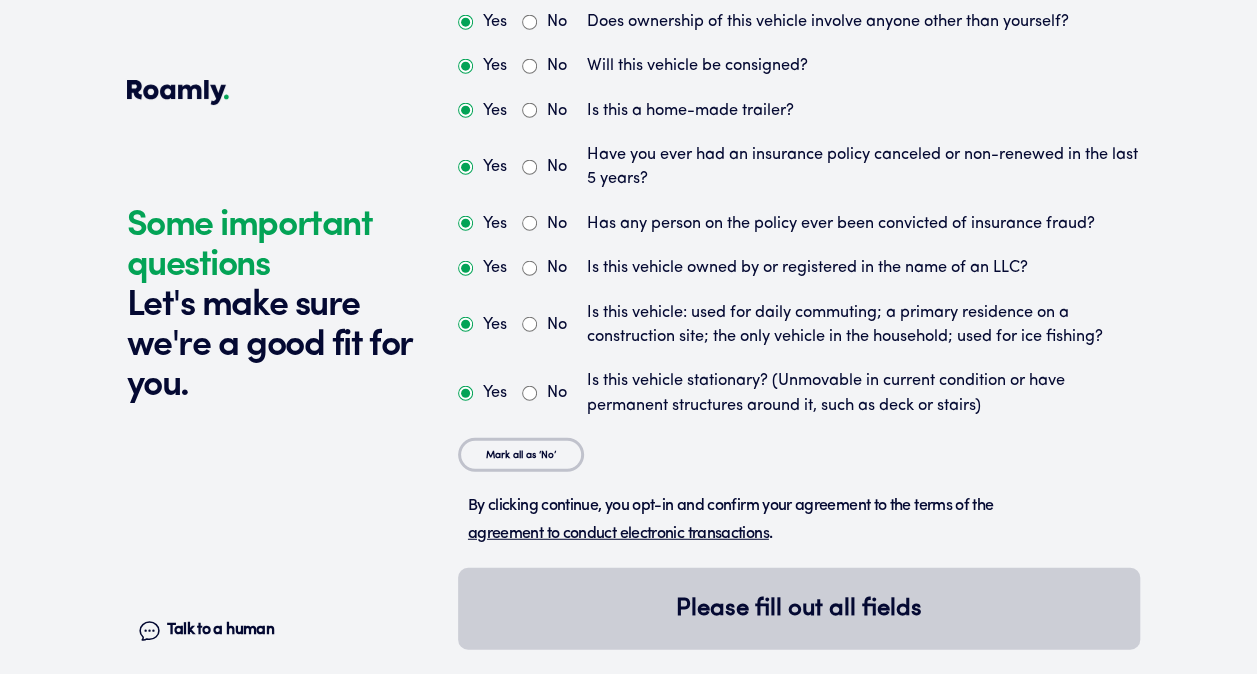 click on "No" at bounding box center (529, 393) 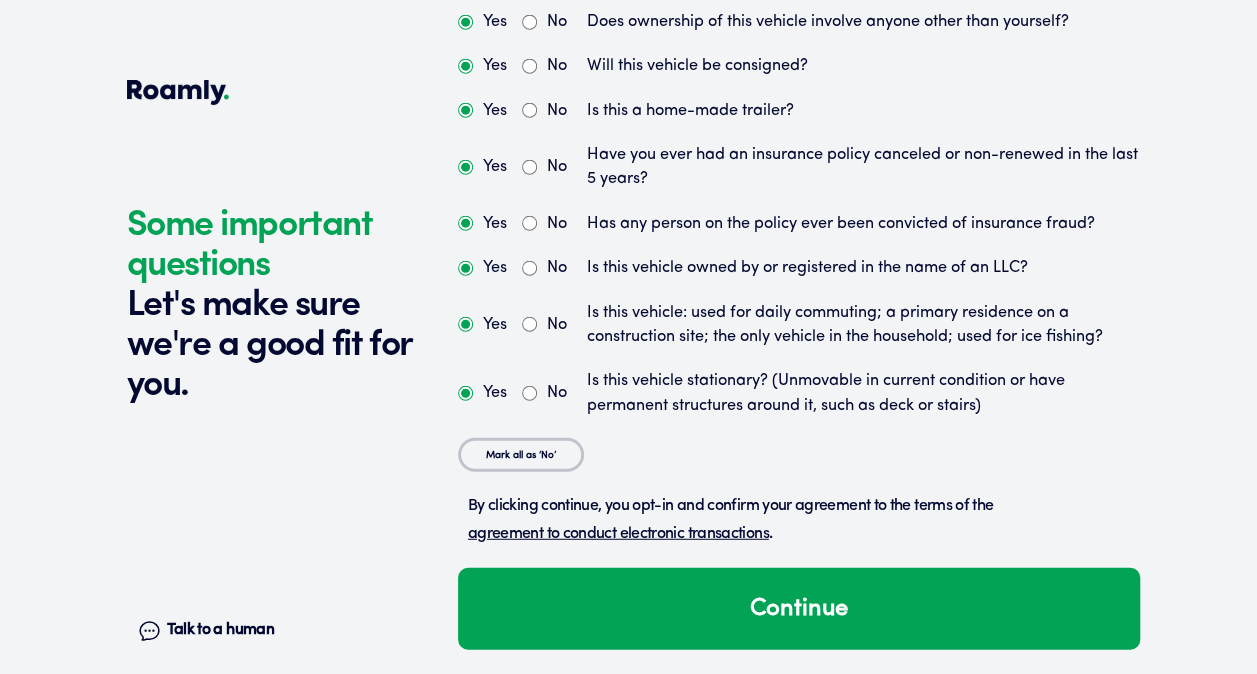 scroll, scrollTop: 6143, scrollLeft: 0, axis: vertical 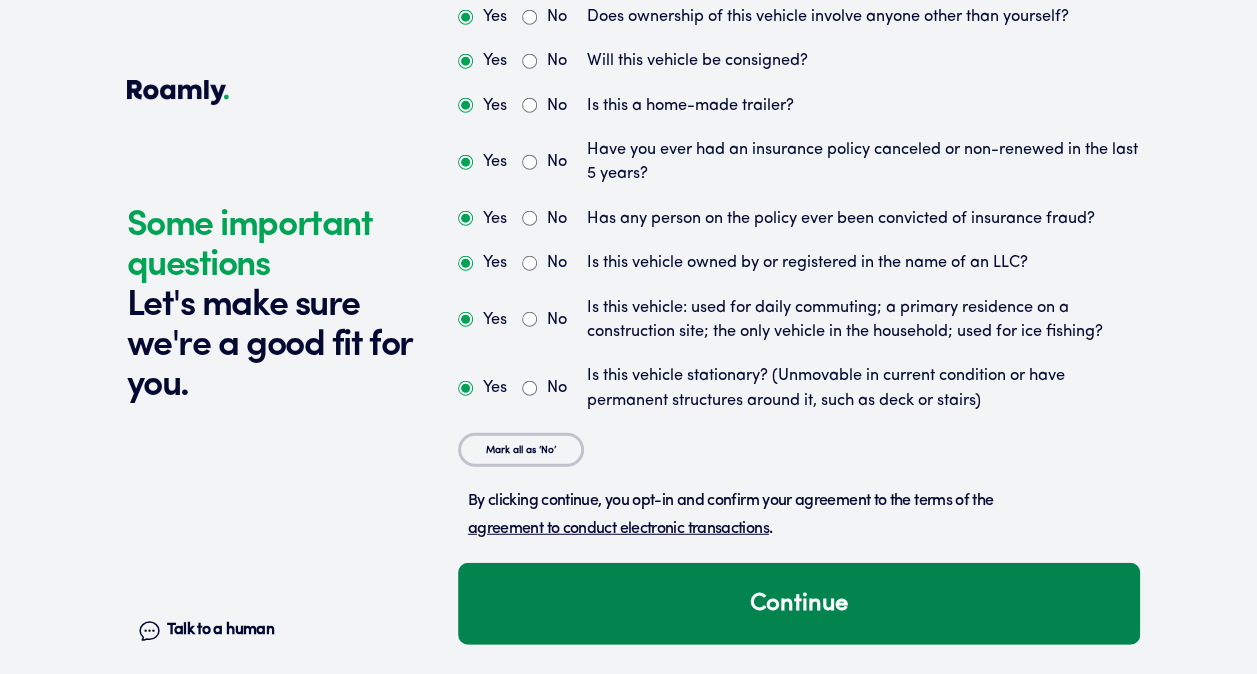 click on "Continue" at bounding box center (799, 604) 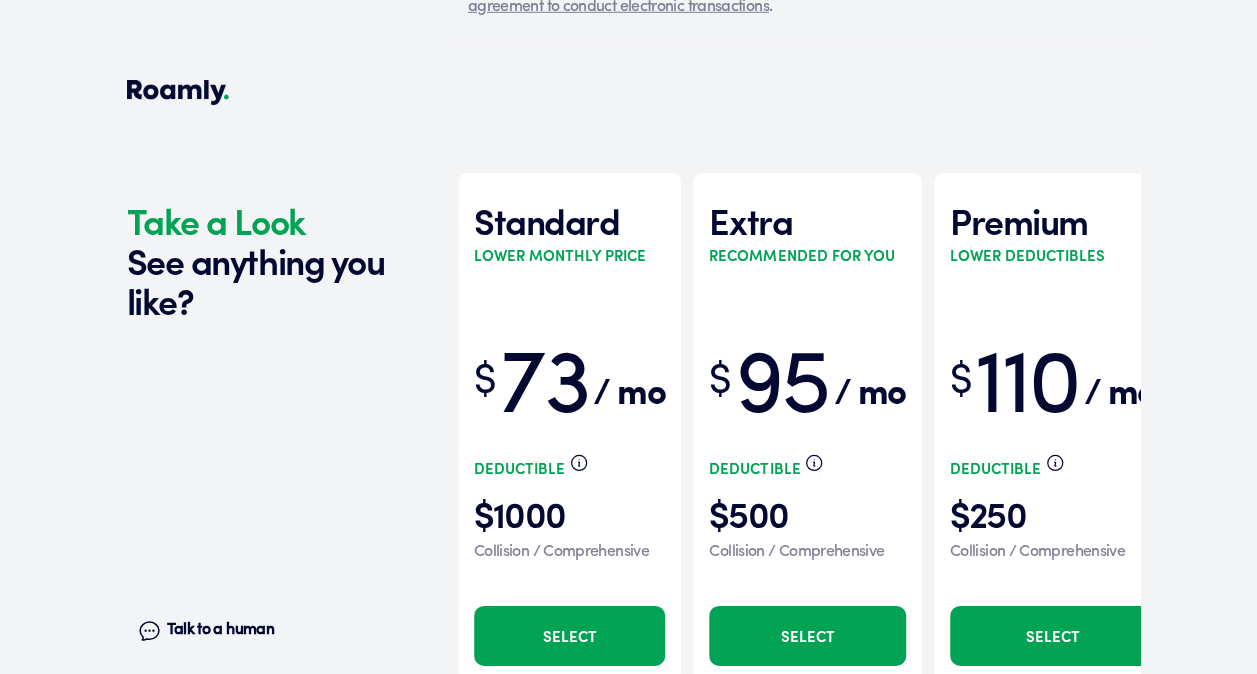 scroll, scrollTop: 6756, scrollLeft: 0, axis: vertical 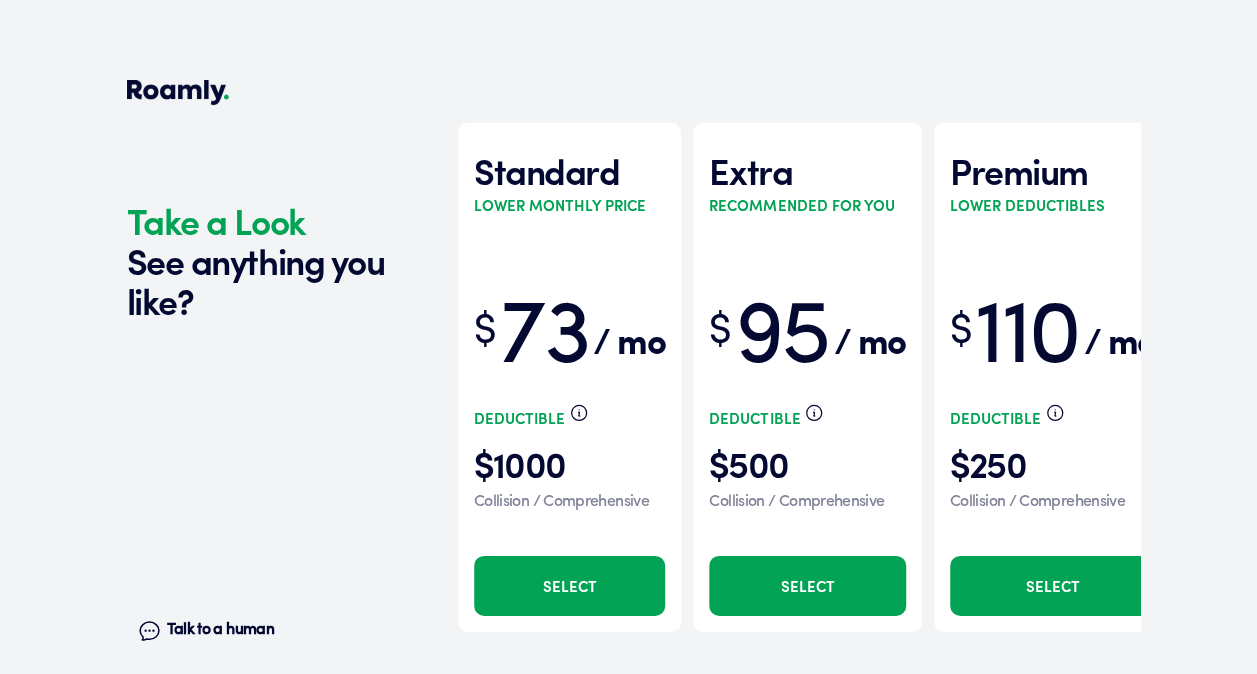 click on "Lower monthly price" at bounding box center (560, 205) 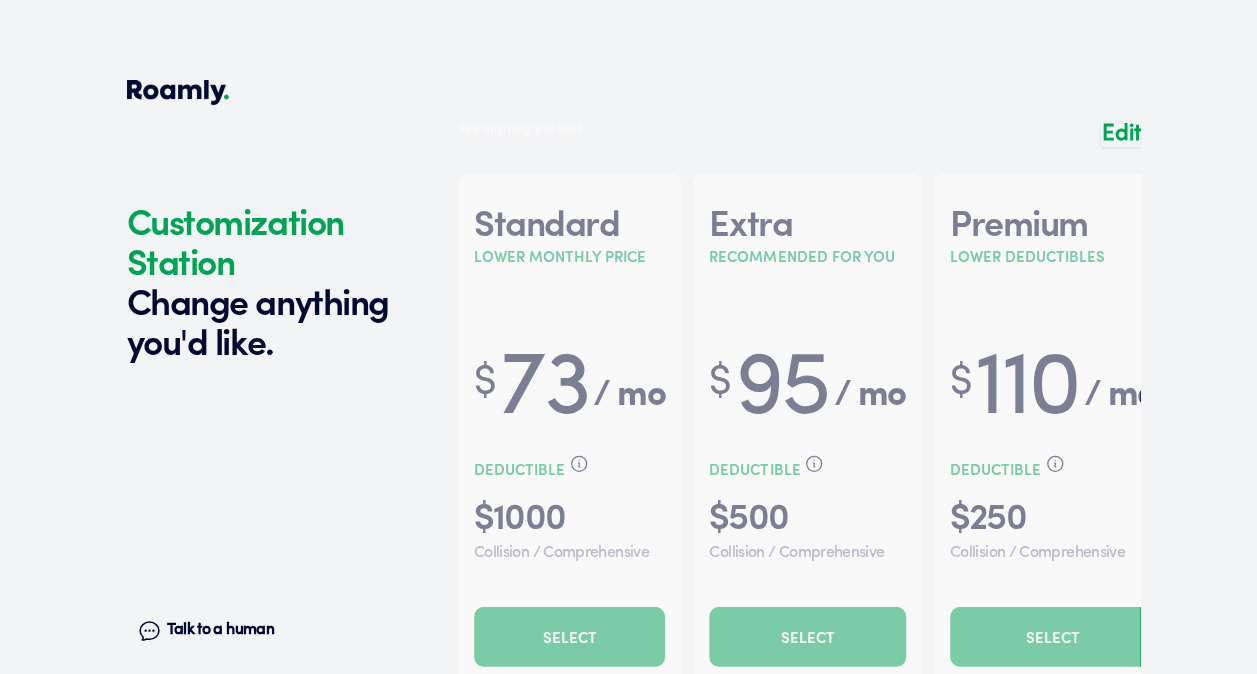 scroll, scrollTop: 6924, scrollLeft: 0, axis: vertical 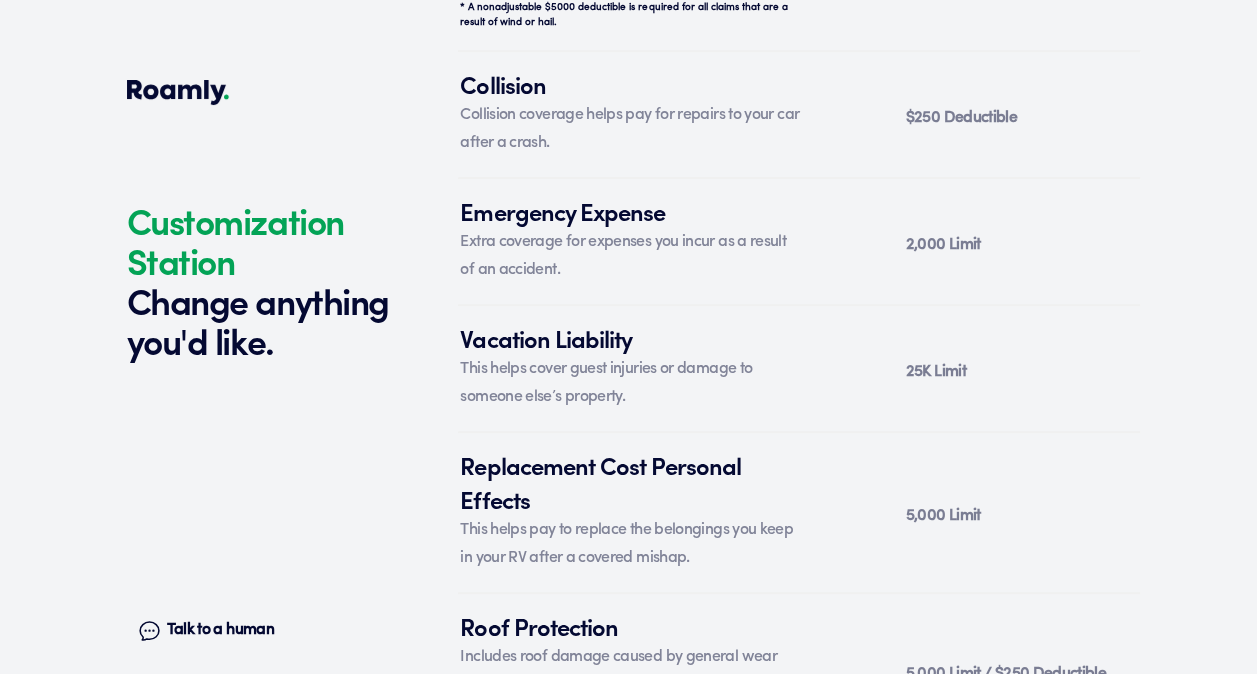 click on "Collision coverage helps pay for repairs to your car after a crash." at bounding box center (629, 129) 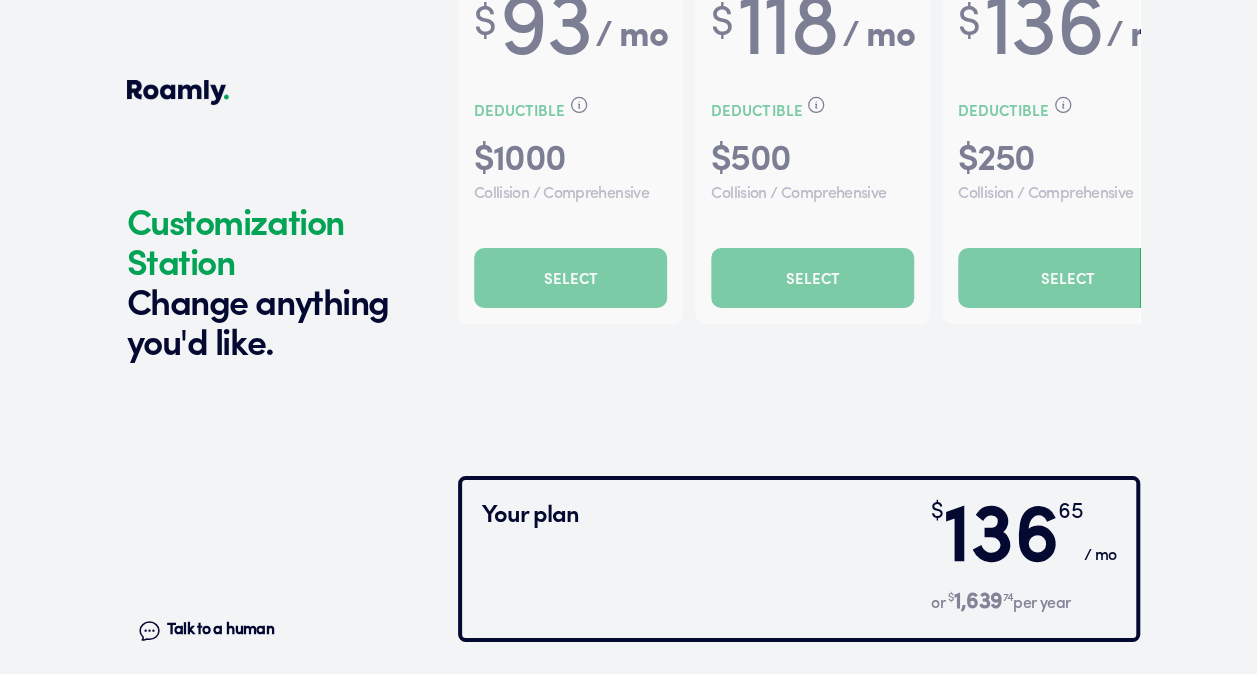 scroll, scrollTop: 7090, scrollLeft: 0, axis: vertical 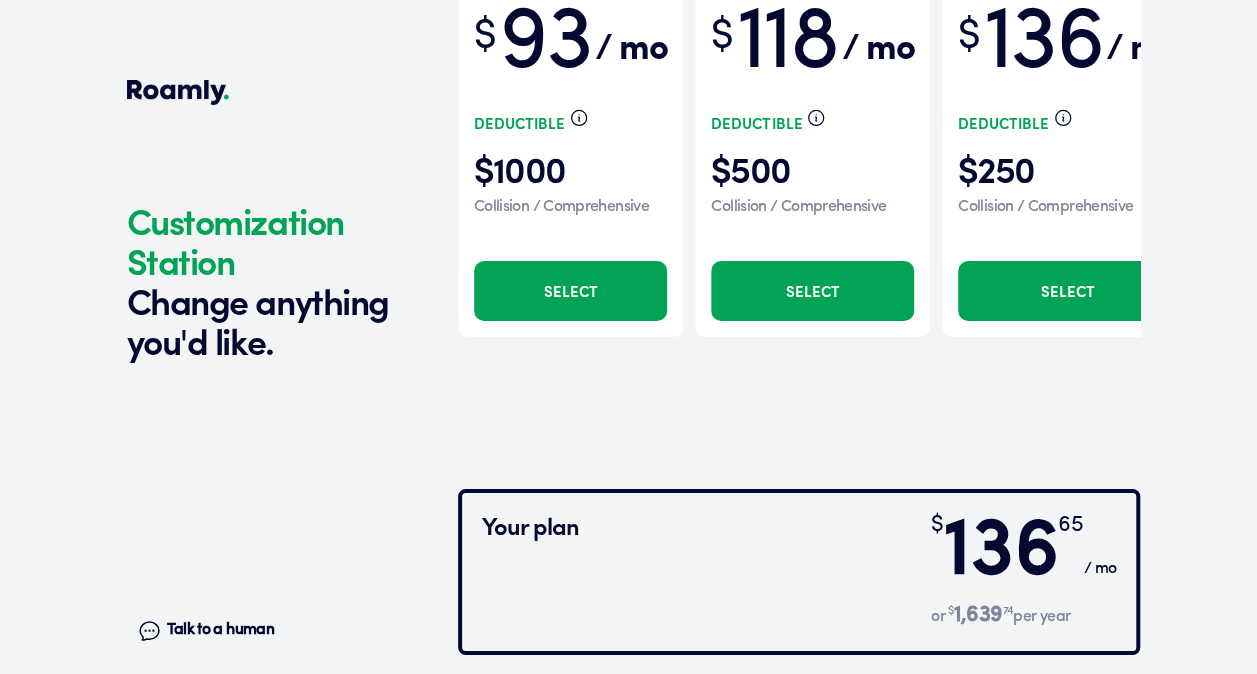 click at bounding box center [799, 72] 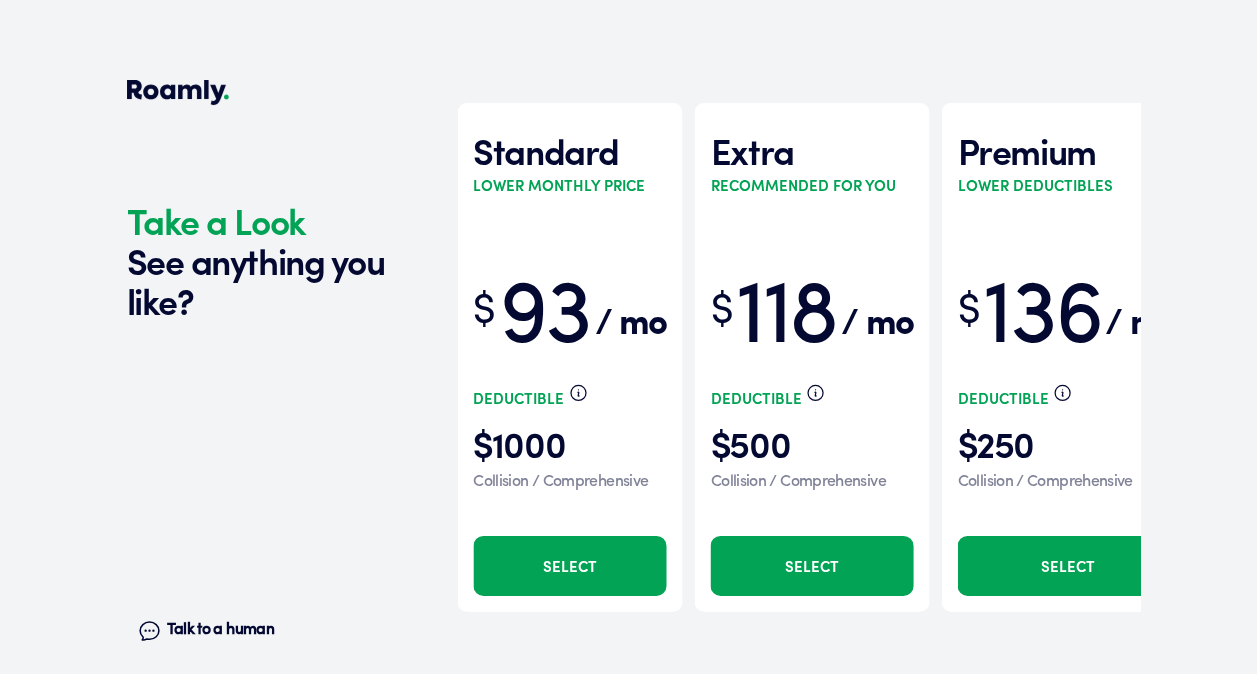scroll, scrollTop: 2283, scrollLeft: 0, axis: vertical 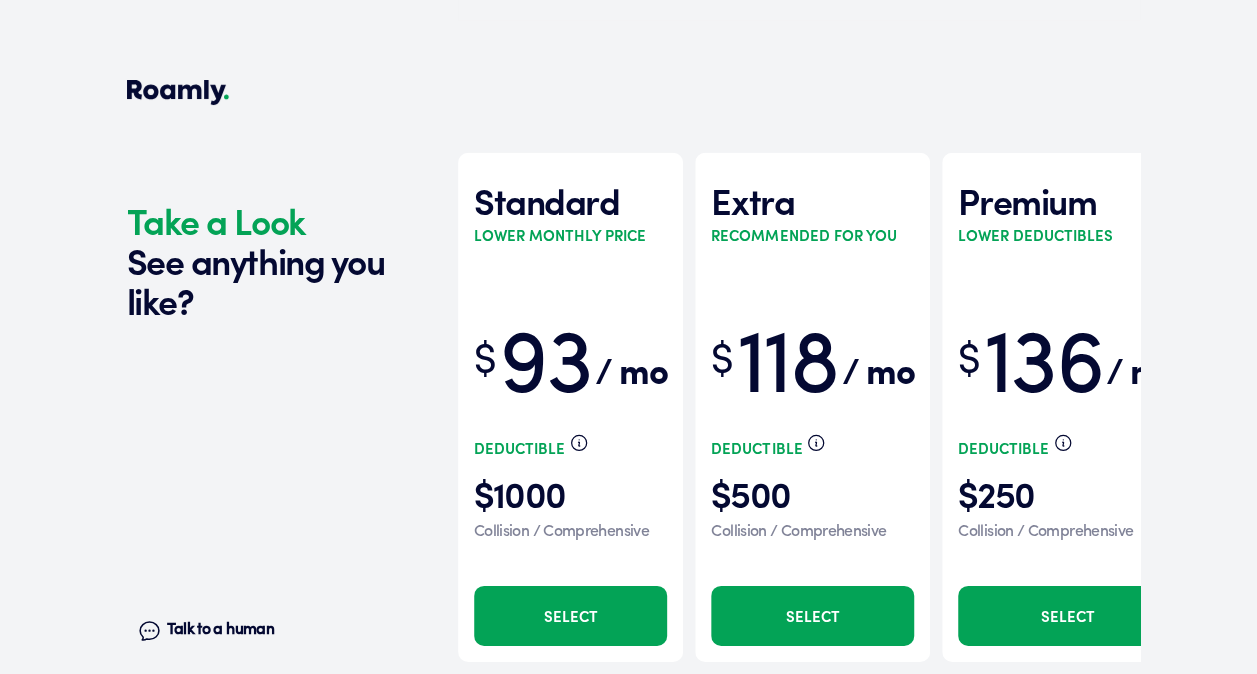 click on "Deductible   $1000 Collision / Comprehensive" at bounding box center (570, 497) 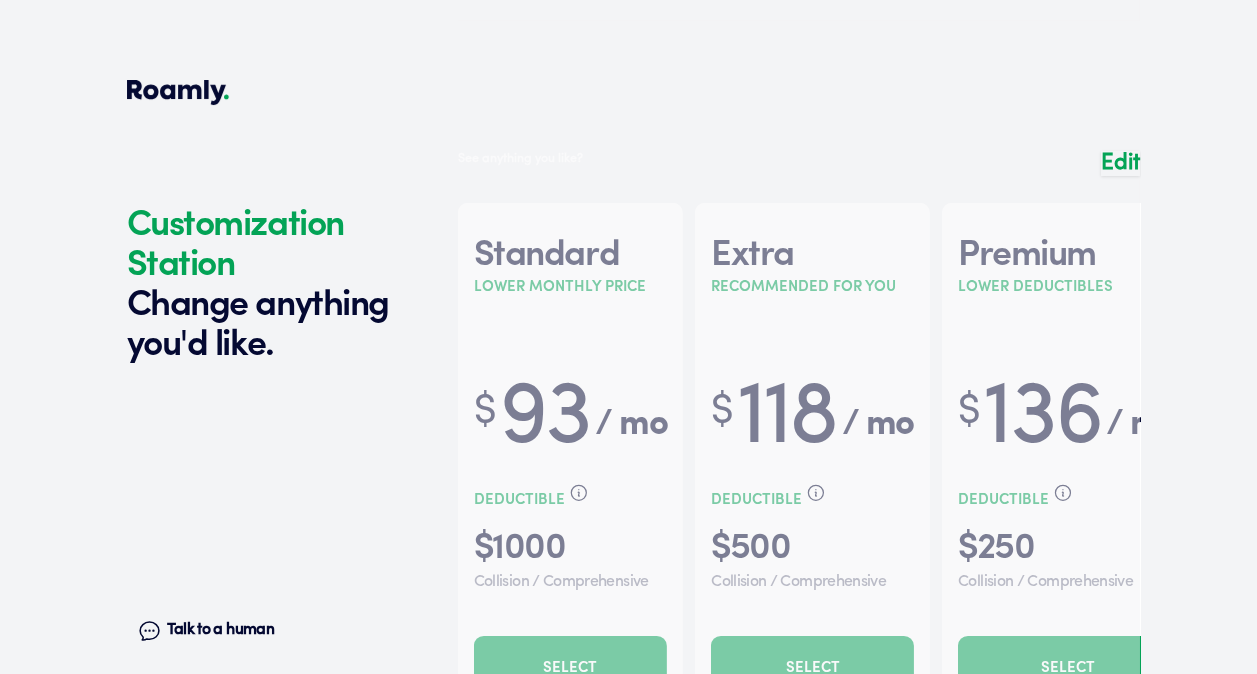 scroll, scrollTop: 7031, scrollLeft: 0, axis: vertical 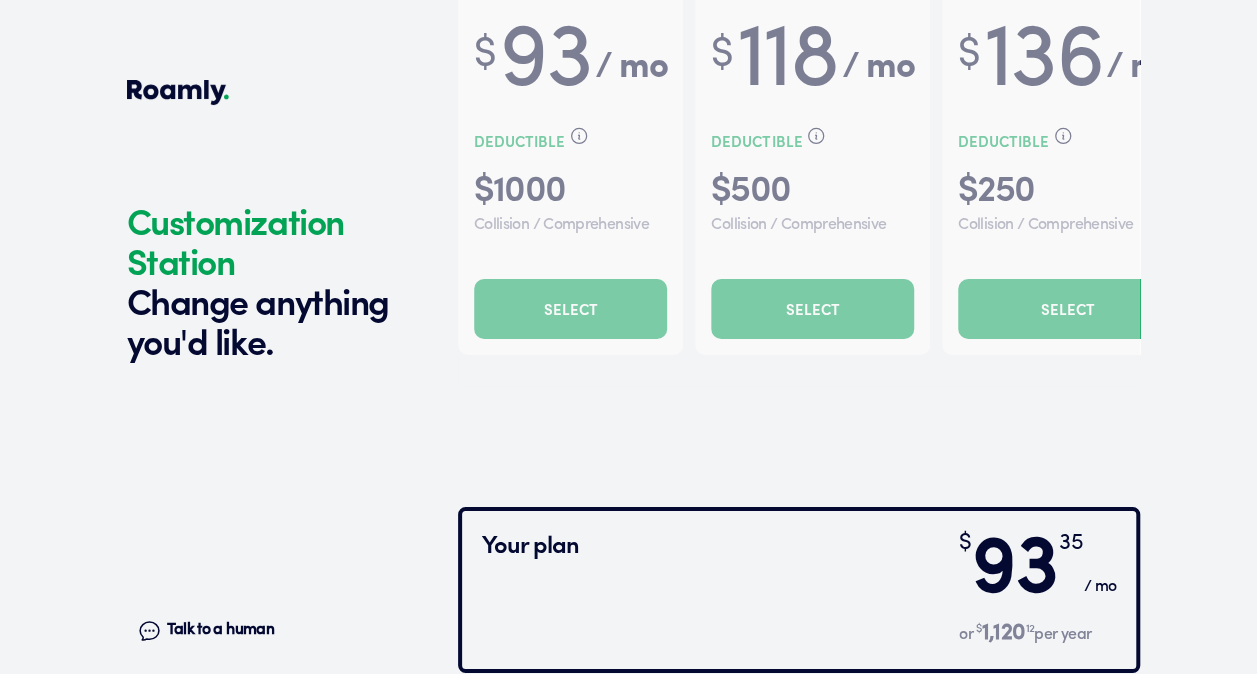 click on "Your plan $ 93 35 / mo or   $ 1,120 12  per year Edit Coverages Effective Date The date your policy will start. [DATE] Comprehensive Comprehensive helps pay for accidents that are not collisions. * A nonadjustable $5000 deductible is required for all claims that are a result of wind or hail. $1,000 Deductible with 5,000 wind hail deductible Collision Collision coverage helps pay for repairs to your car after a crash. $1,000 Deductible Emergency Expense Extra coverage for expenses you incur as a result of an accident. 750 Limit Vacation Liability This helps cover guest injuries or damage to someone else’s property. 10K Limit Replacement Cost Personal Effects This helps pay to replace the belongings you keep in your RV after a covered mishap. 1,000 Limit Activate your policy" at bounding box center (799, 1005) 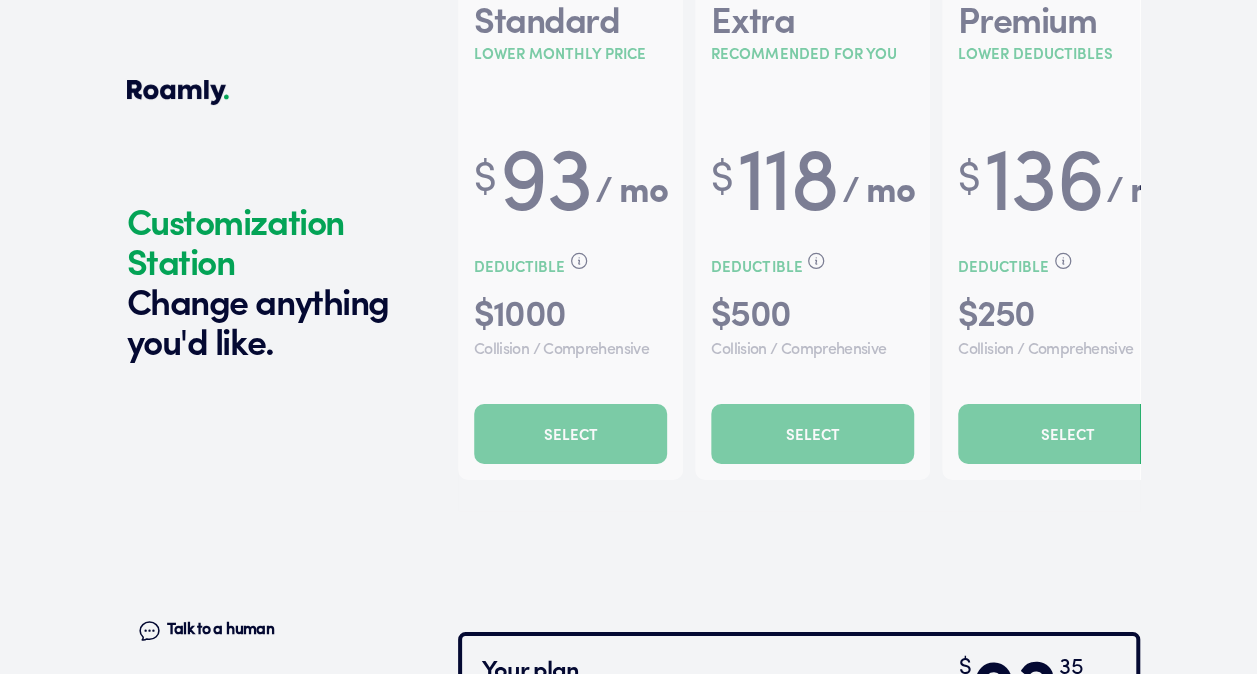 scroll, scrollTop: 6946, scrollLeft: 0, axis: vertical 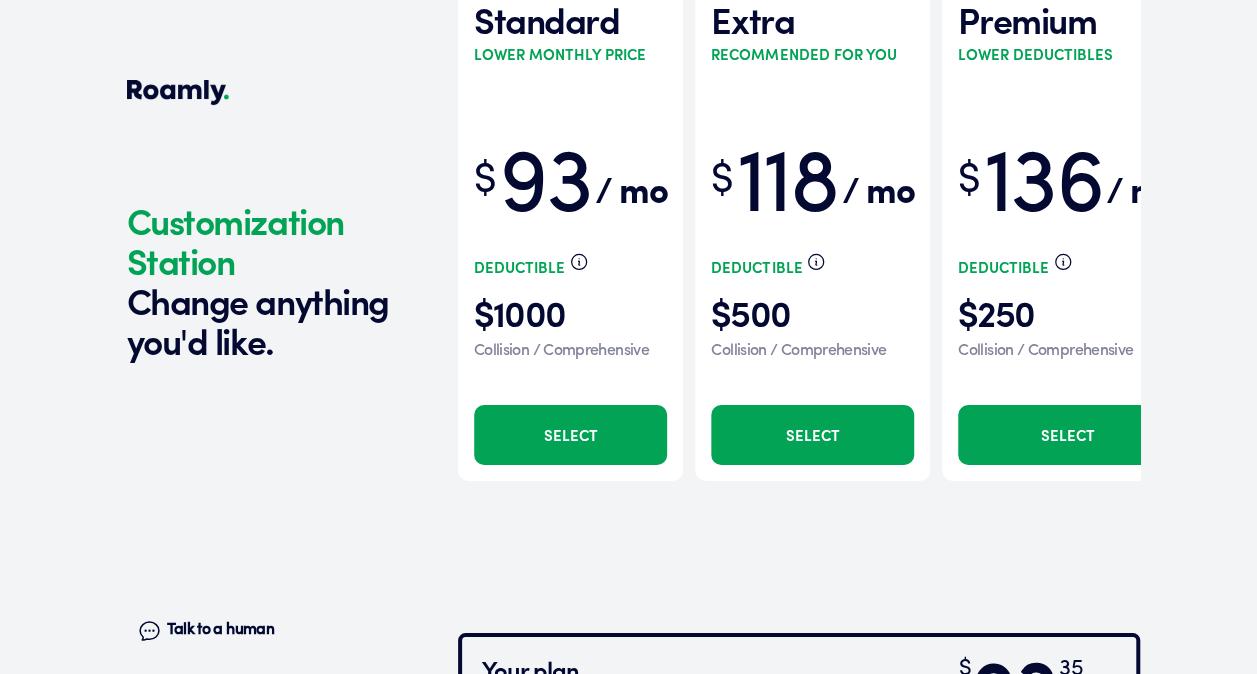 click at bounding box center [799, 216] 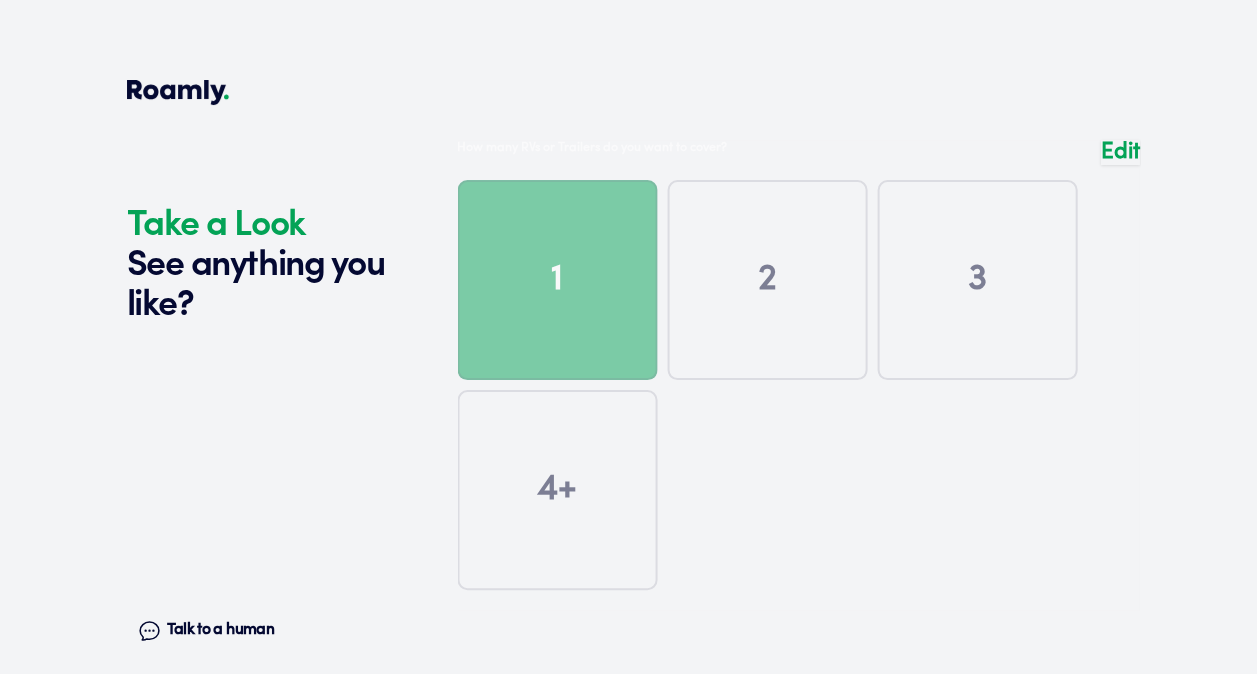 scroll, scrollTop: 1794, scrollLeft: 0, axis: vertical 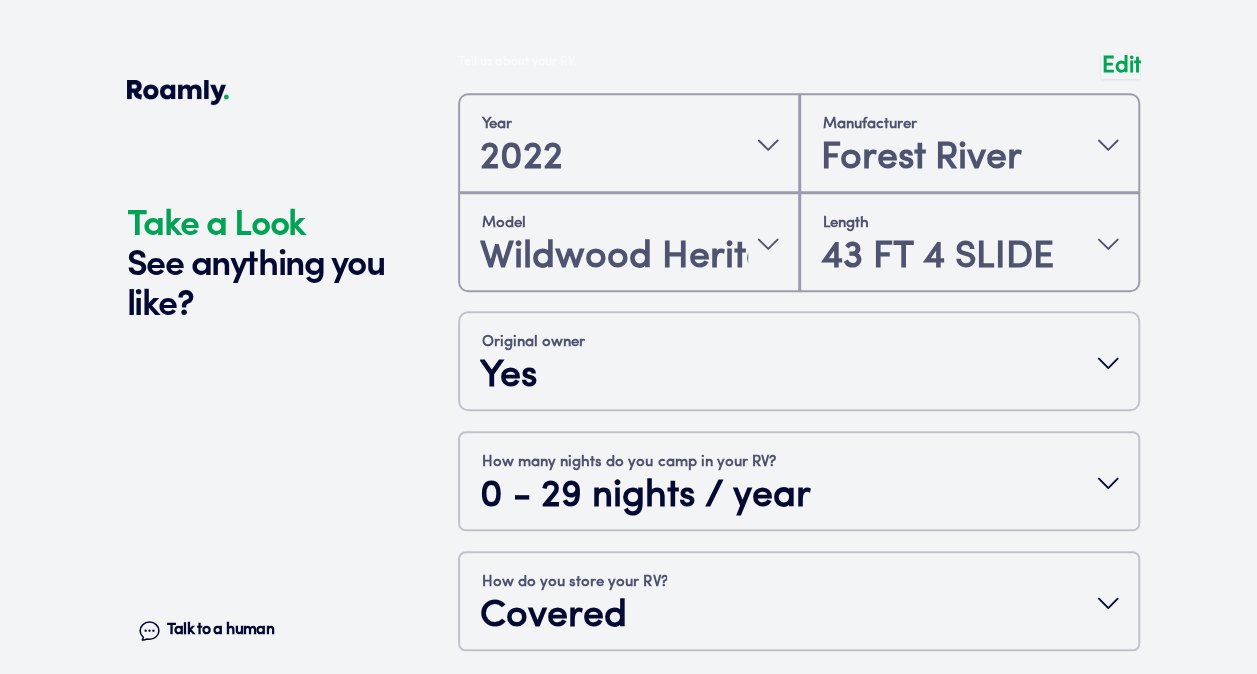 click at bounding box center [799, 391] 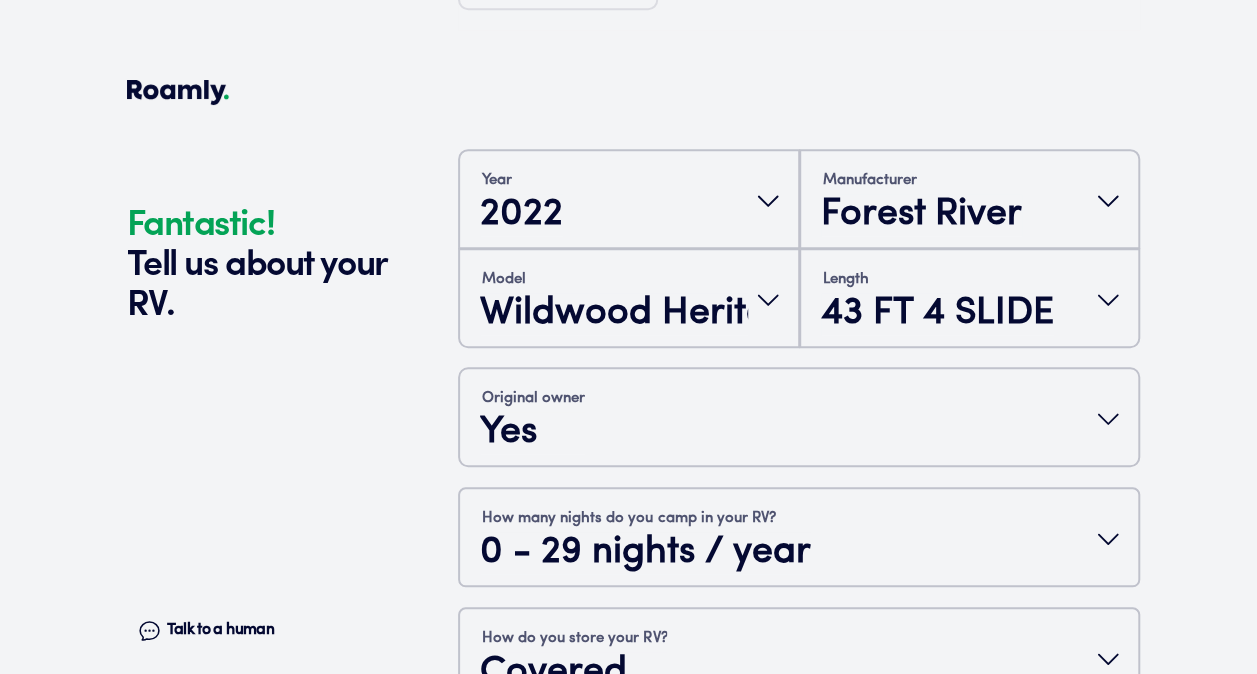 scroll, scrollTop: 590, scrollLeft: 0, axis: vertical 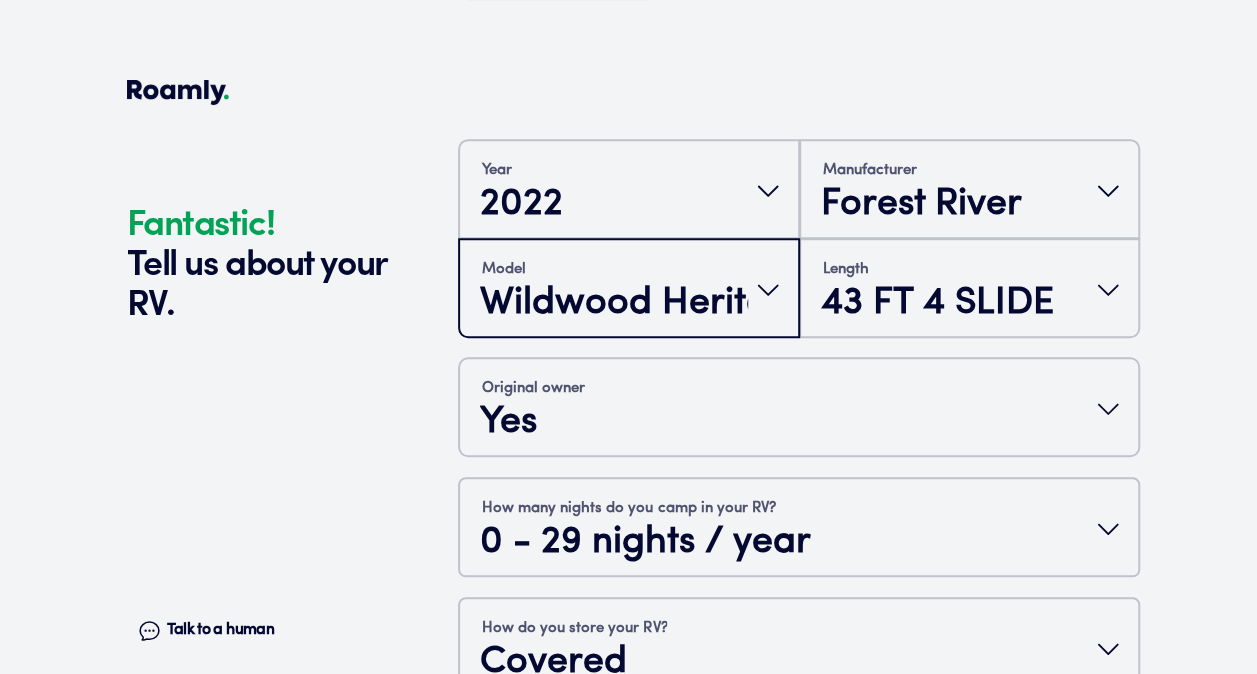 click on "Model Wildwood Heritage [PERSON_NAME]" at bounding box center (629, 290) 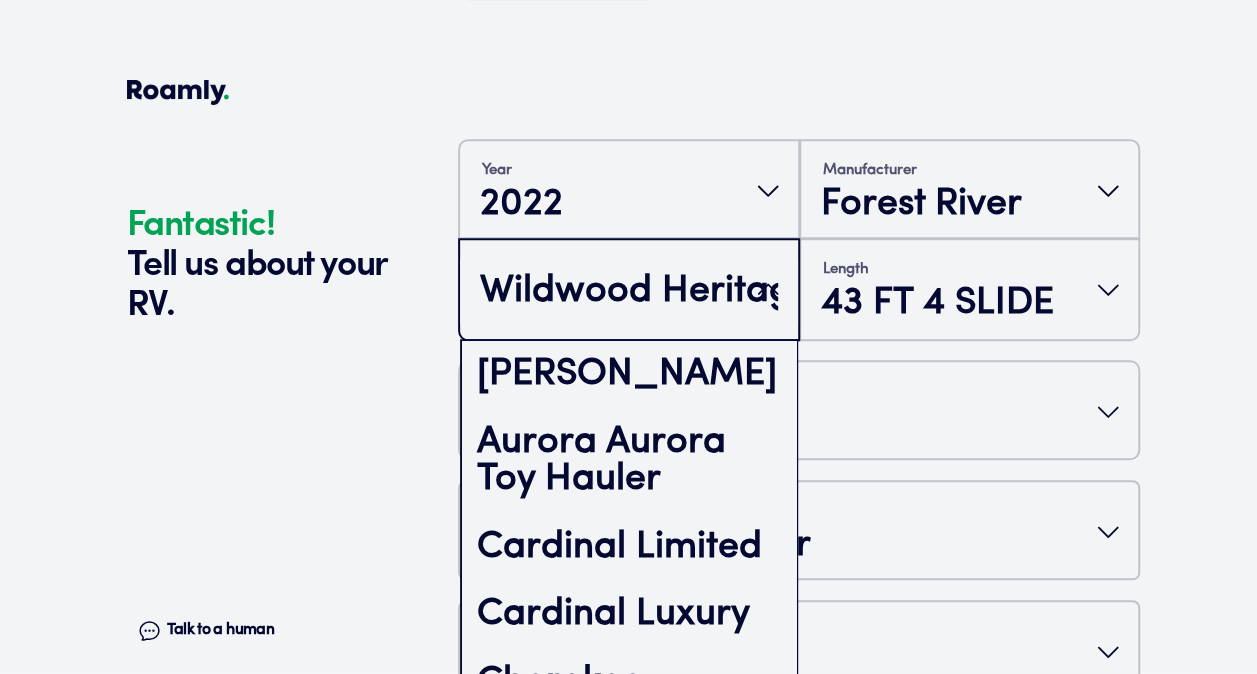 scroll, scrollTop: 752, scrollLeft: 0, axis: vertical 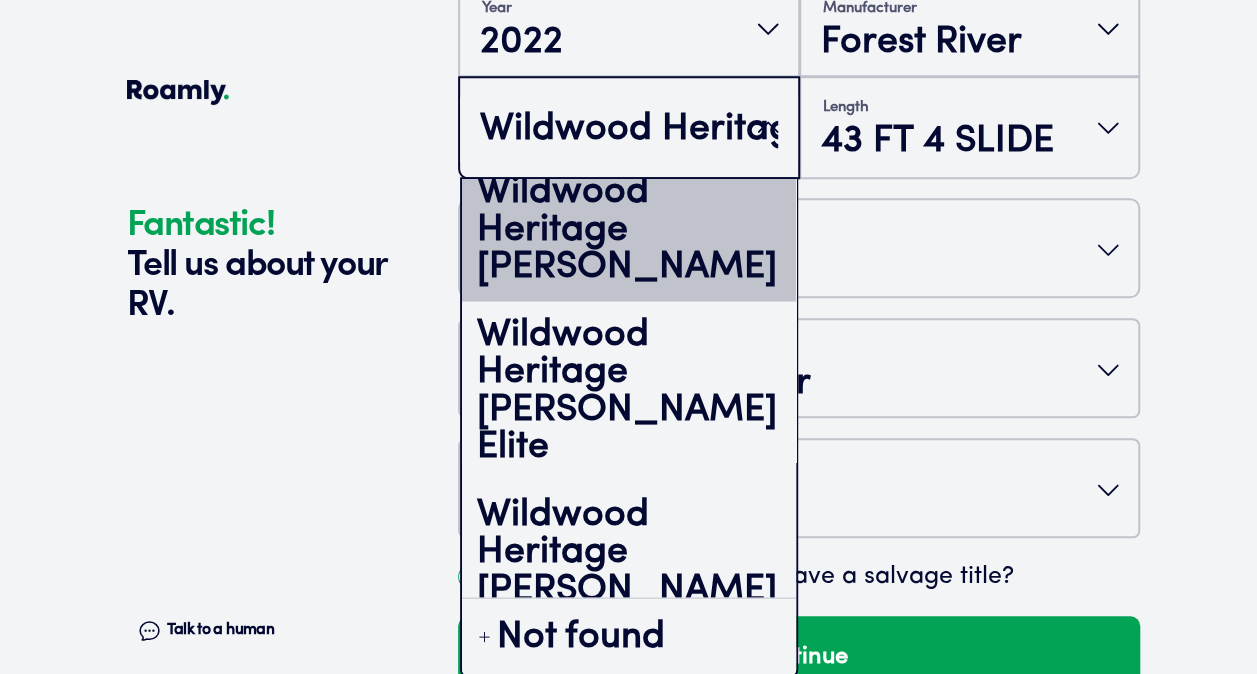 click on "Wildwood Heritage [PERSON_NAME]" at bounding box center (629, 129) 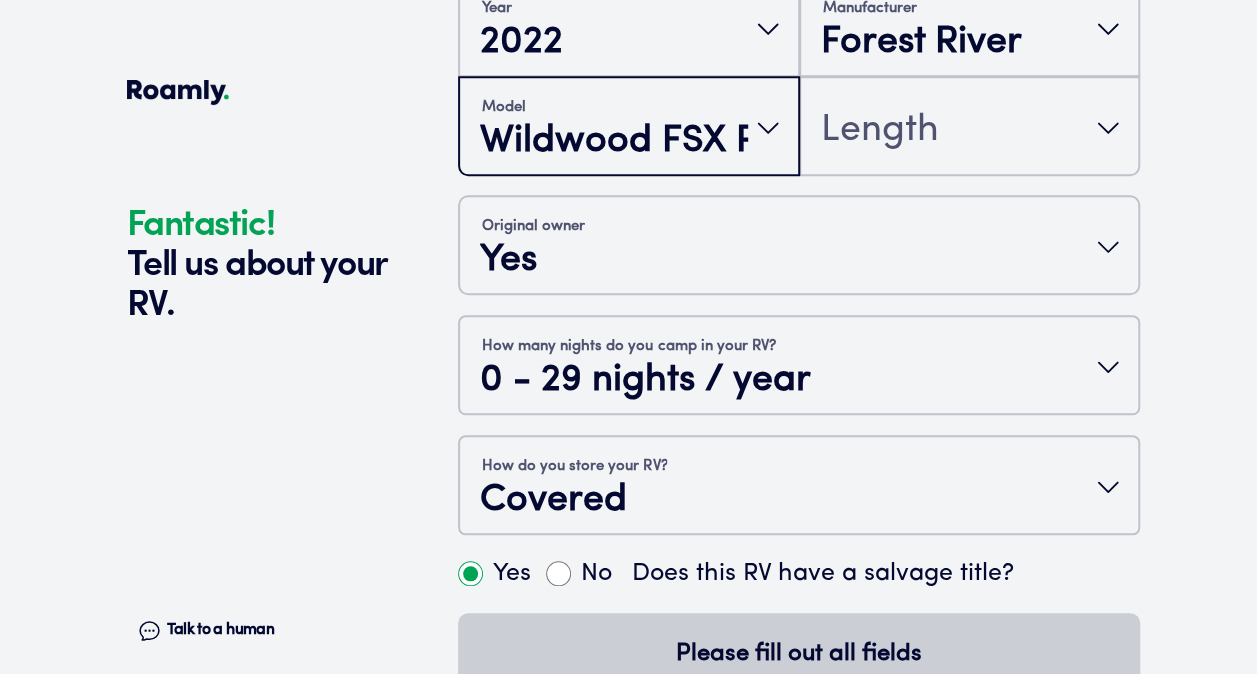 click on "Model Wildwood FSX PLATINUM Toy Hauler" at bounding box center [629, 128] 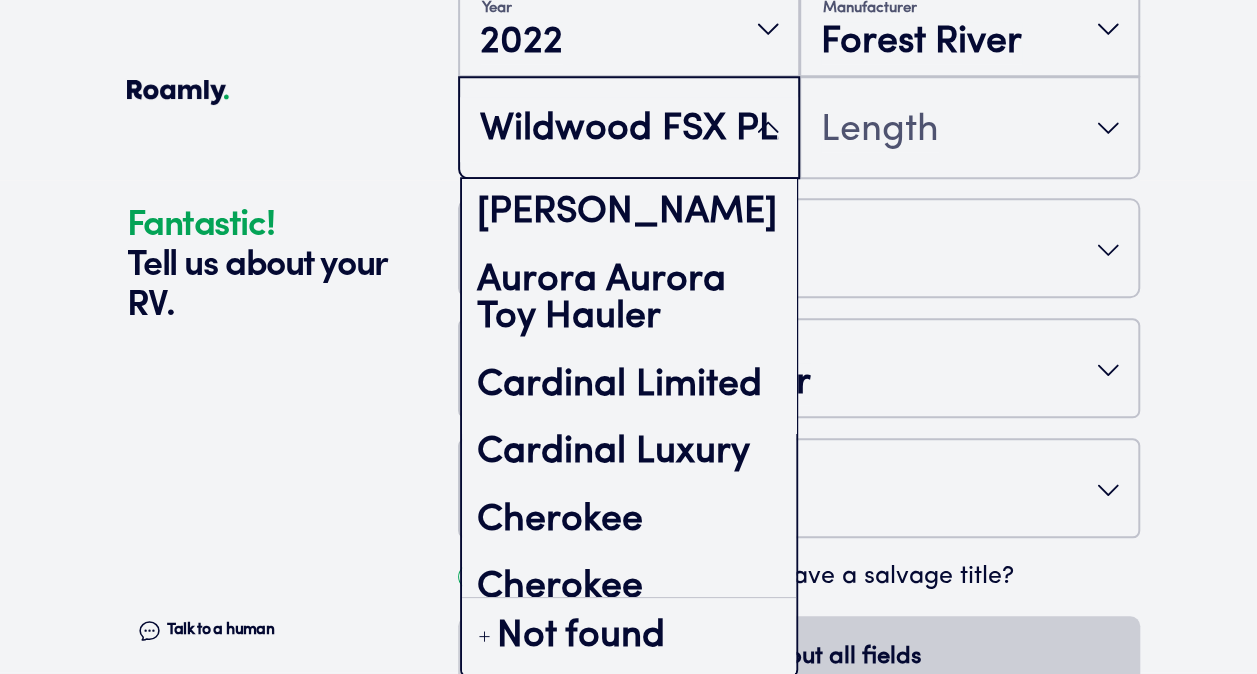 scroll, scrollTop: 753, scrollLeft: 0, axis: vertical 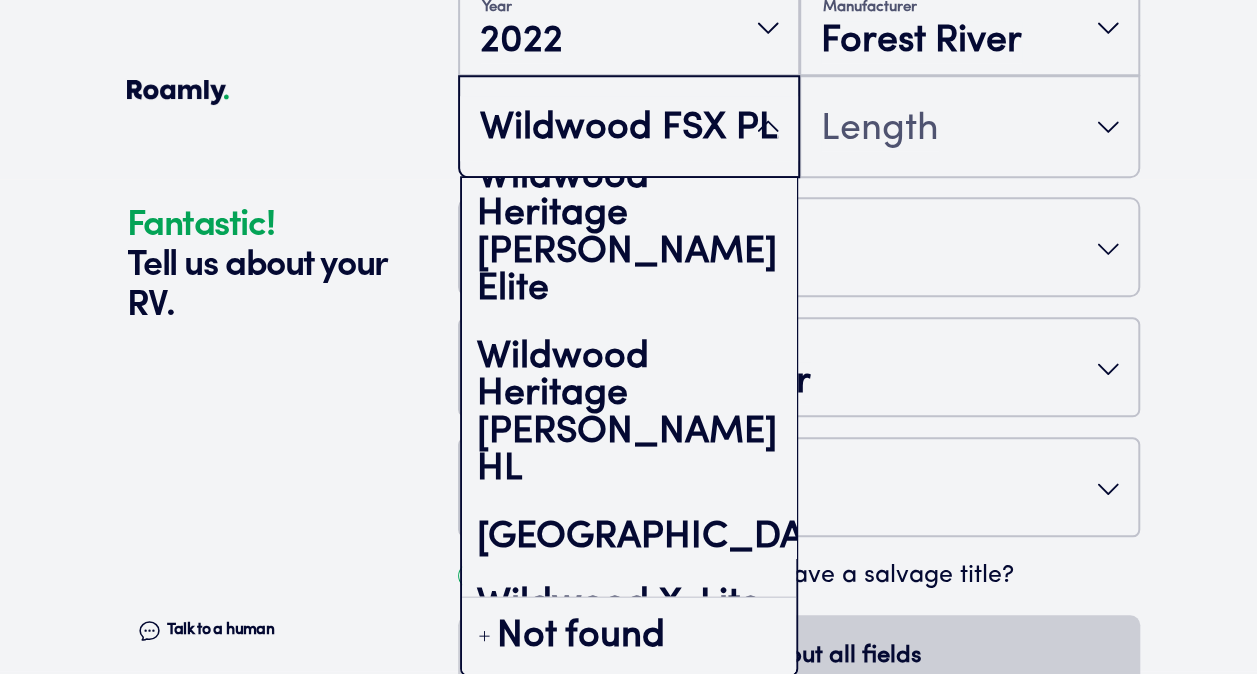 click on "Wildwood Heritage [PERSON_NAME]" at bounding box center (629, 71) 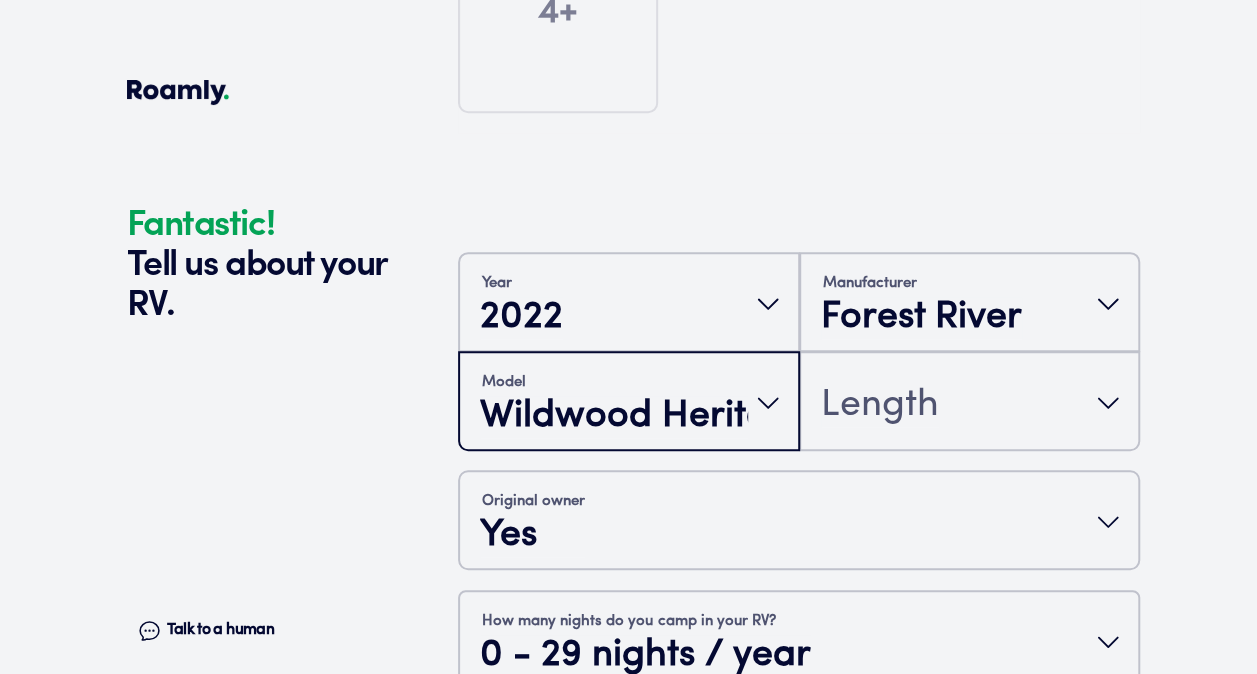 scroll, scrollTop: 450, scrollLeft: 0, axis: vertical 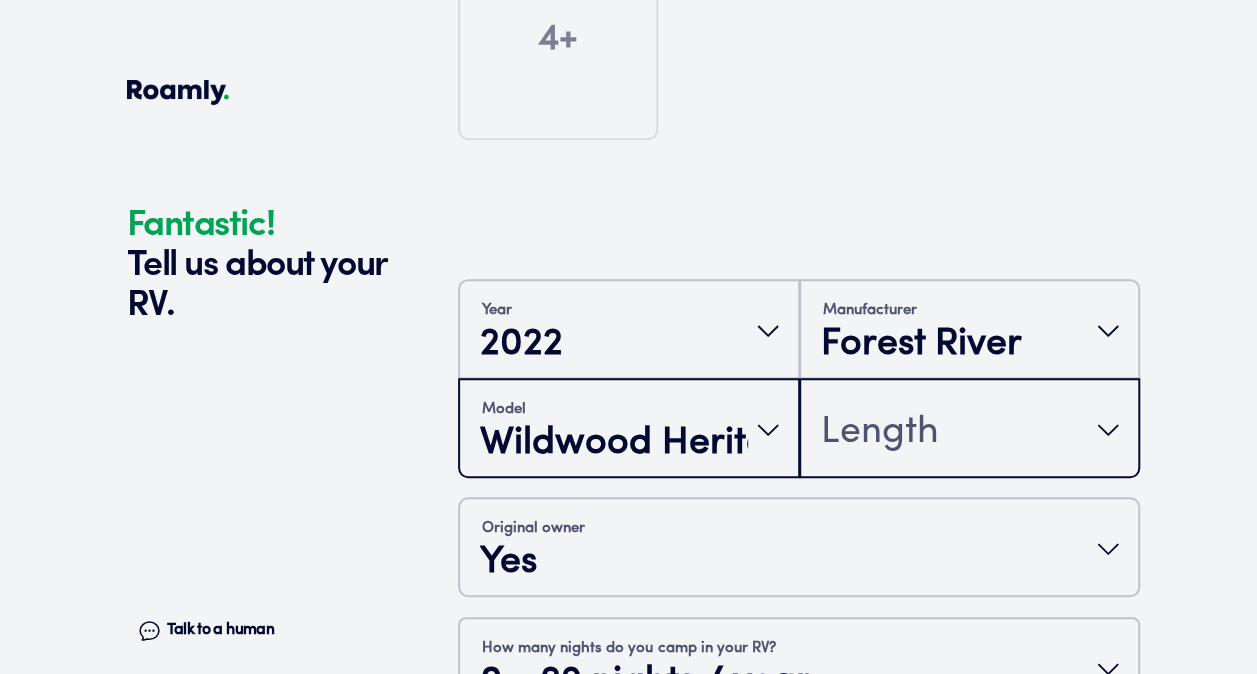 click on "Length" at bounding box center (970, 430) 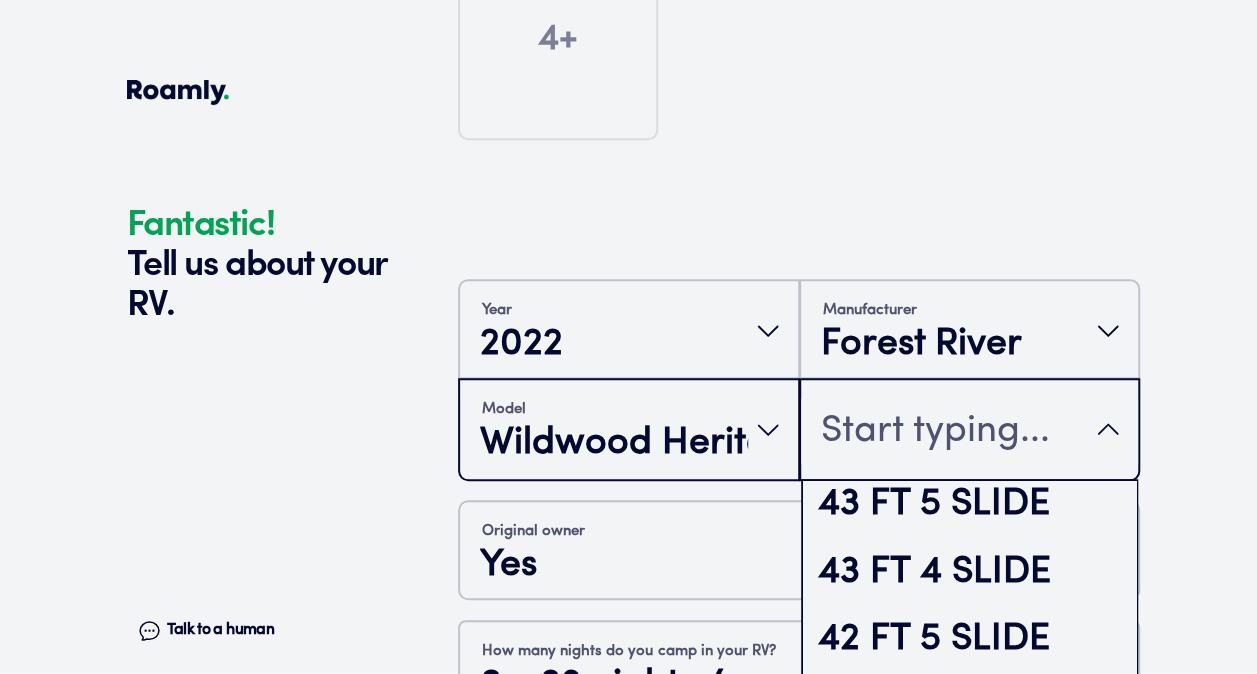 scroll, scrollTop: 0, scrollLeft: 0, axis: both 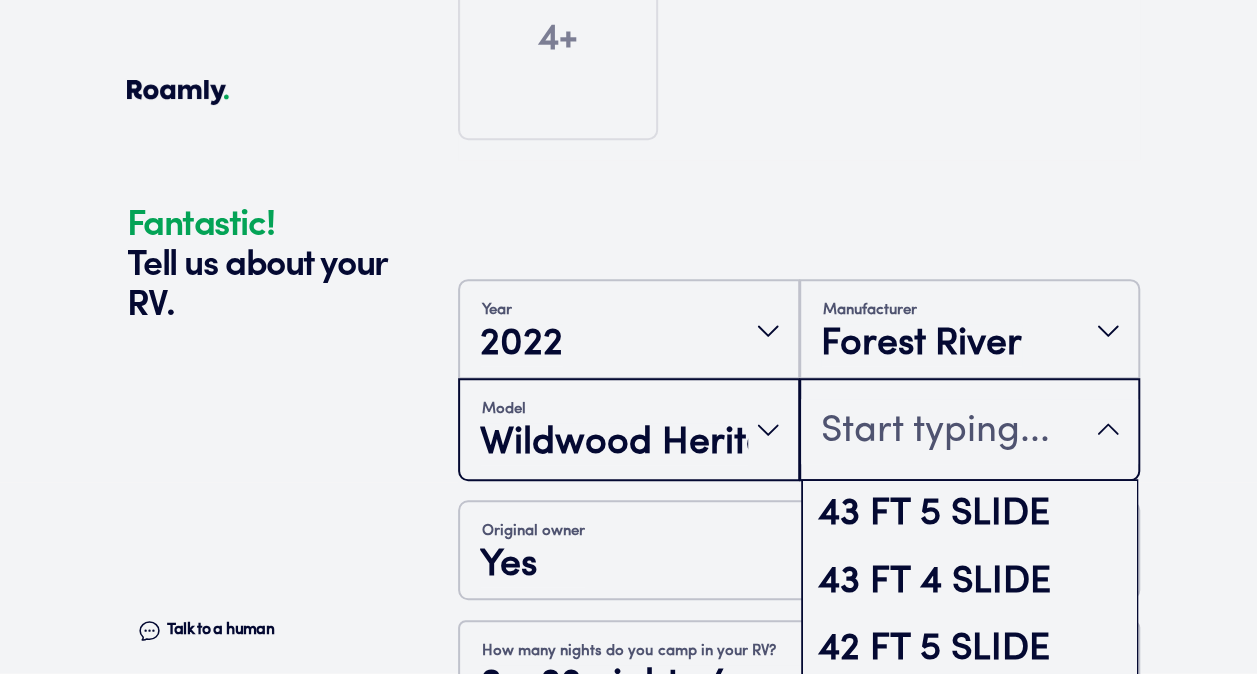 click on "43 FT 4 SLIDE" at bounding box center [970, 583] 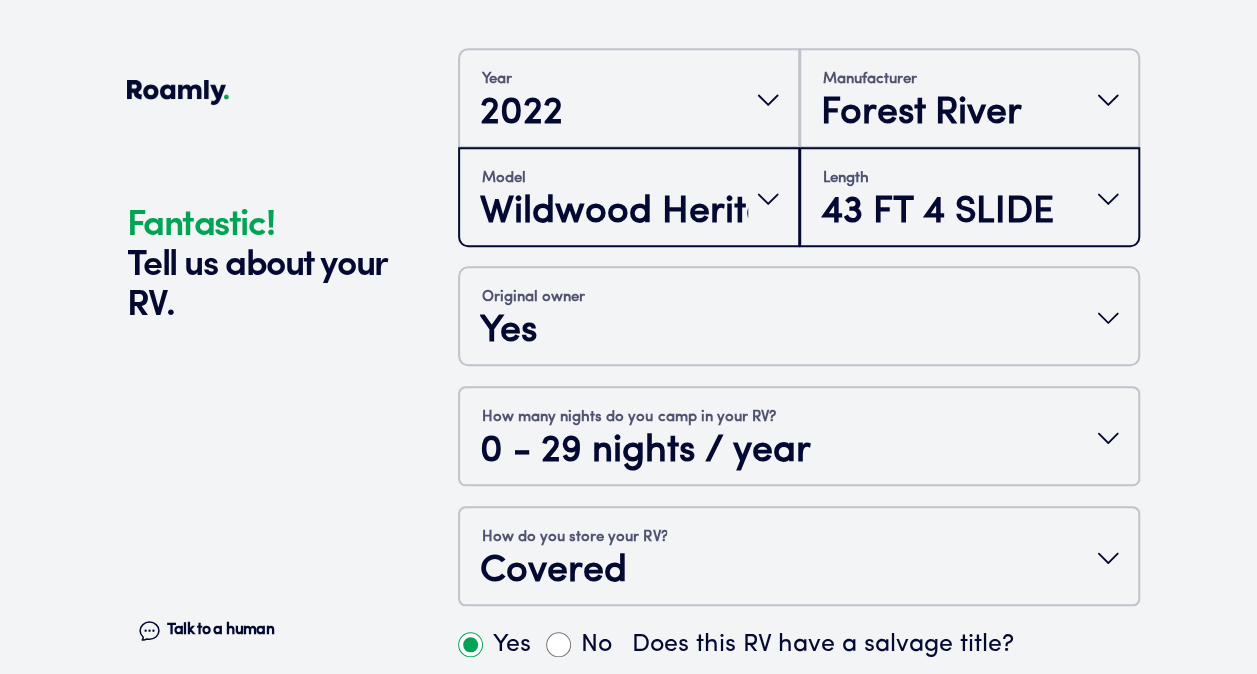 scroll, scrollTop: 802, scrollLeft: 0, axis: vertical 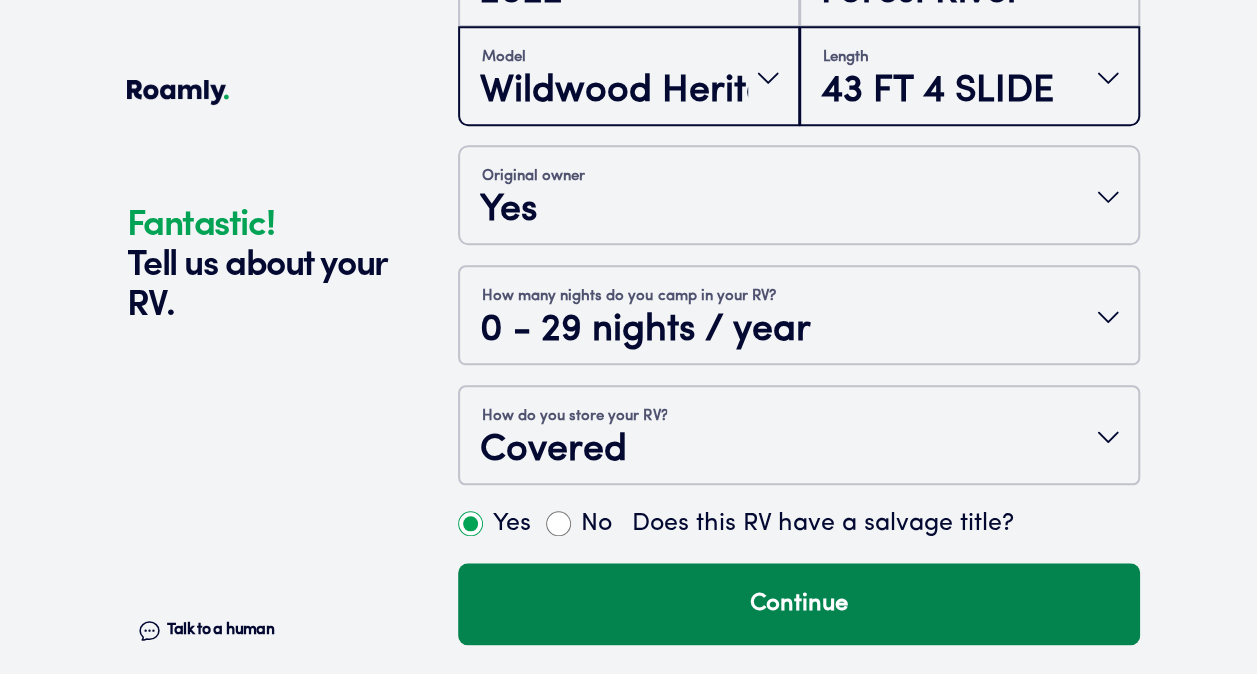 click on "Continue" at bounding box center [799, 604] 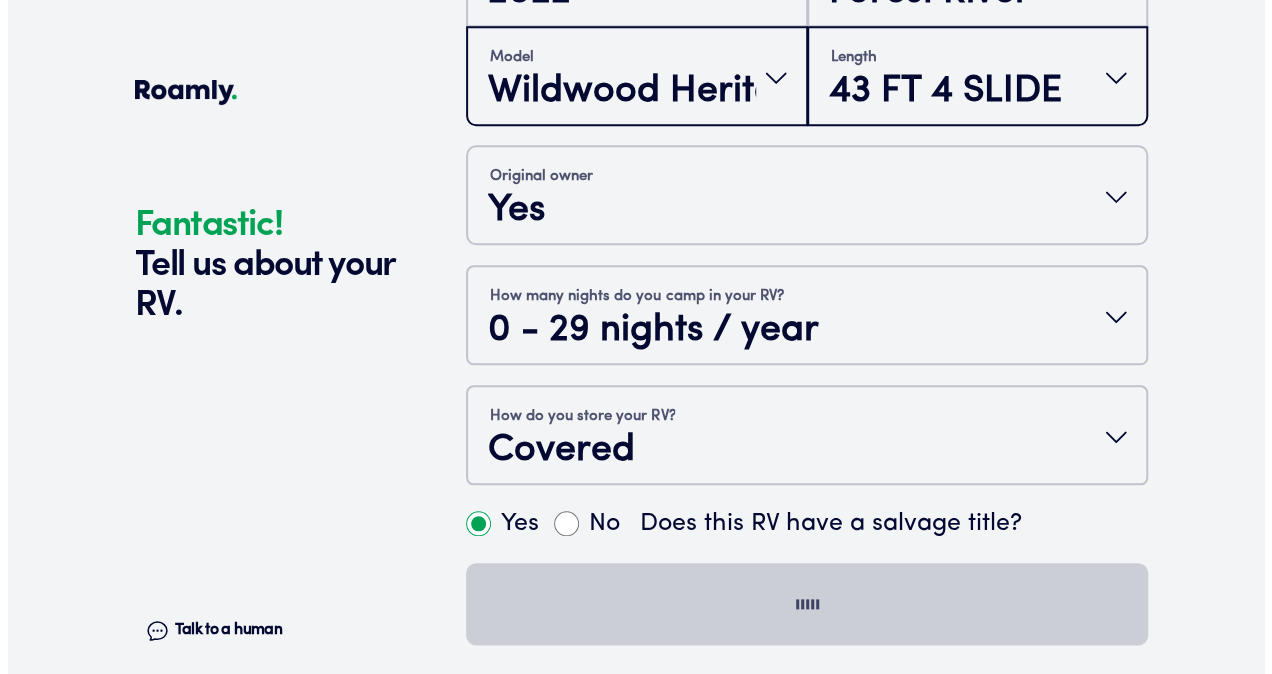 scroll, scrollTop: 0, scrollLeft: 0, axis: both 